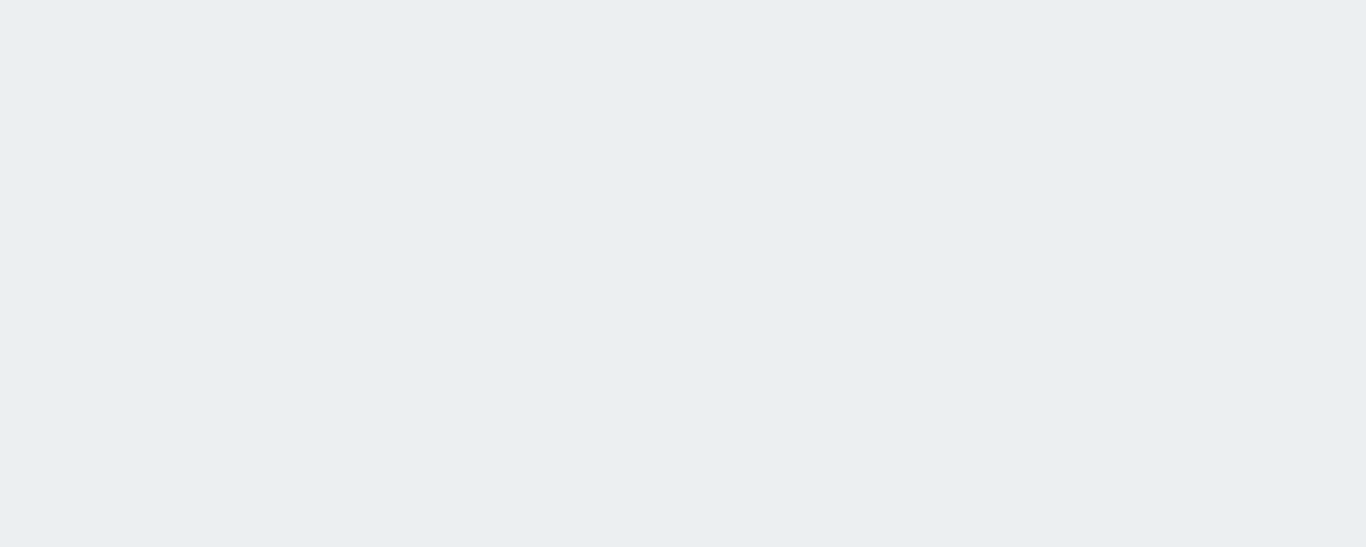 scroll, scrollTop: 0, scrollLeft: 0, axis: both 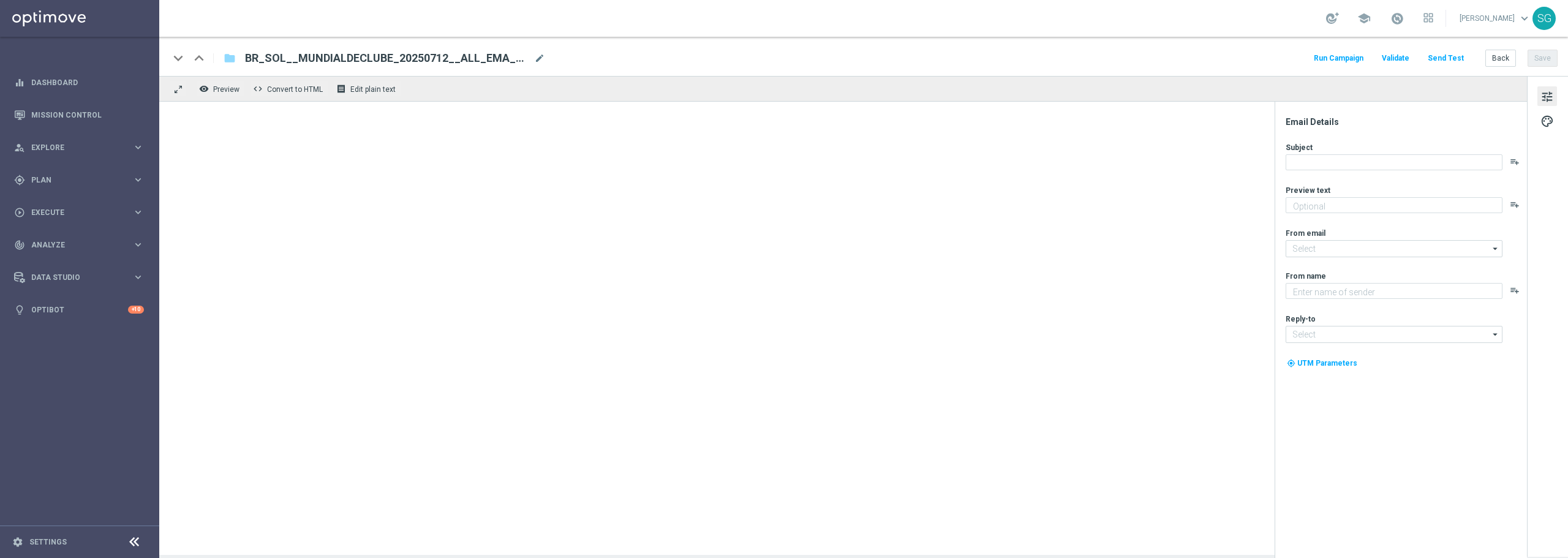 type on "Faça sua aposta, [%FIRST_NAME%]!" 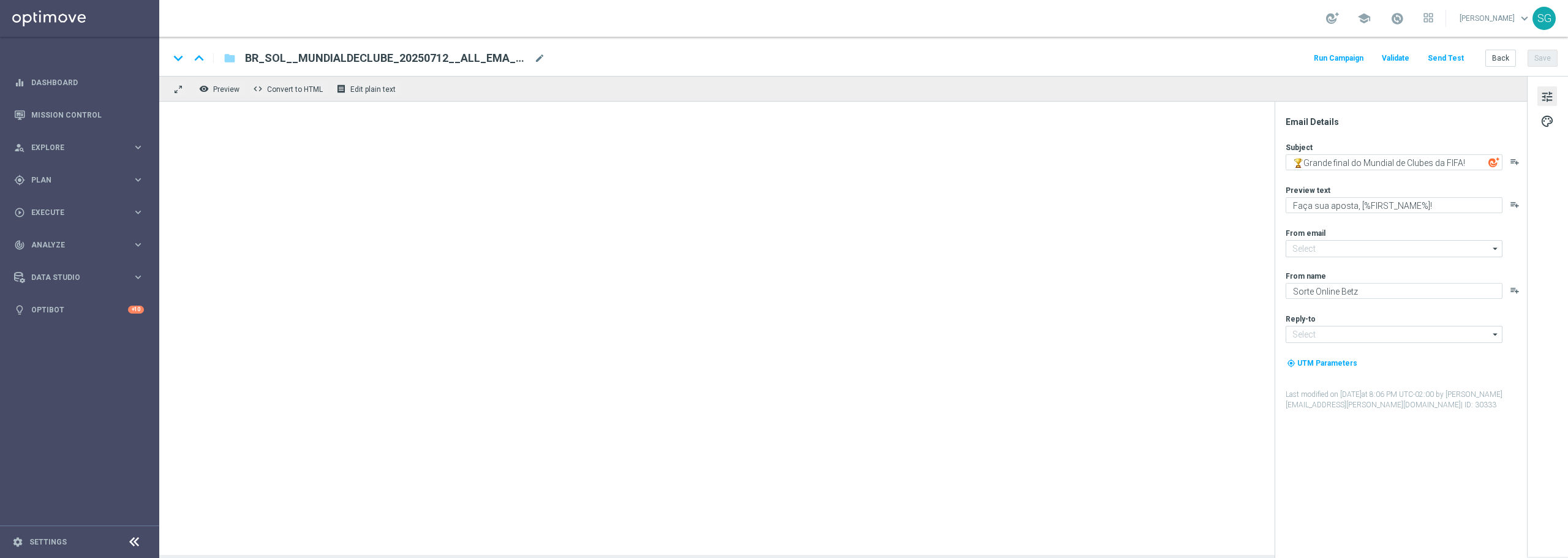 type on "[EMAIL_ADDRESS][DOMAIN_NAME]" 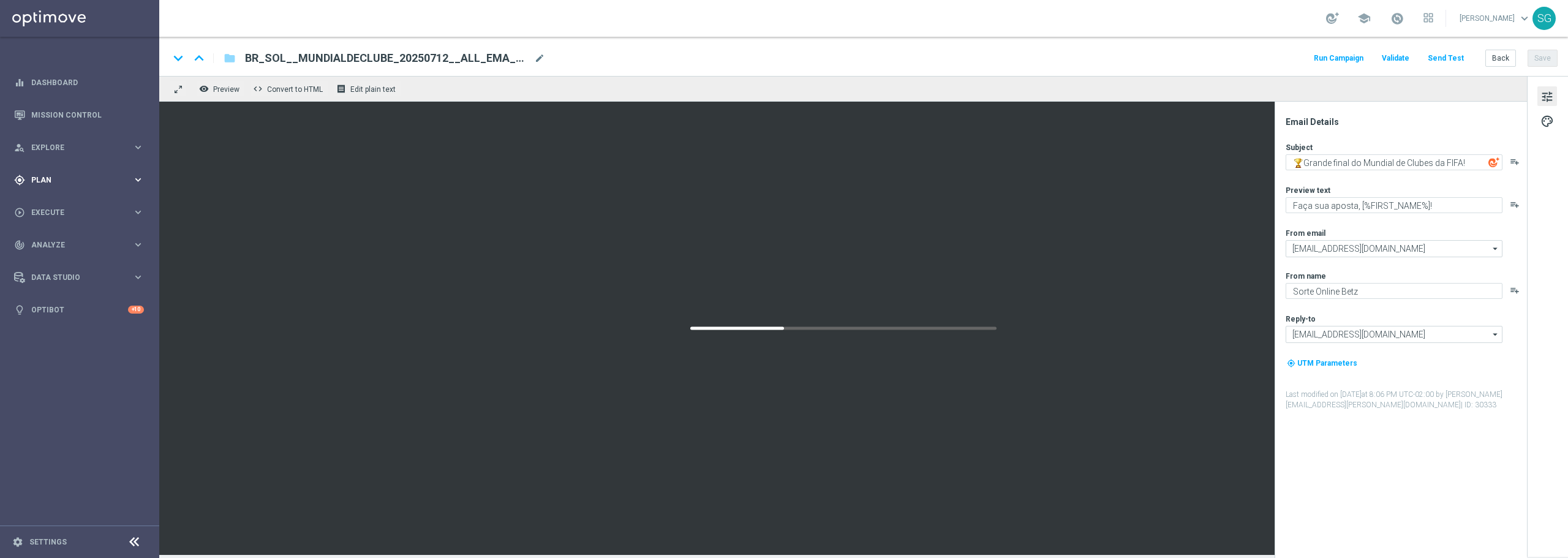 click on "Plan" at bounding box center [81, 180] 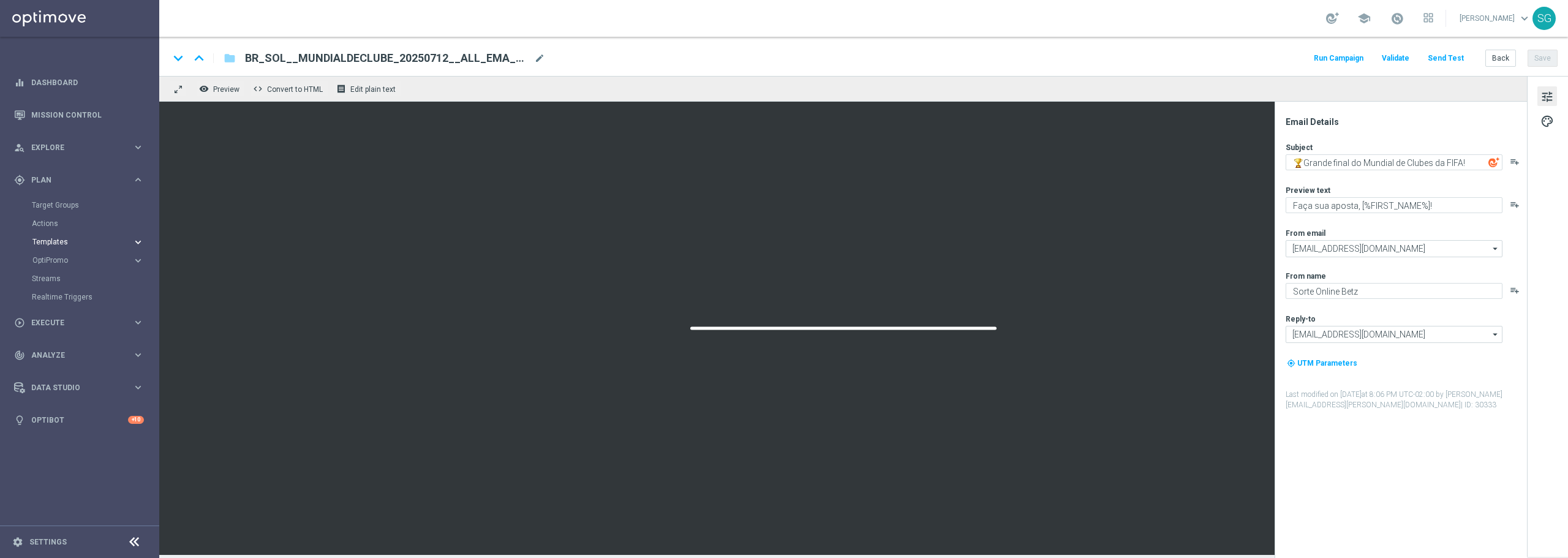 click on "Templates" at bounding box center [76, 242] 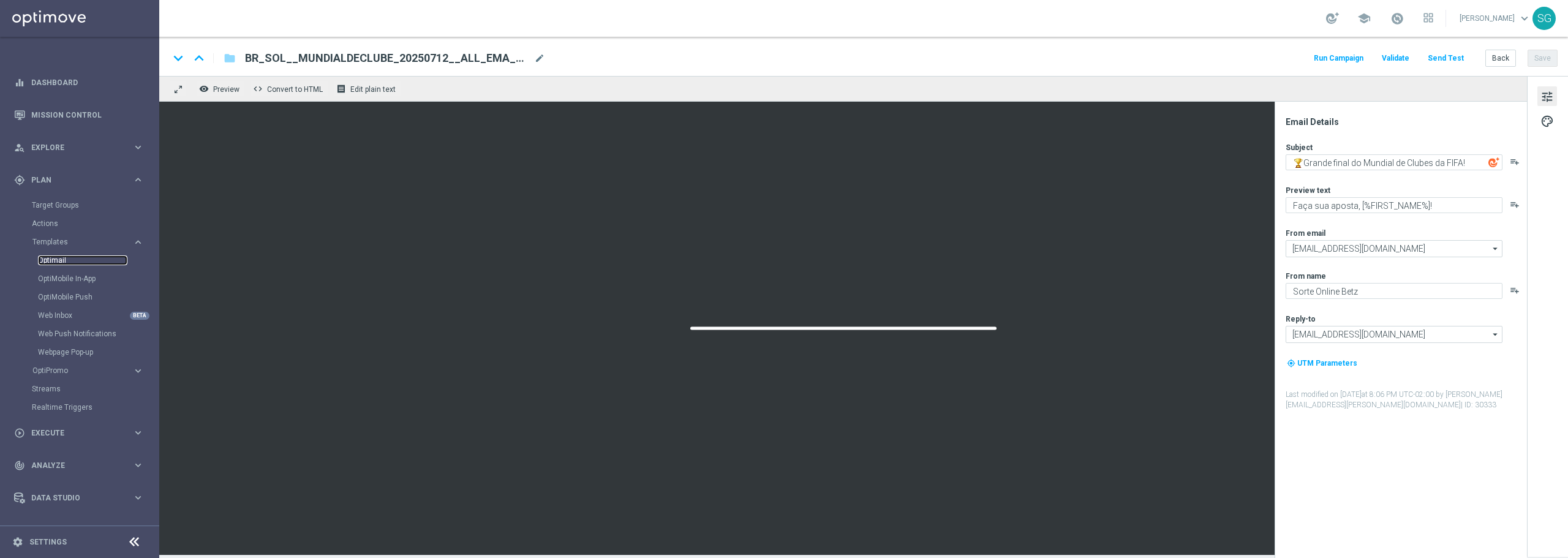 click on "Optimail" at bounding box center (83, 260) 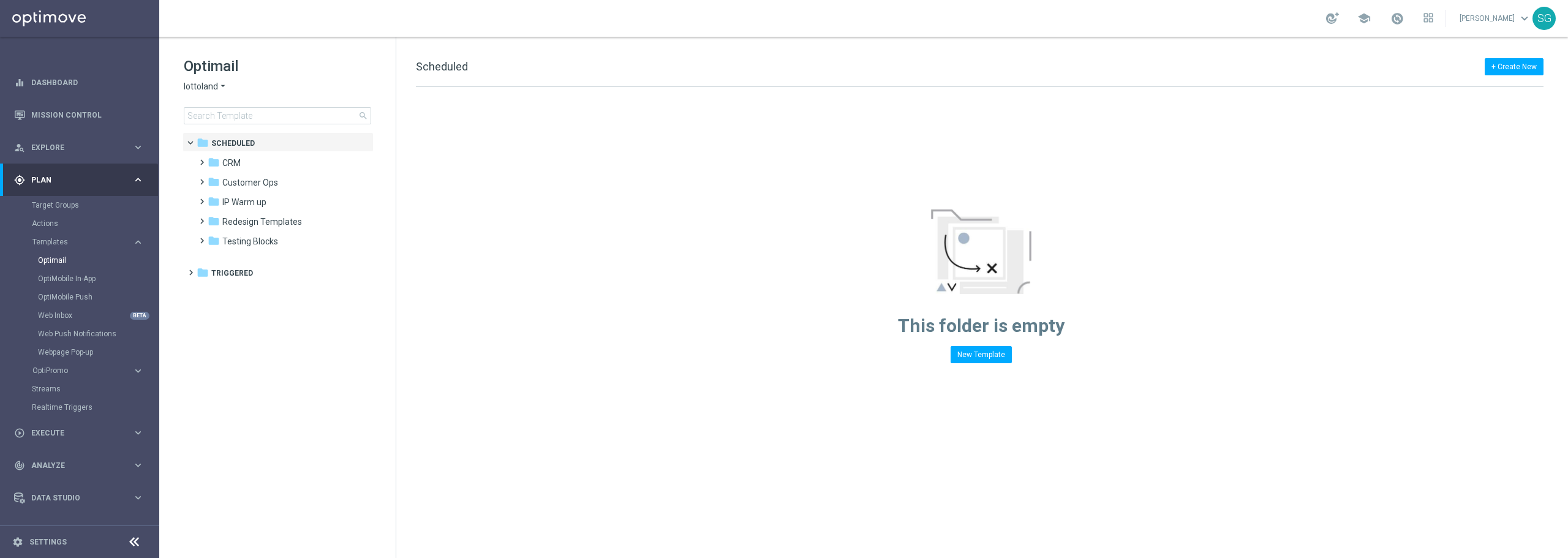 click on "lottoland" 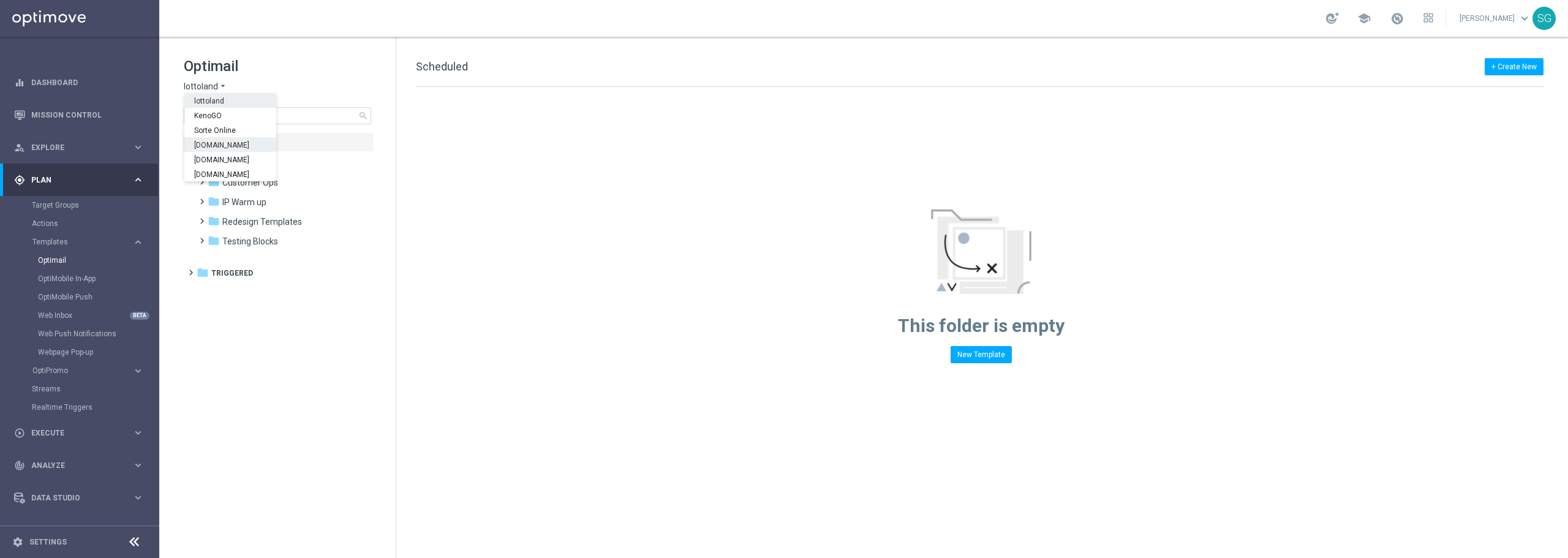 click on "[DOMAIN_NAME]" at bounding box center [0, 0] 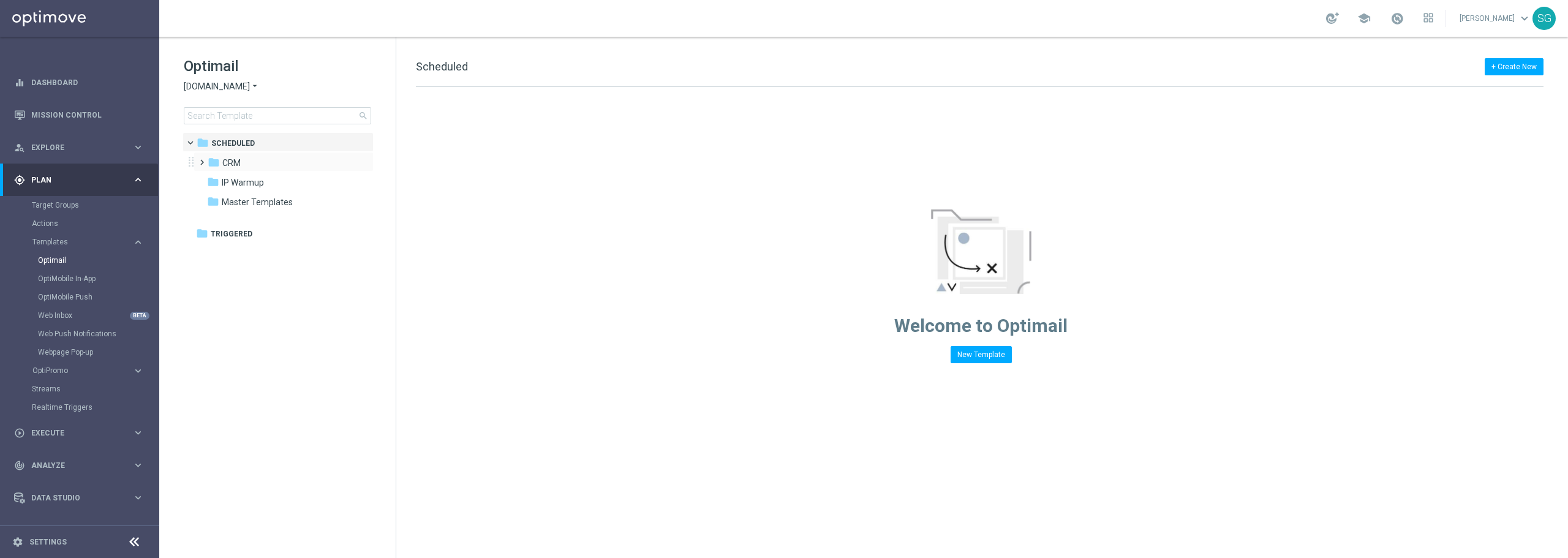 click at bounding box center (199, 157) 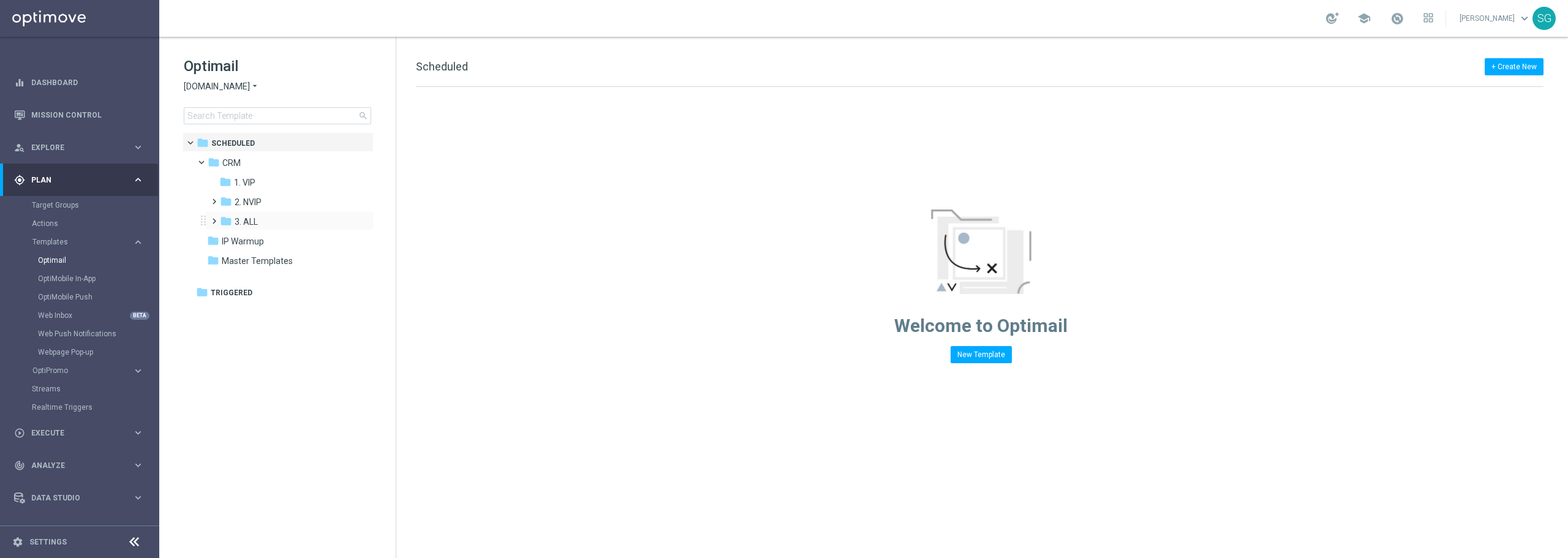 click at bounding box center (211, 216) 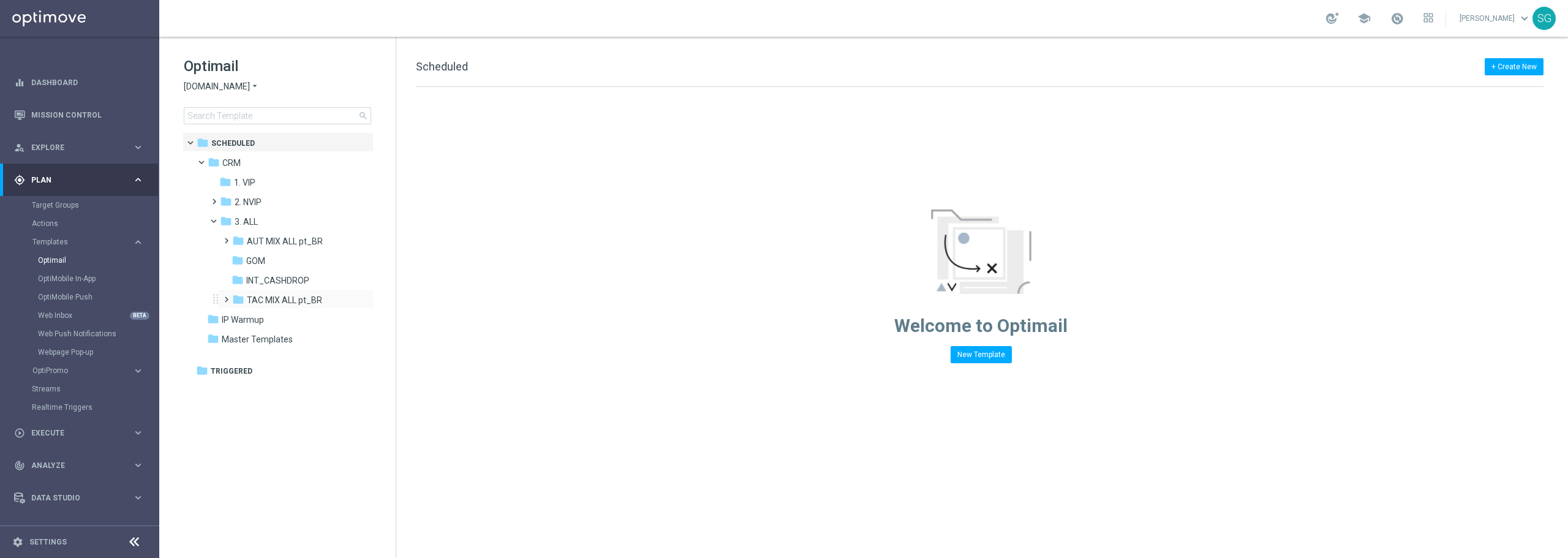 click at bounding box center [224, 294] 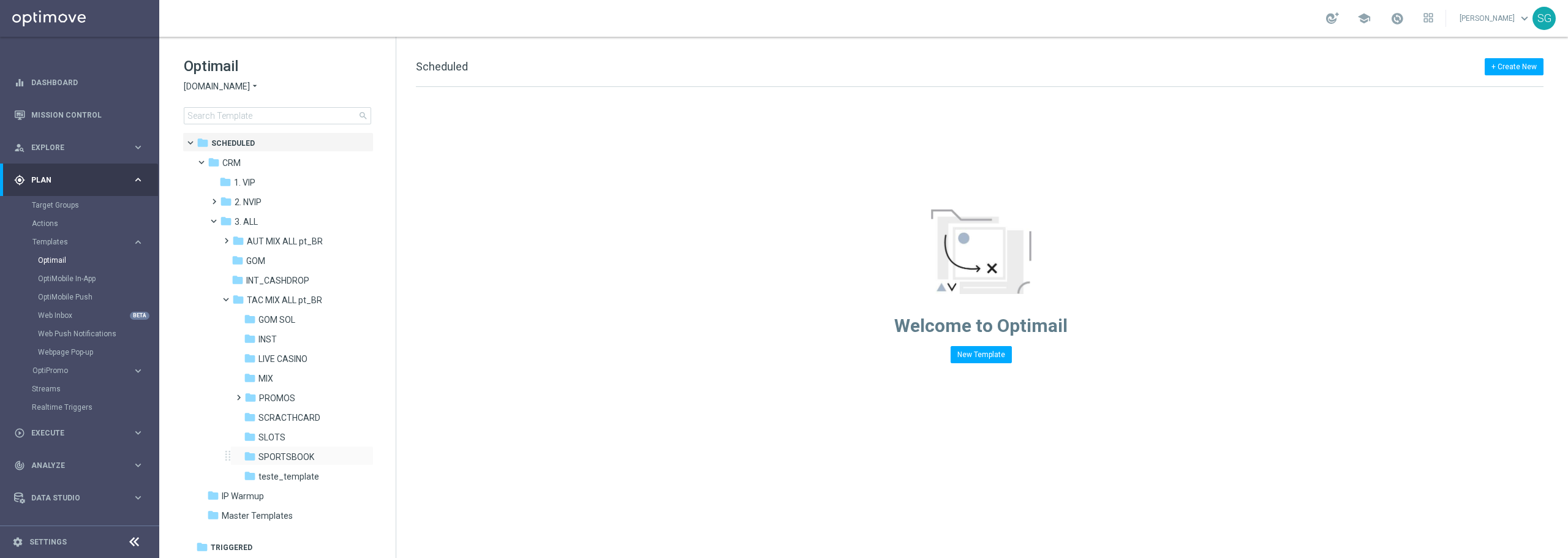 click on "folder
SPORTSBOOK
more_vert" at bounding box center [302, 456] 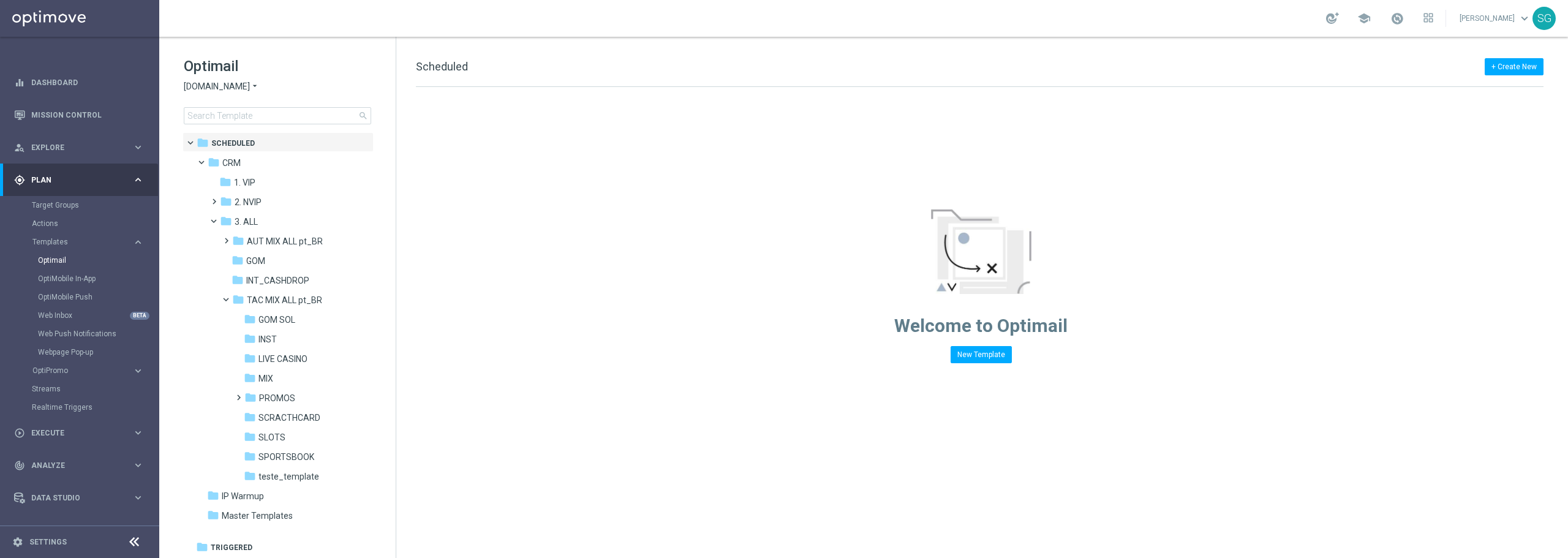 scroll, scrollTop: 1, scrollLeft: 0, axis: vertical 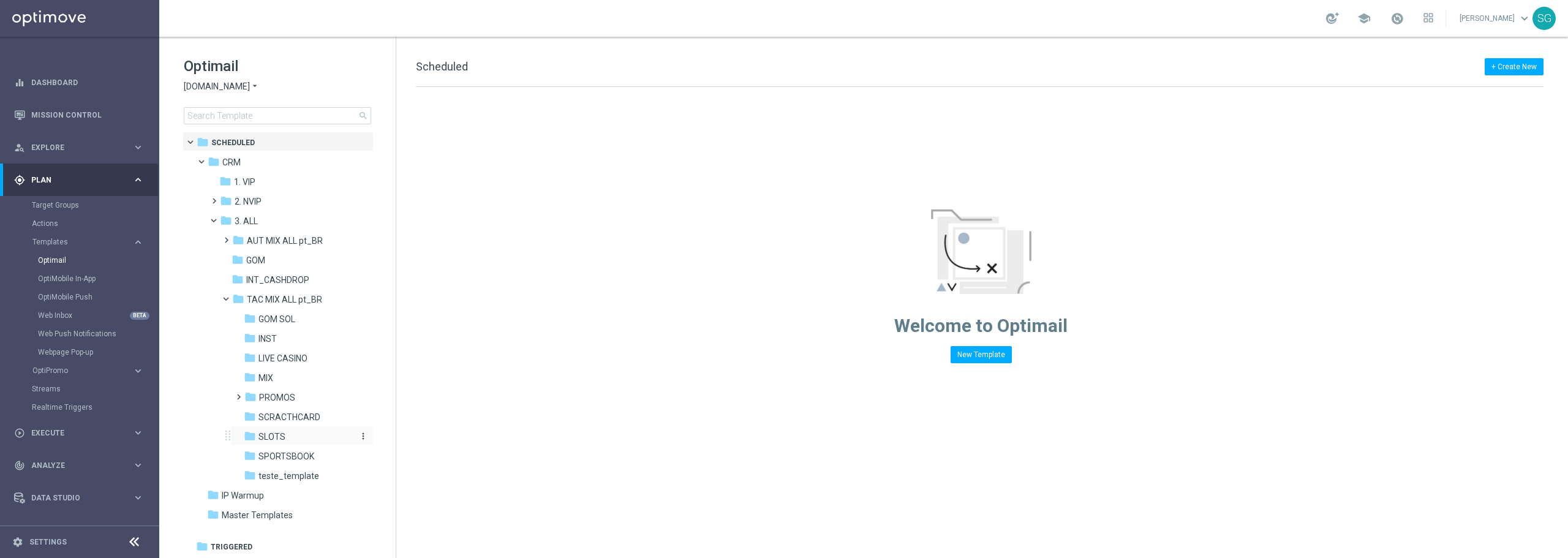 click on "folder
SLOTS" at bounding box center (299, 437) 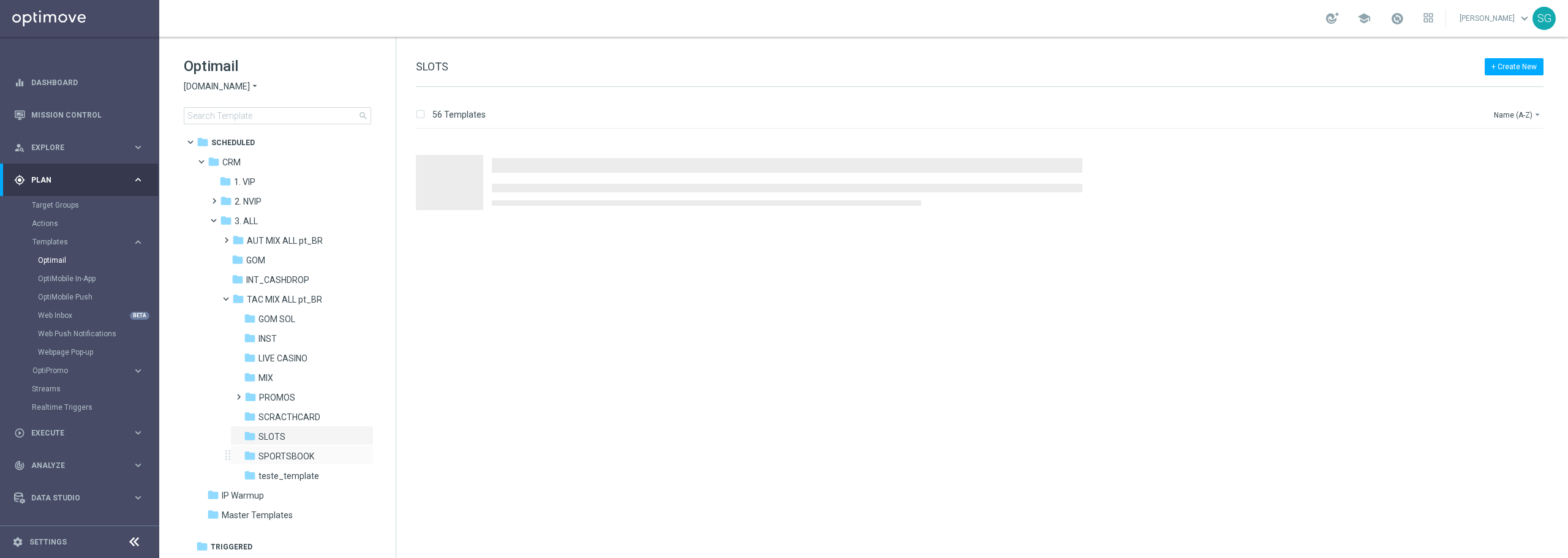 click on "folder
SPORTSBOOK
more_vert" at bounding box center [302, 455] 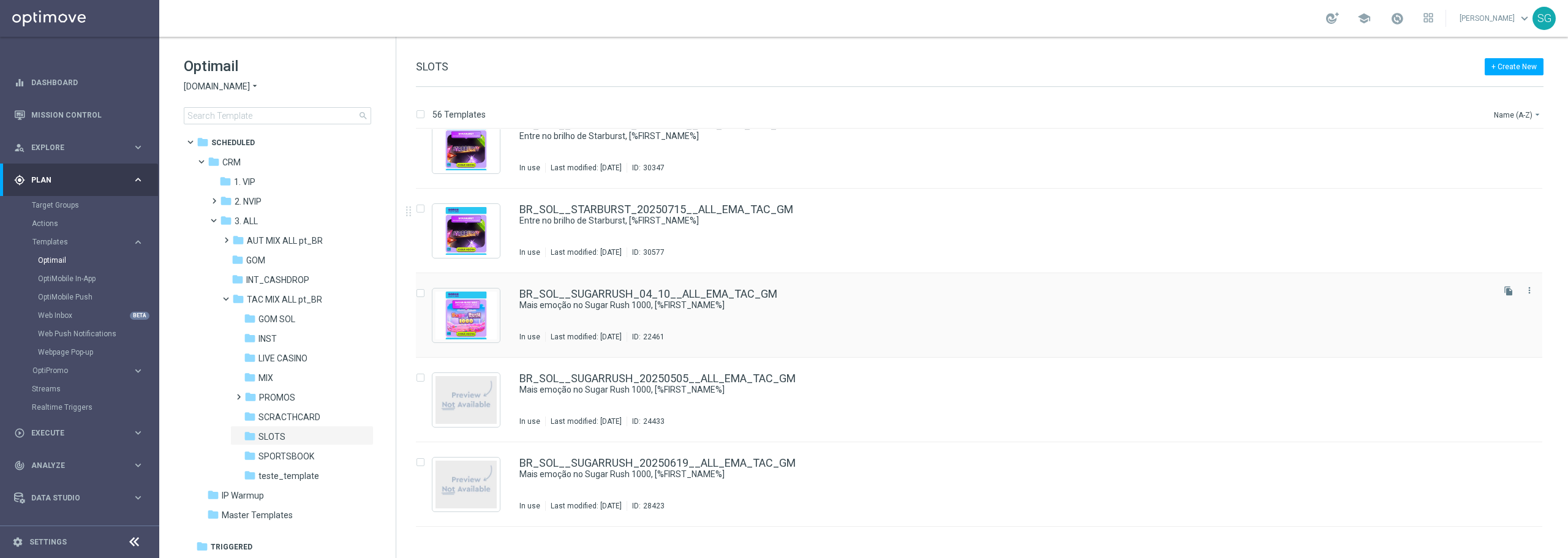 scroll, scrollTop: 2326, scrollLeft: 0, axis: vertical 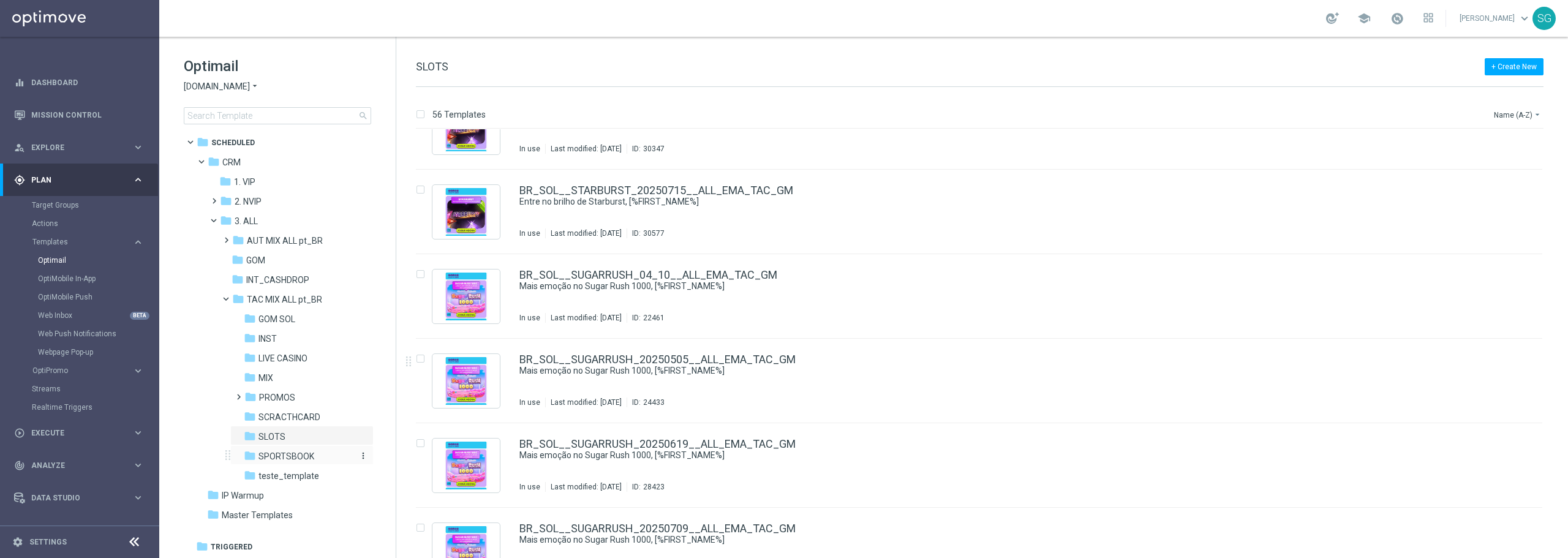 click on "SPORTSBOOK" at bounding box center [286, 456] 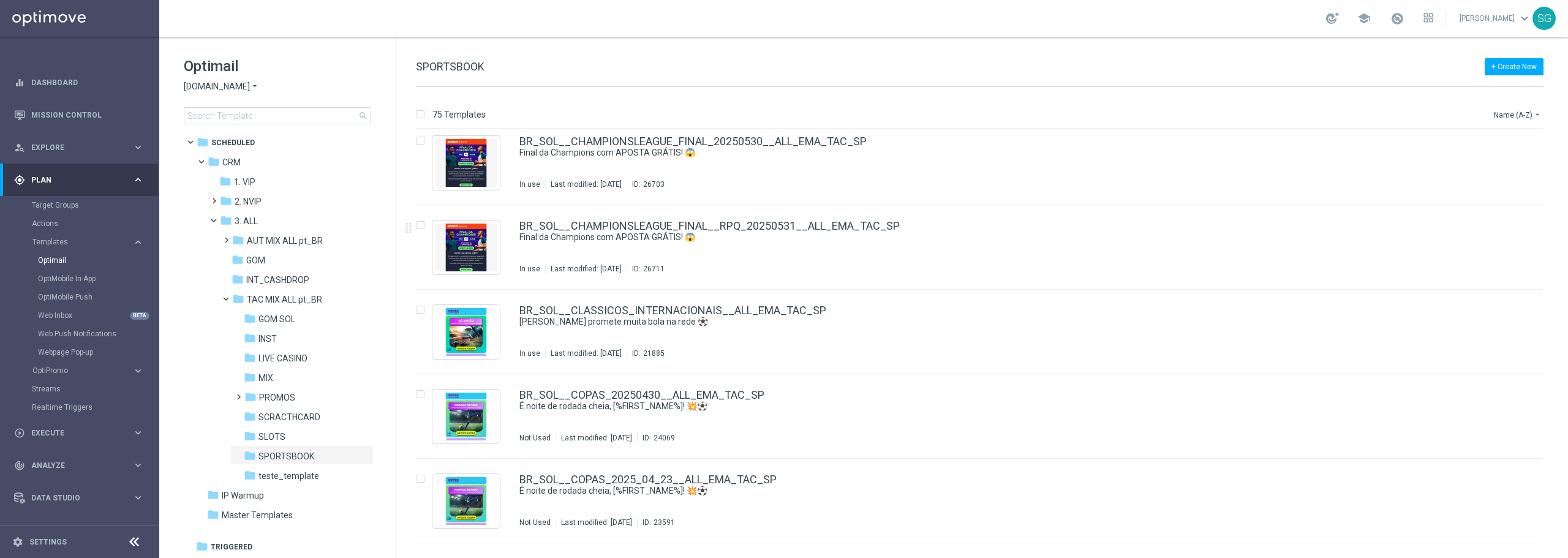 scroll, scrollTop: 1286, scrollLeft: 0, axis: vertical 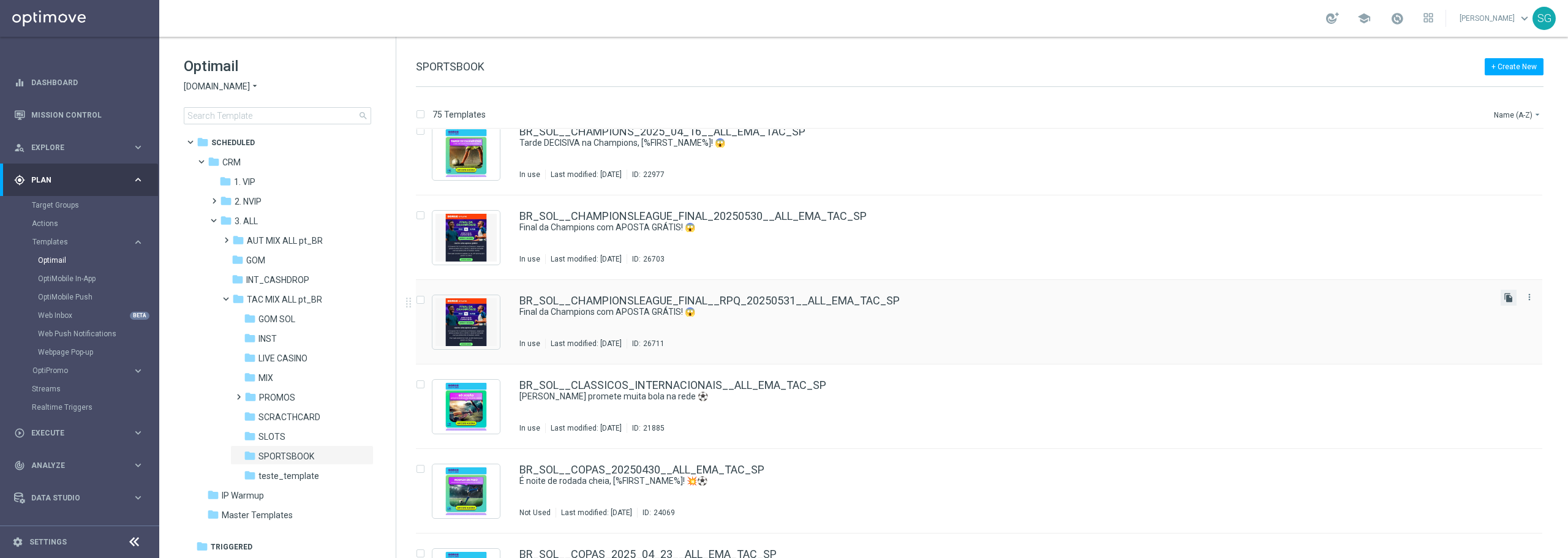 click on "file_copy" at bounding box center (1509, 298) 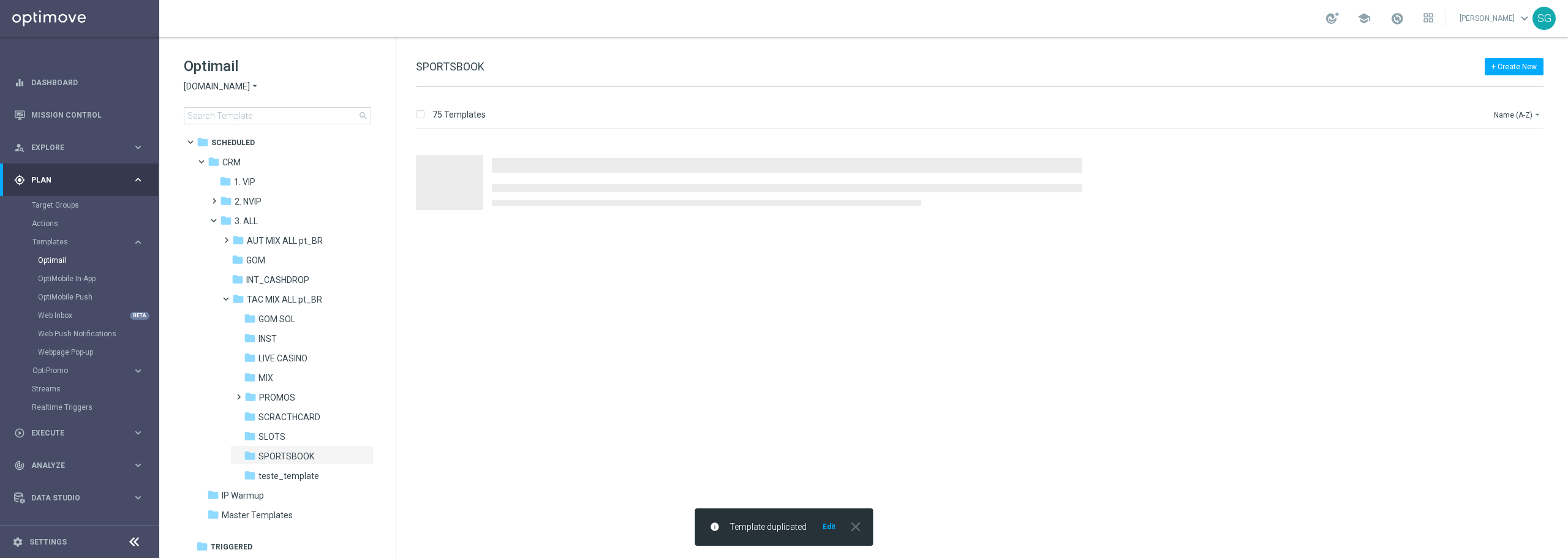 scroll, scrollTop: 0, scrollLeft: 0, axis: both 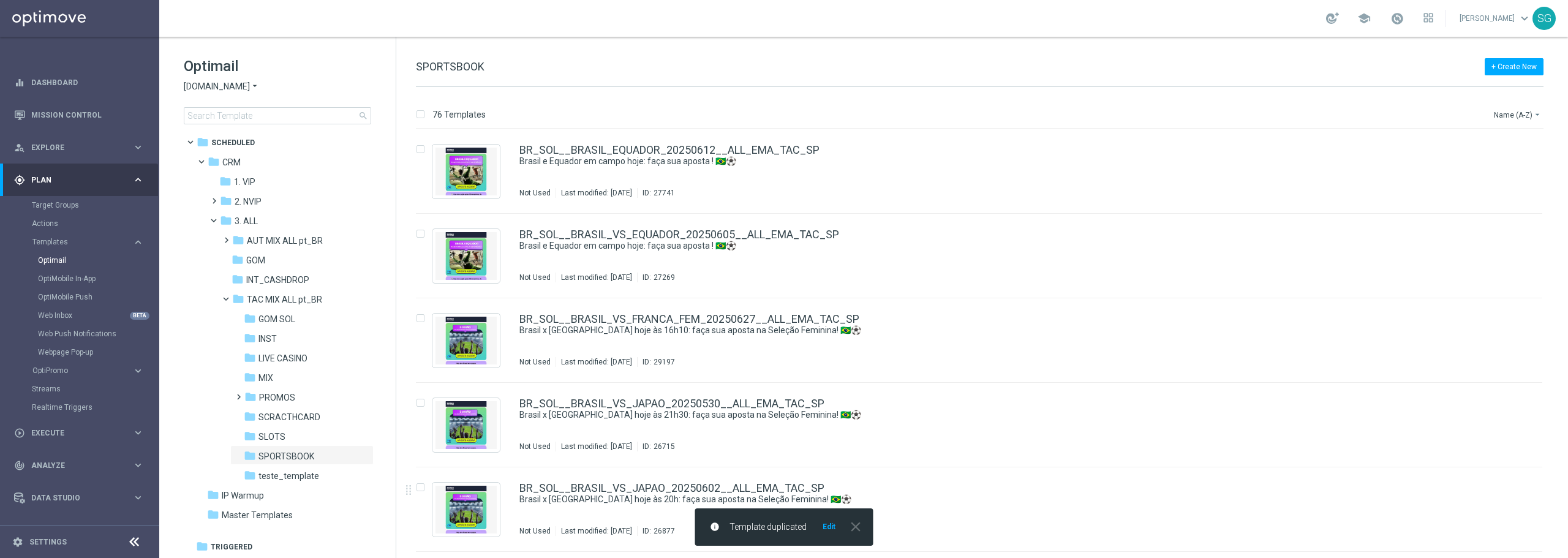 click on "Edit" 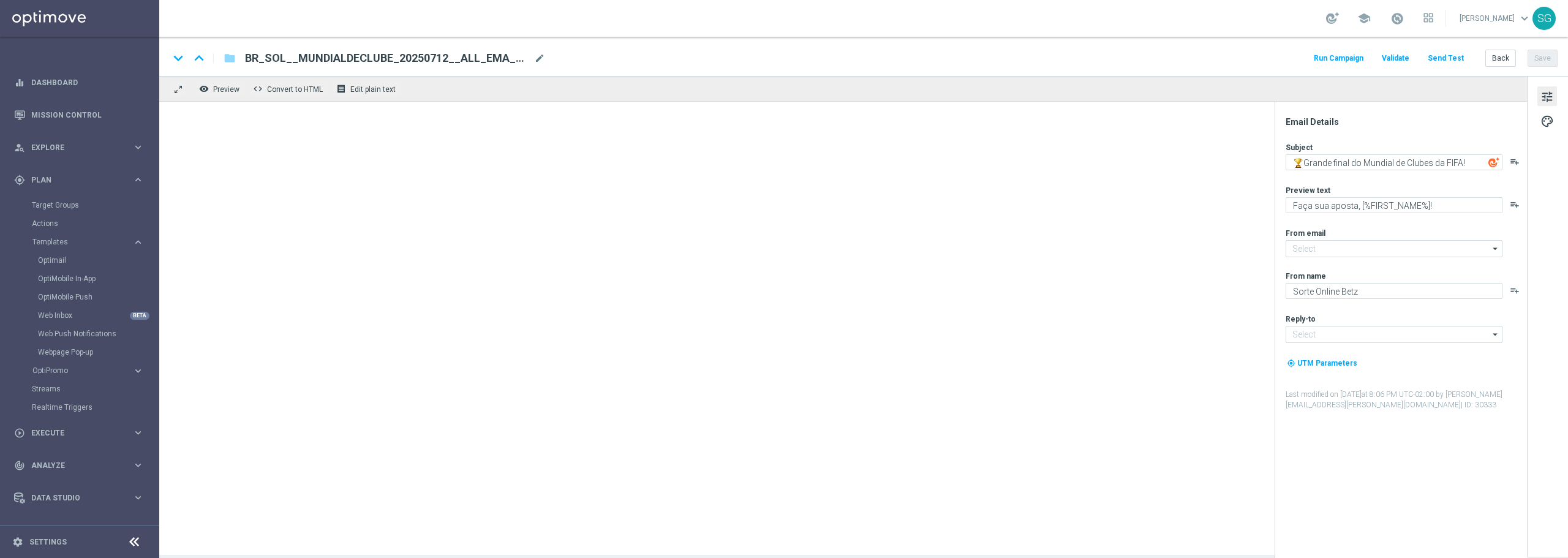 type on "[EMAIL_ADDRESS][DOMAIN_NAME]" 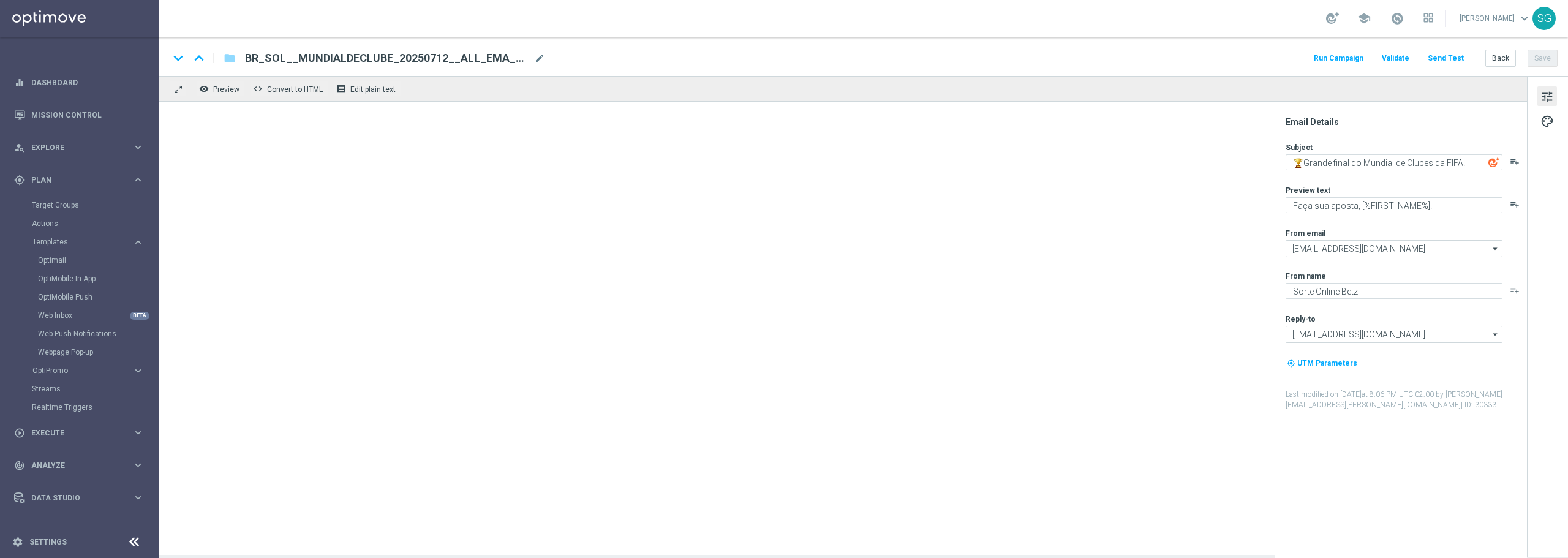 type on "Final da Champions com APOSTA GRÁTIS! 😱" 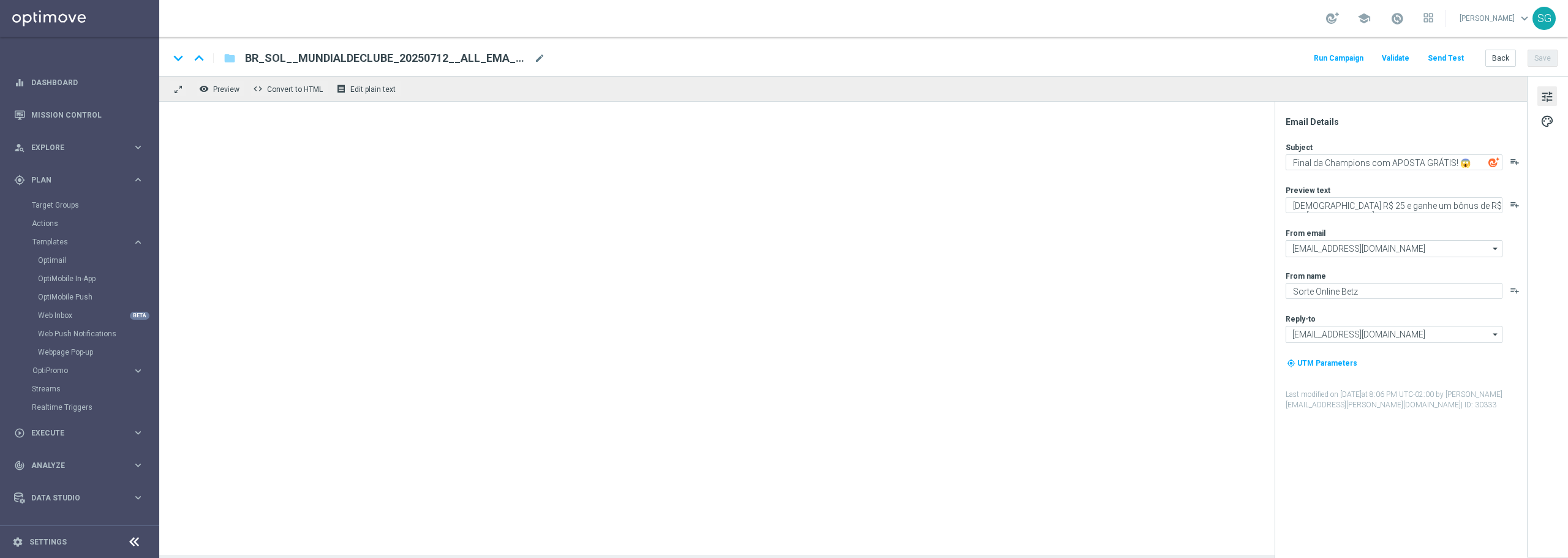 type on "[DOMAIN_NAME]" 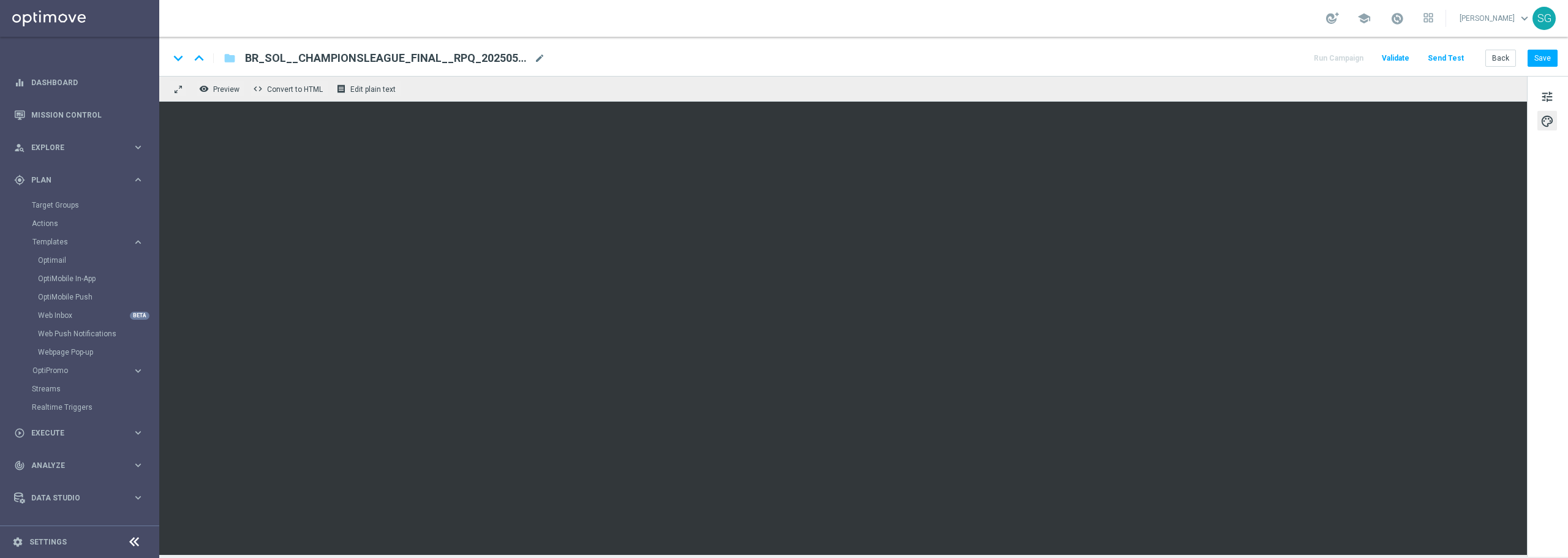 click on "BR_SOL__CHAMPIONSLEAGUE_FINAL__RPQ_20250531__ALL_EMA_TAC_SP(1)" 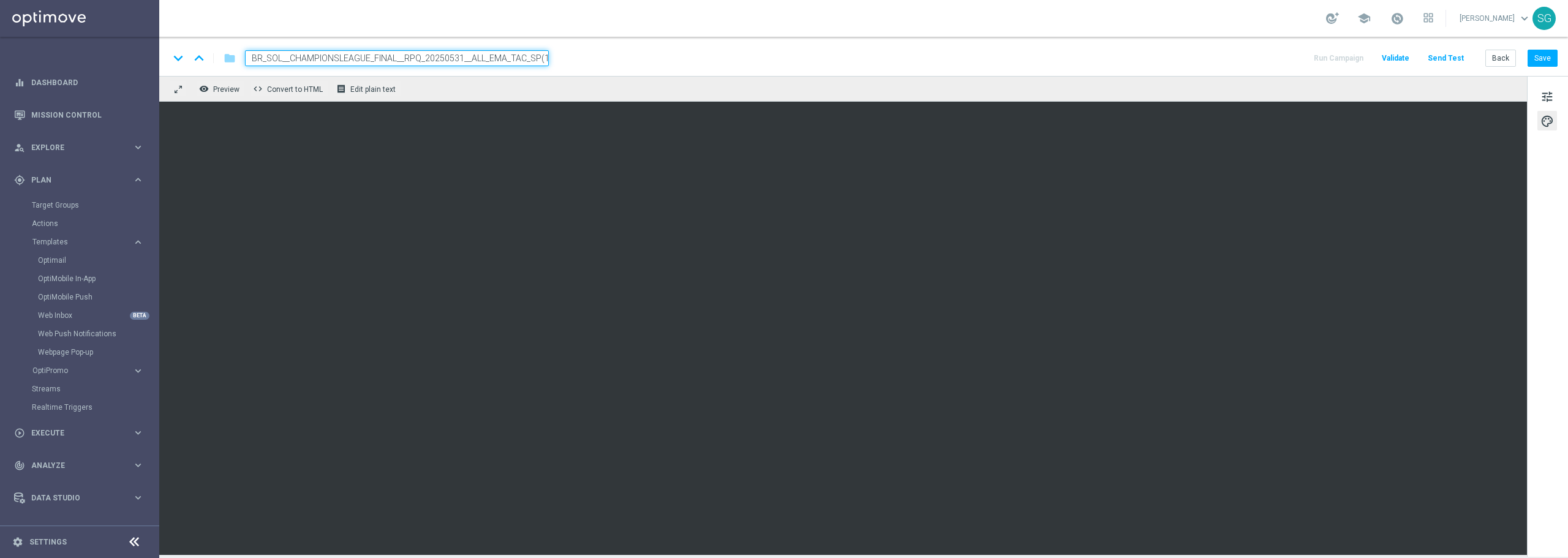 click on "BR_SOL__CHAMPIONSLEAGUE_FINAL__RPQ_20250531__ALL_EMA_TAC_SP(1)" at bounding box center (397, 58) 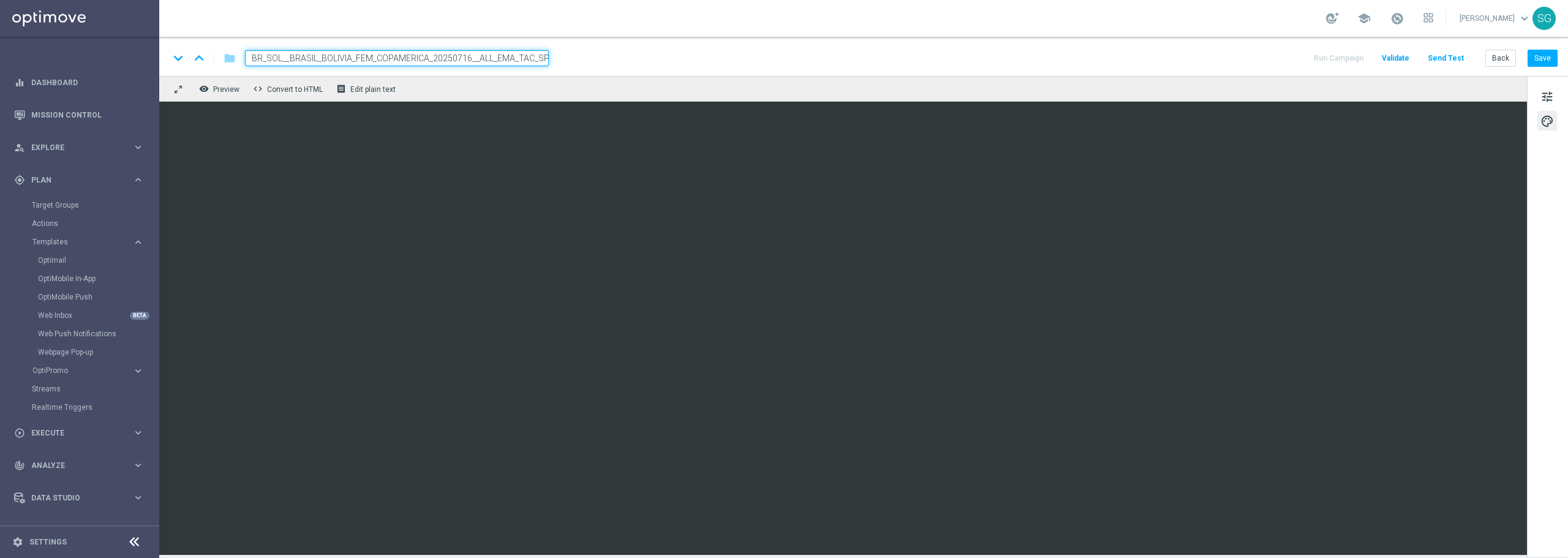 type on "BR_SOL__BRASIL_BOLIVIA_FEM_COPAMERICA_20250716__ALL_EMA_TAC_SP" 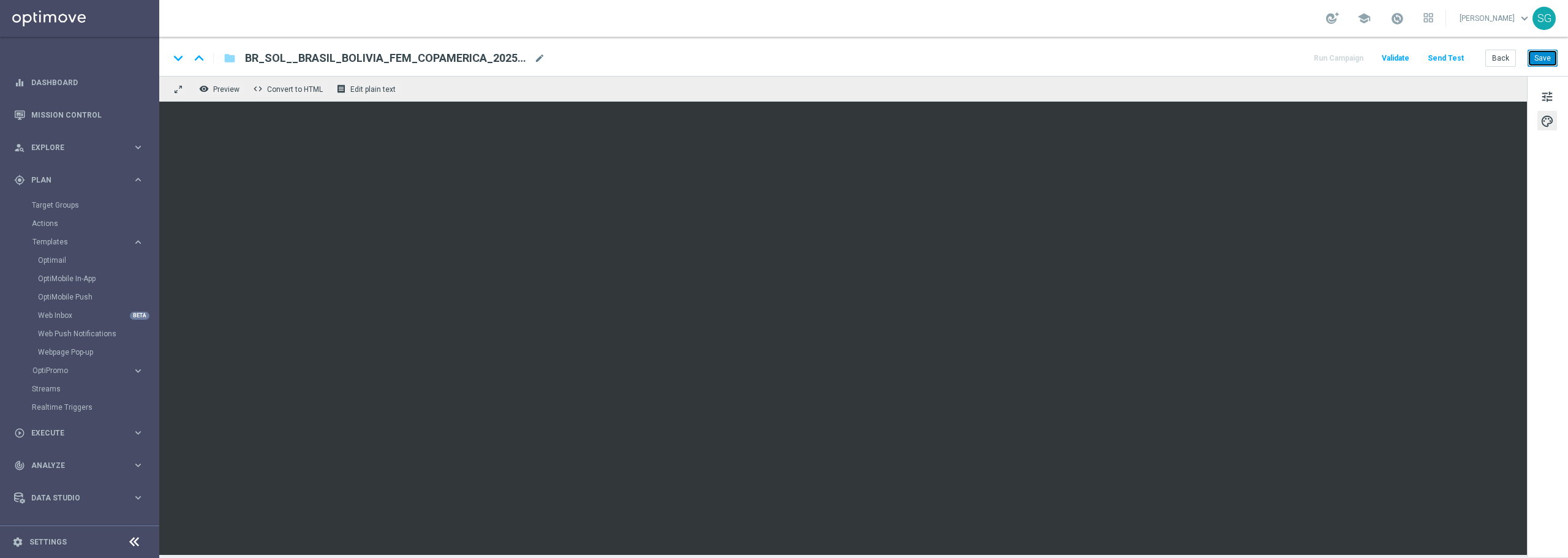 click on "Save" at bounding box center [1542, 58] 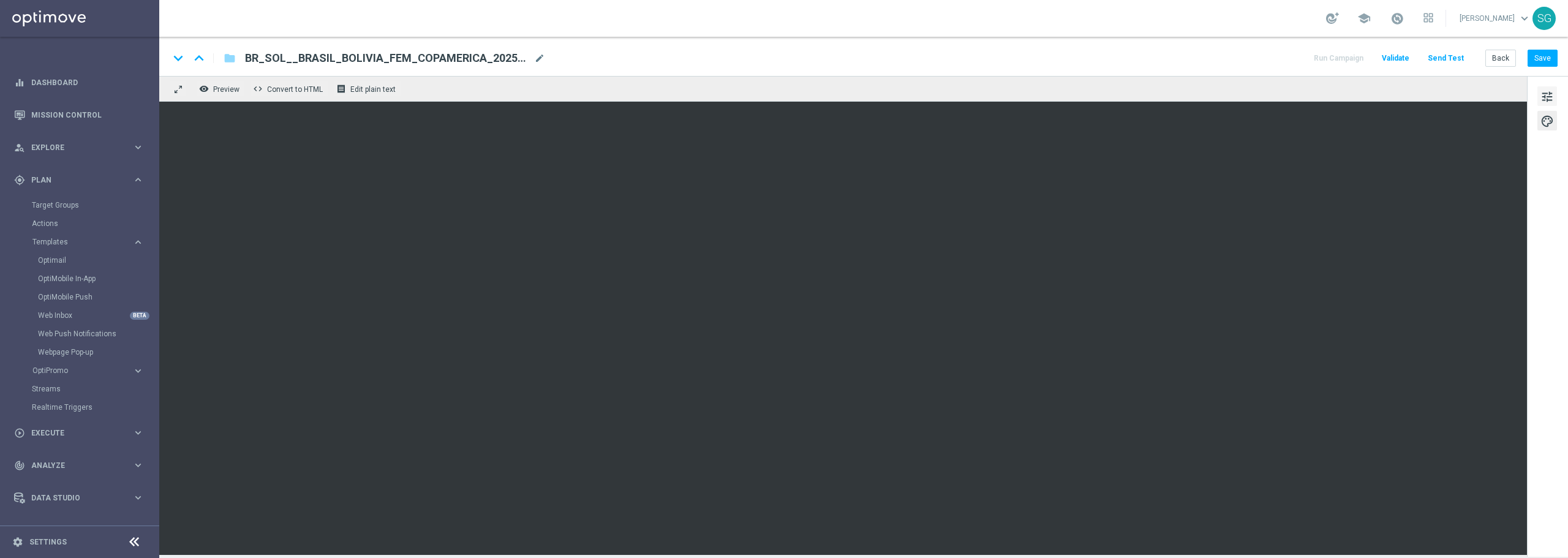 click on "tune" 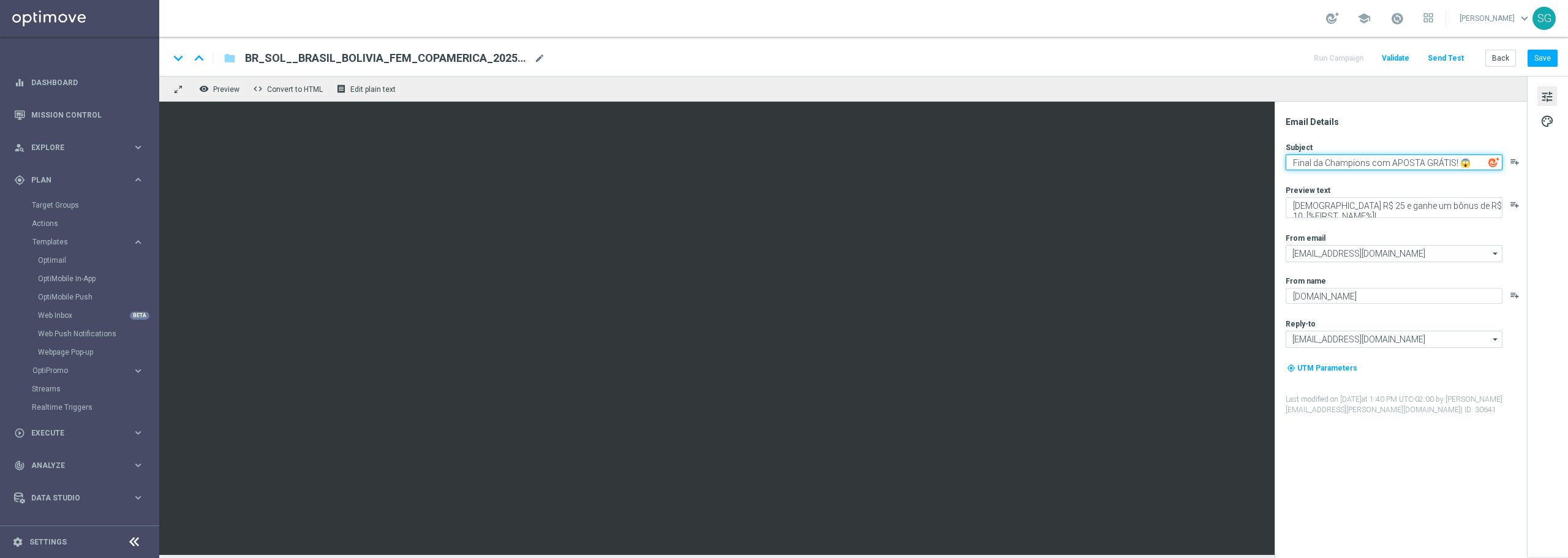 click on "Final da Champions com APOSTA GRÁTIS! 😱" 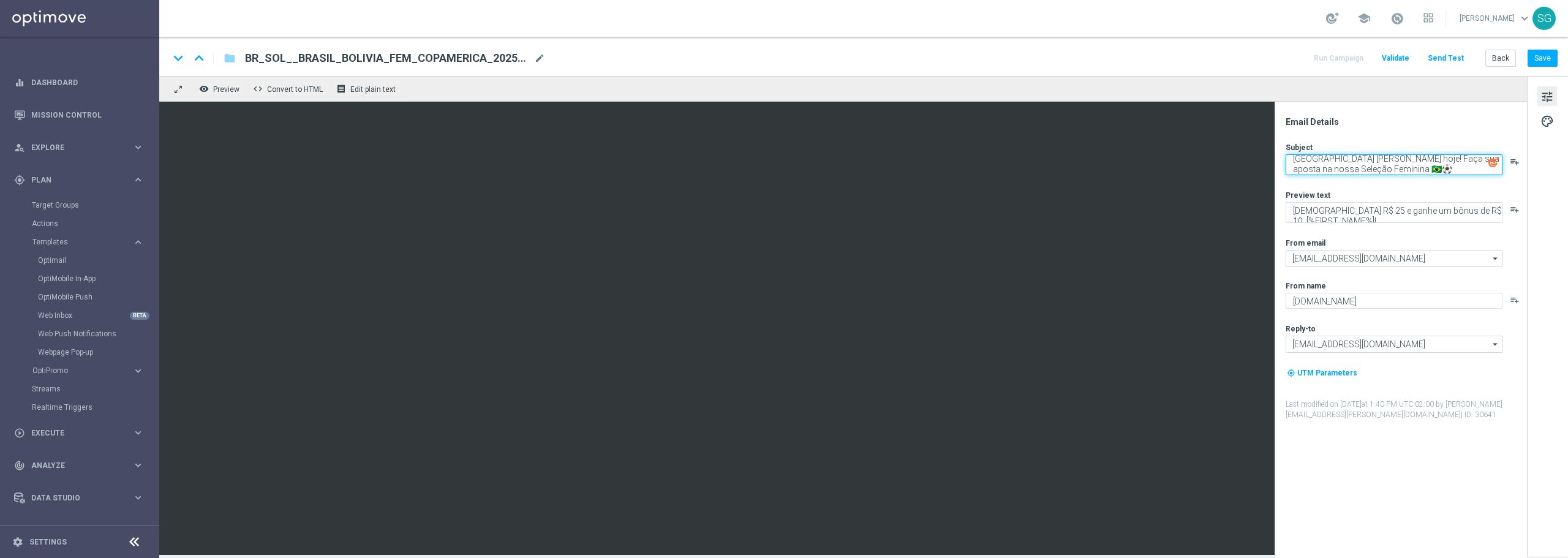 scroll, scrollTop: 4, scrollLeft: 0, axis: vertical 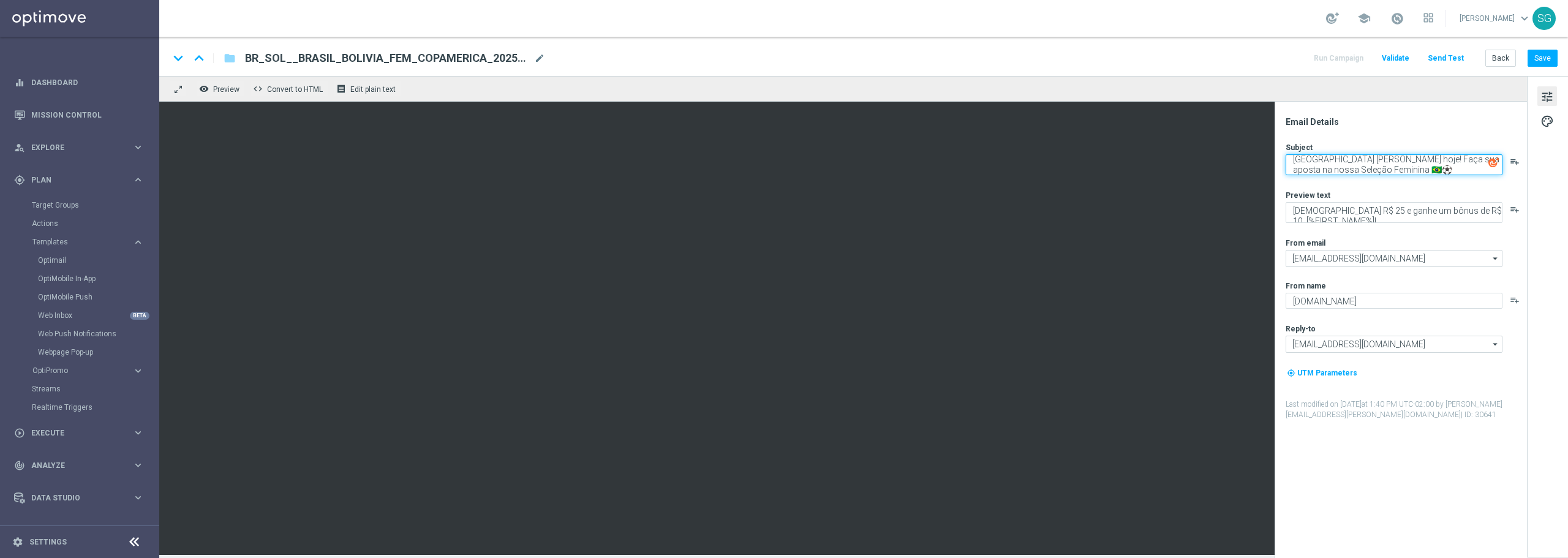 drag, startPoint x: 1286, startPoint y: 161, endPoint x: 1379, endPoint y: 154, distance: 93.26307 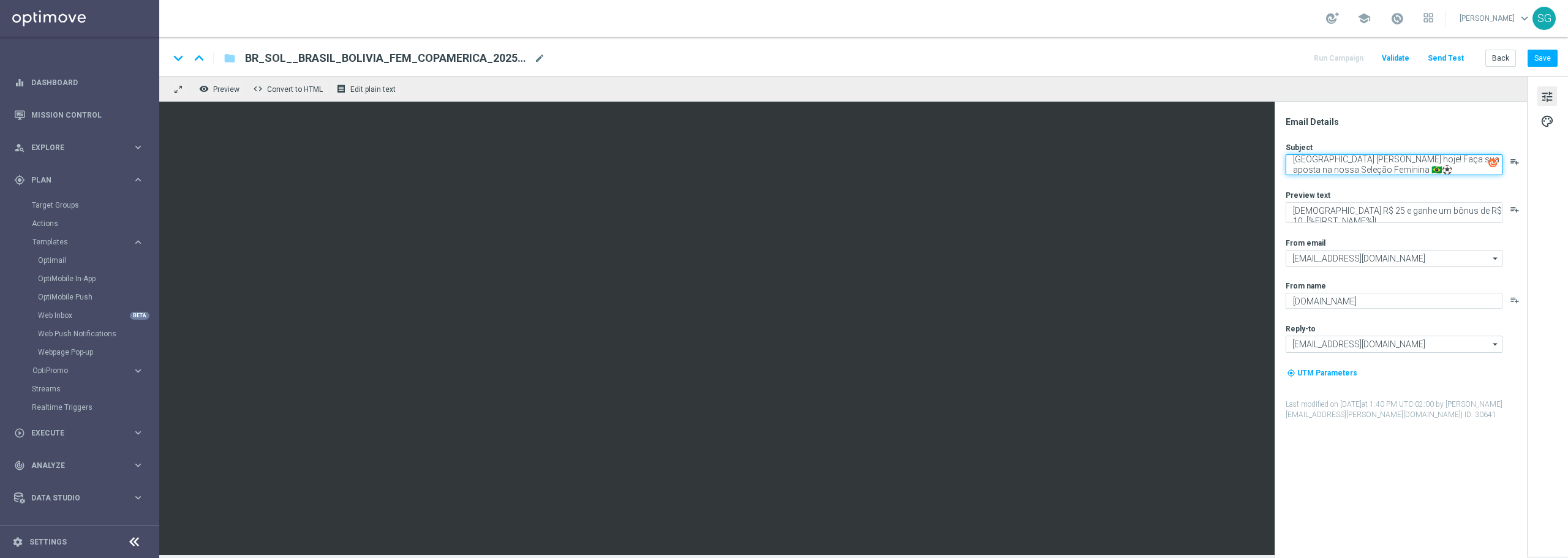 click on "Subject
Brasil [PERSON_NAME] hoje! Faça sua aposta na nossa Seleção Feminina 🇧🇷⚽
playlist_add" 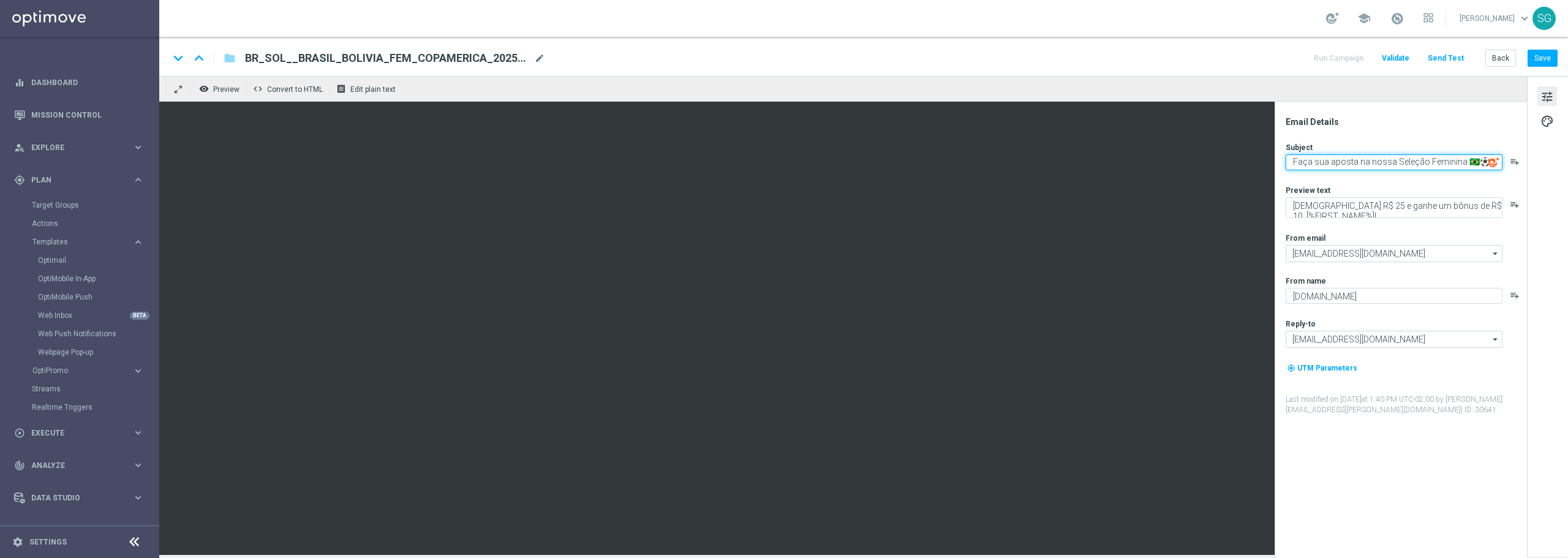 scroll, scrollTop: 0, scrollLeft: 0, axis: both 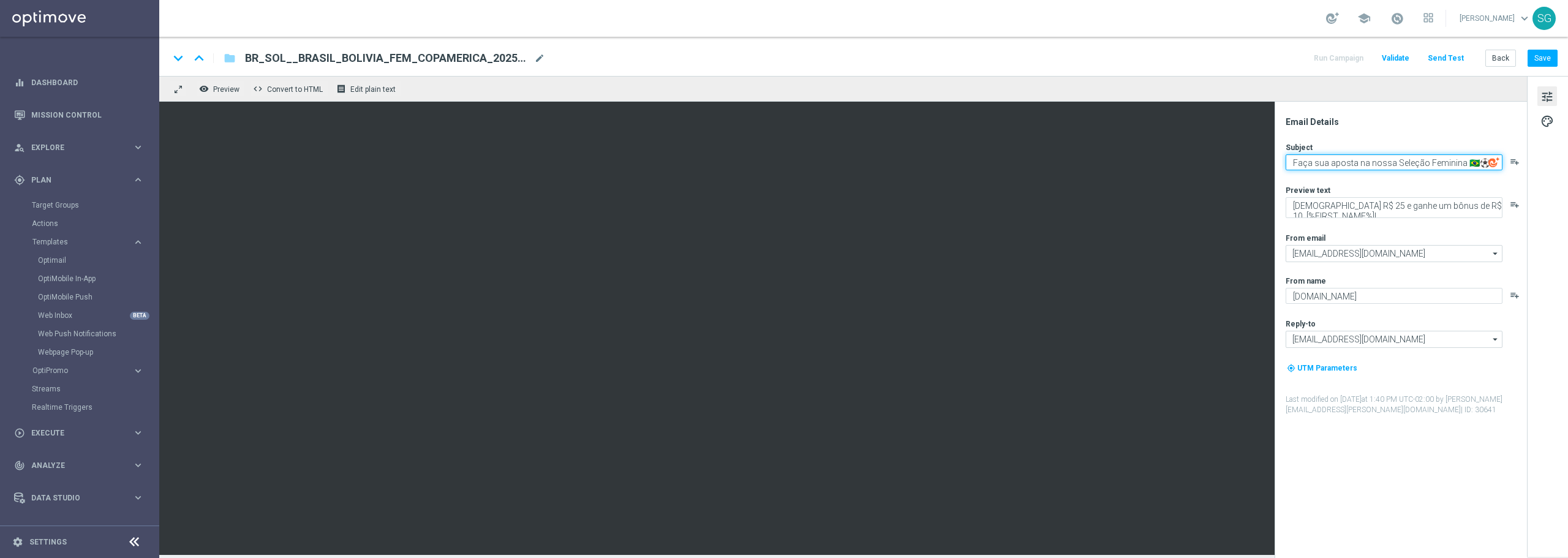 type on "Faça sua aposta na nossa Seleção Feminina 🇧🇷⚽" 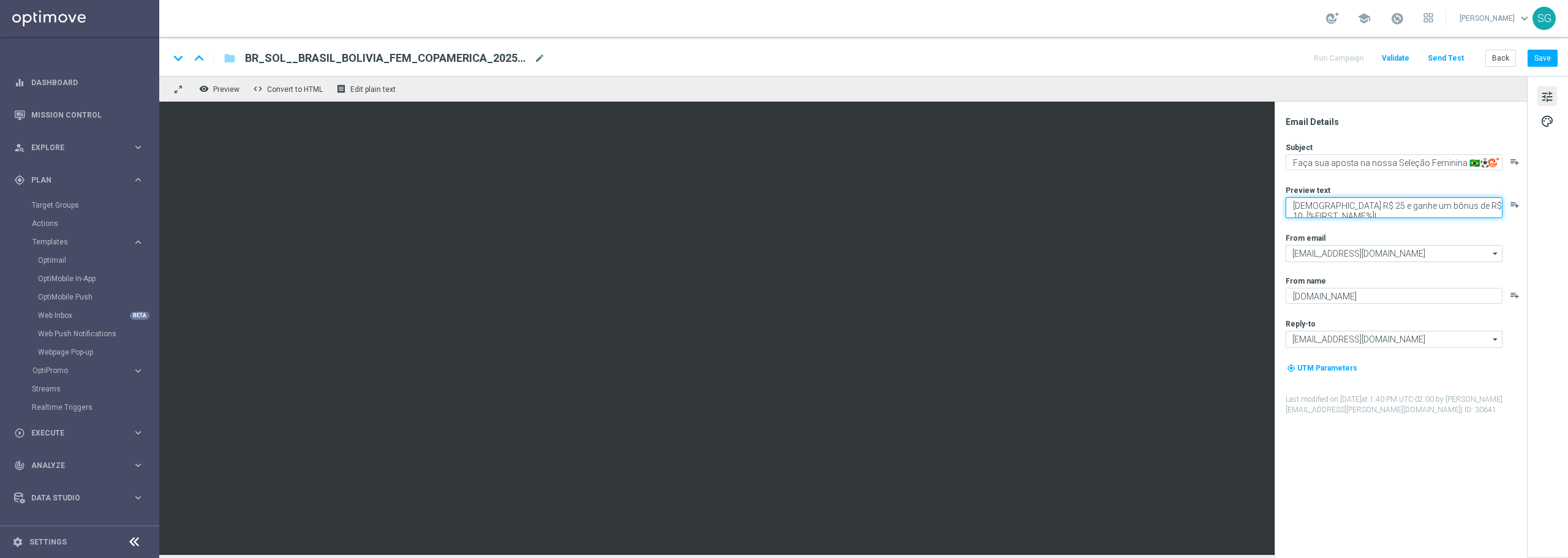 click on "[DEMOGRAPHIC_DATA] R$ 25 e ganhe um bônus de R$ 10, [%FIRST_NAME%]!" 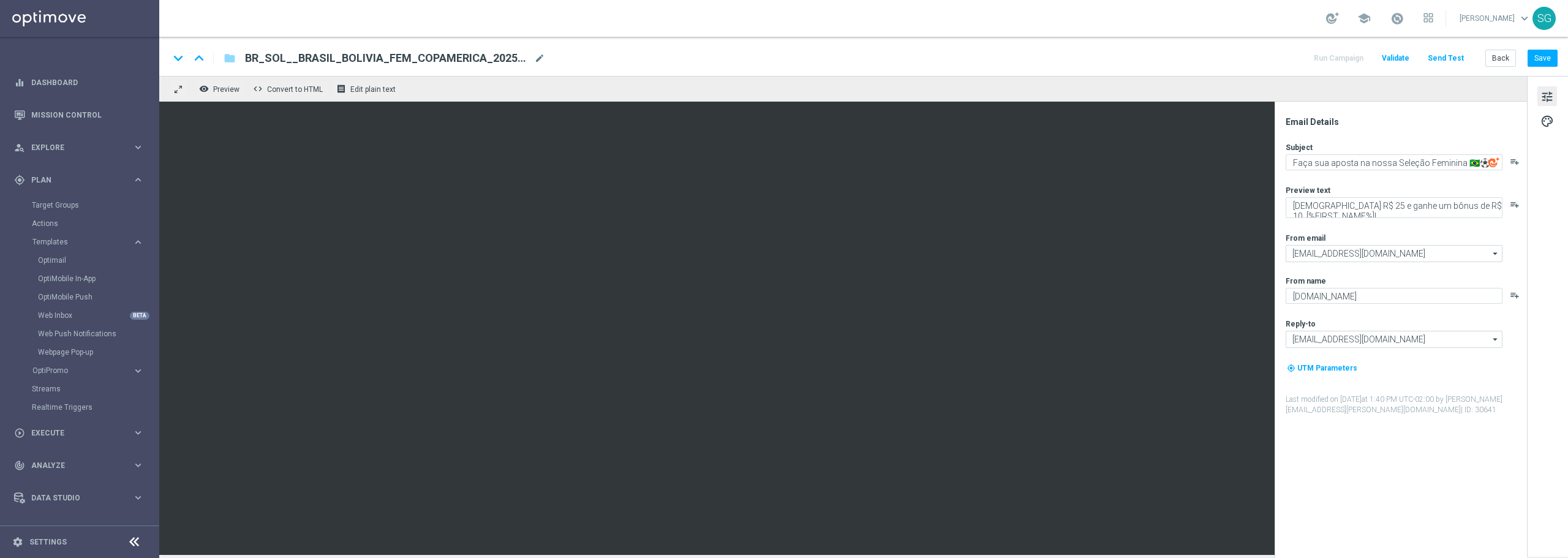 click on "Subject
Faça sua aposta na nossa Seleção Feminina 🇧🇷⚽
playlist_add
Preview text
Aposte R$ 25 e ganhe um bônus de R$ 10, [%FIRST_NAME%]!
playlist_add
From email
[EMAIL_ADDRESS][DOMAIN_NAME]
[EMAIL_ADDRESS][DOMAIN_NAME]
arrow_drop_down
Drag here to set row groups Drag here to set column labels
Show Selected" 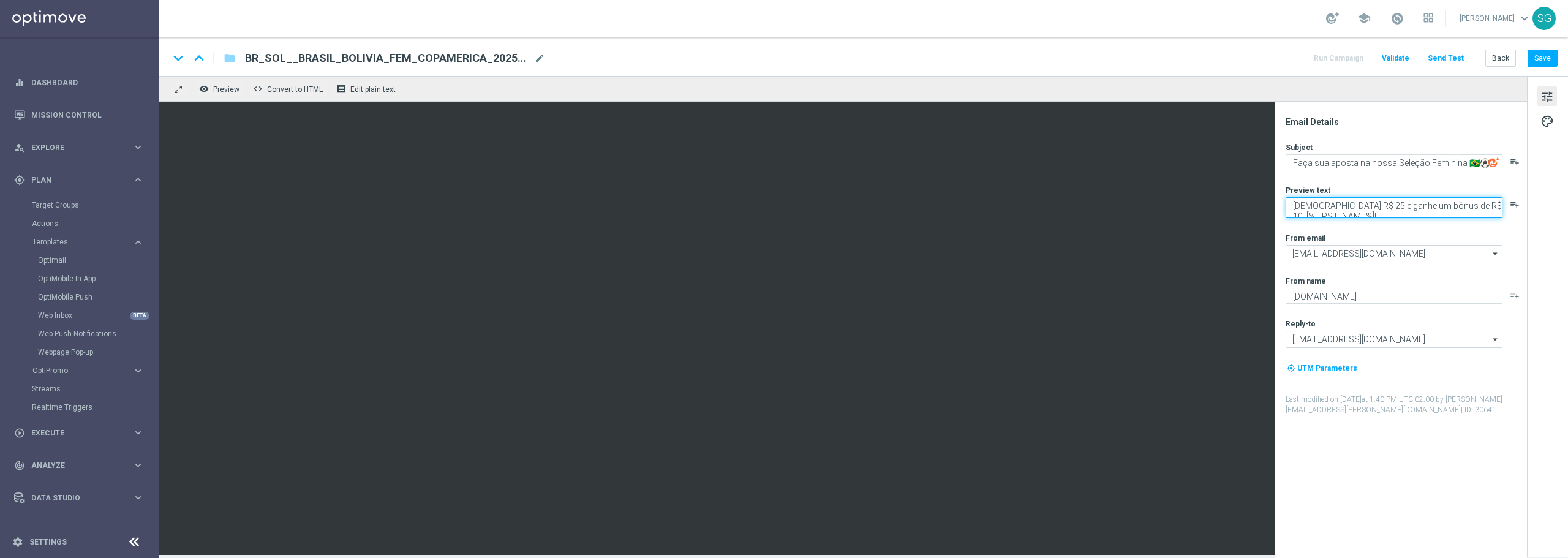 click on "[DEMOGRAPHIC_DATA] R$ 25 e ganhe um bônus de R$ 10, [%FIRST_NAME%]!" 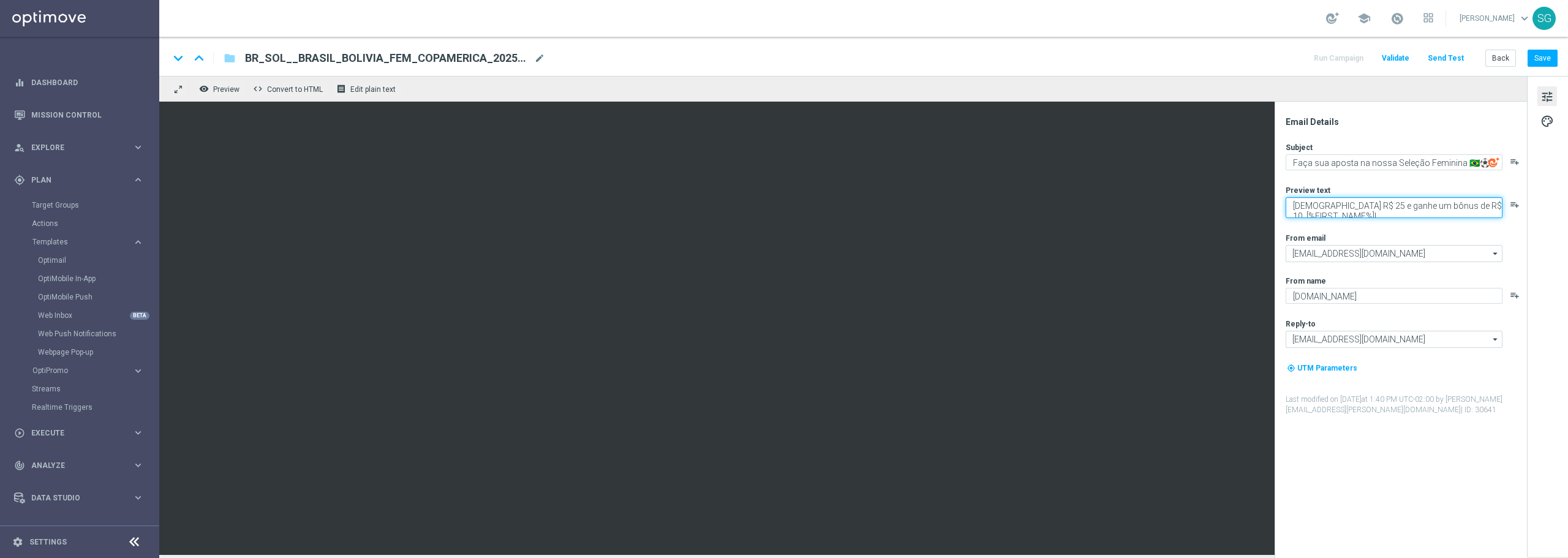 drag, startPoint x: 1451, startPoint y: 203, endPoint x: 1292, endPoint y: 207, distance: 159.0503 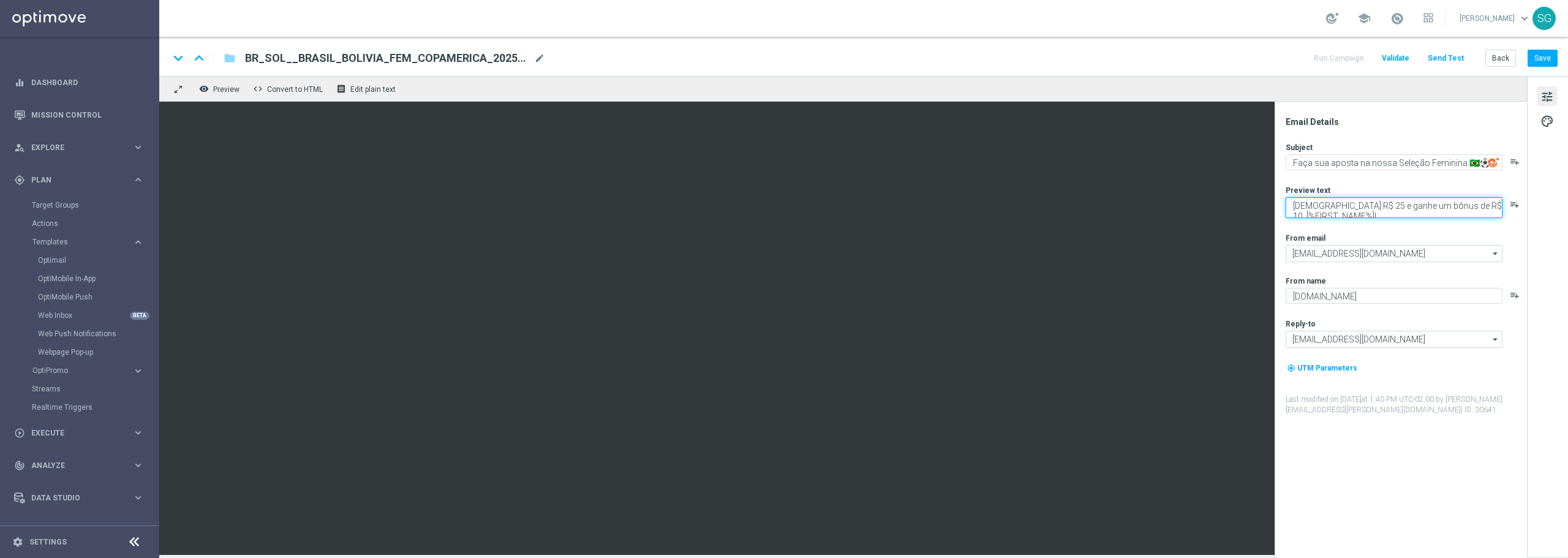click on "[DEMOGRAPHIC_DATA] R$ 25 e ganhe um bônus de R$ 10, [%FIRST_NAME%]!" 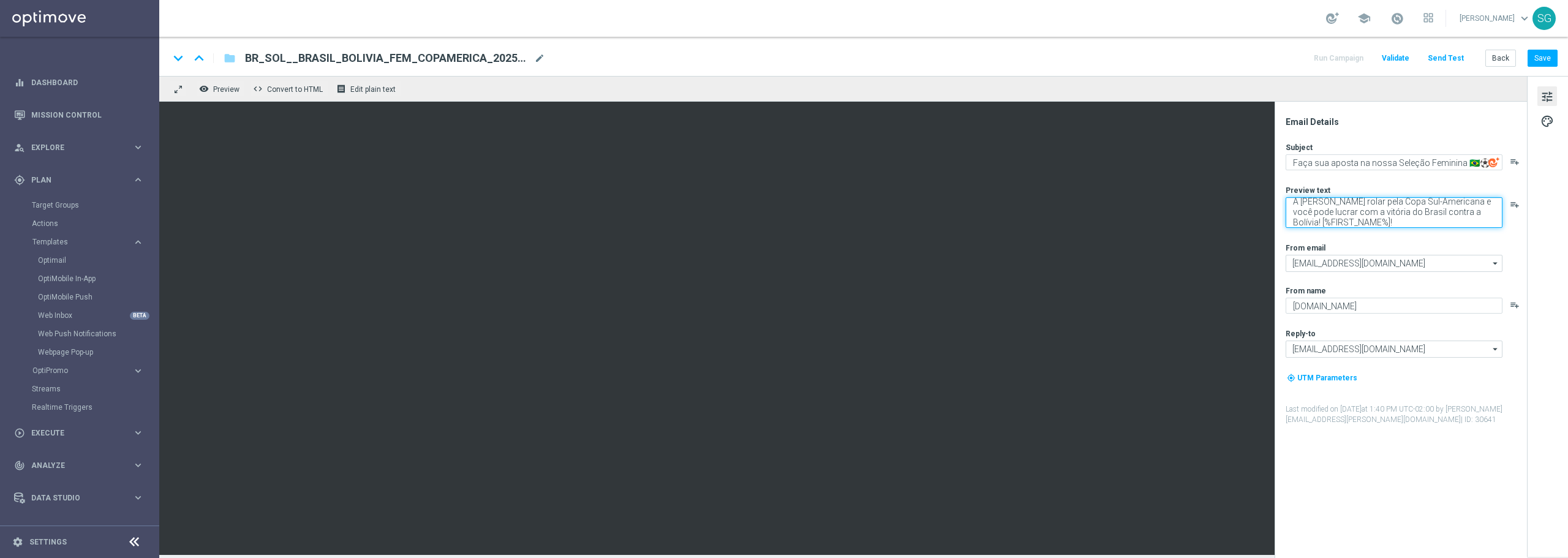 scroll, scrollTop: 0, scrollLeft: 0, axis: both 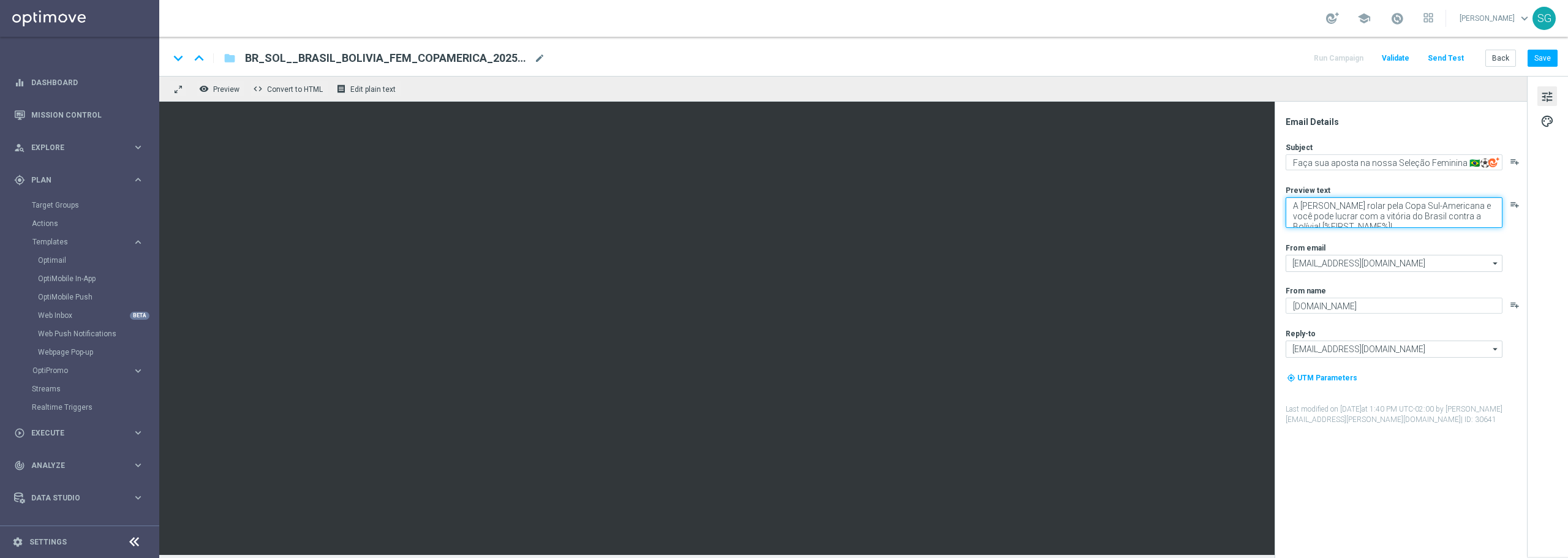 drag, startPoint x: 1445, startPoint y: 207, endPoint x: 1458, endPoint y: 215, distance: 15.264338 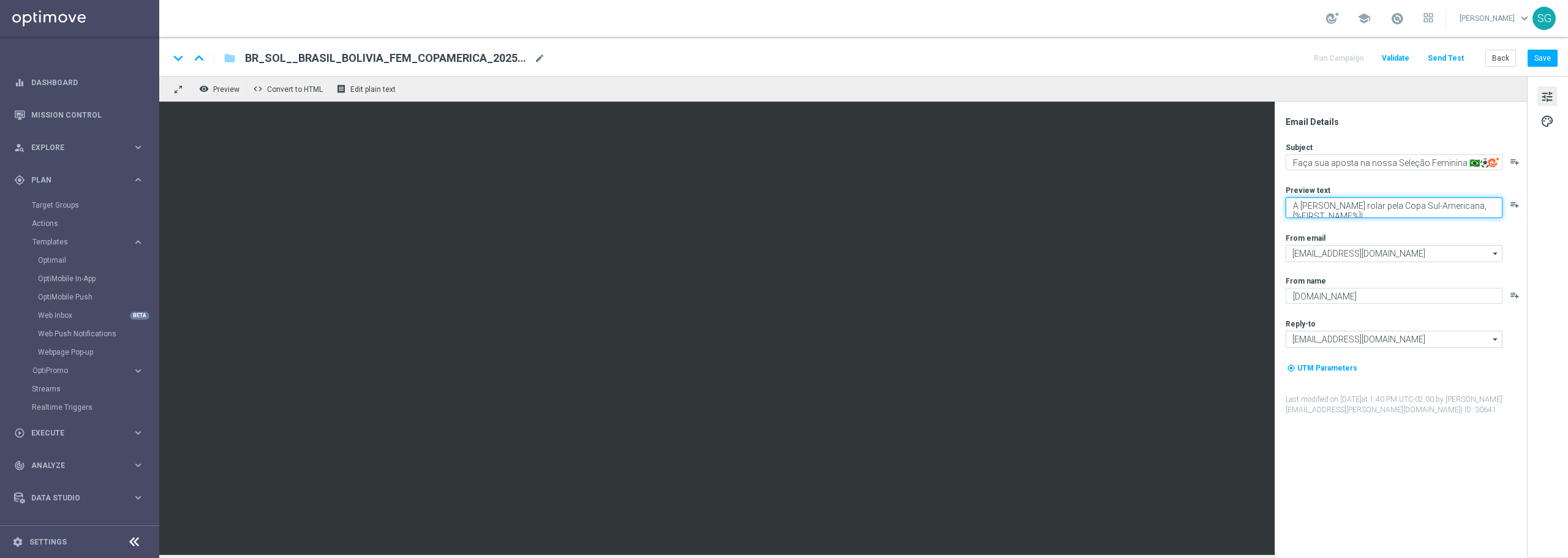 type on "A [PERSON_NAME] rolar pela Copa Sul-Americana, [%FIRST_NAME%]!" 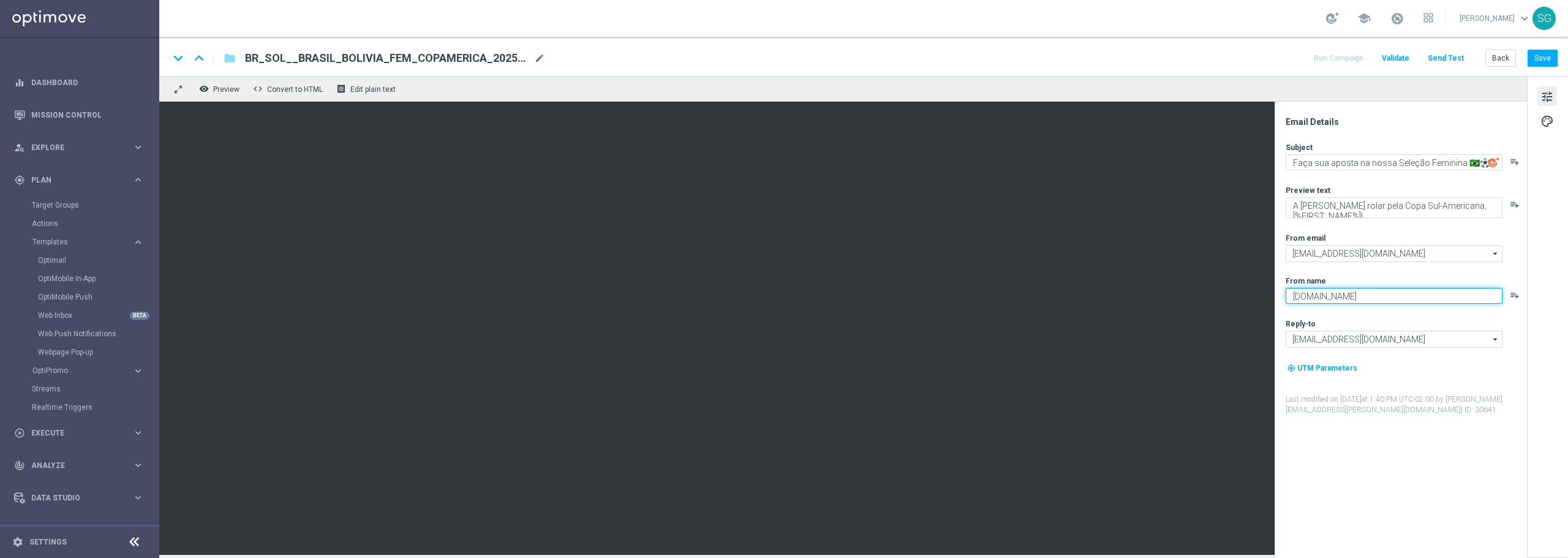 drag, startPoint x: 1336, startPoint y: 299, endPoint x: 1378, endPoint y: 303, distance: 42.19005 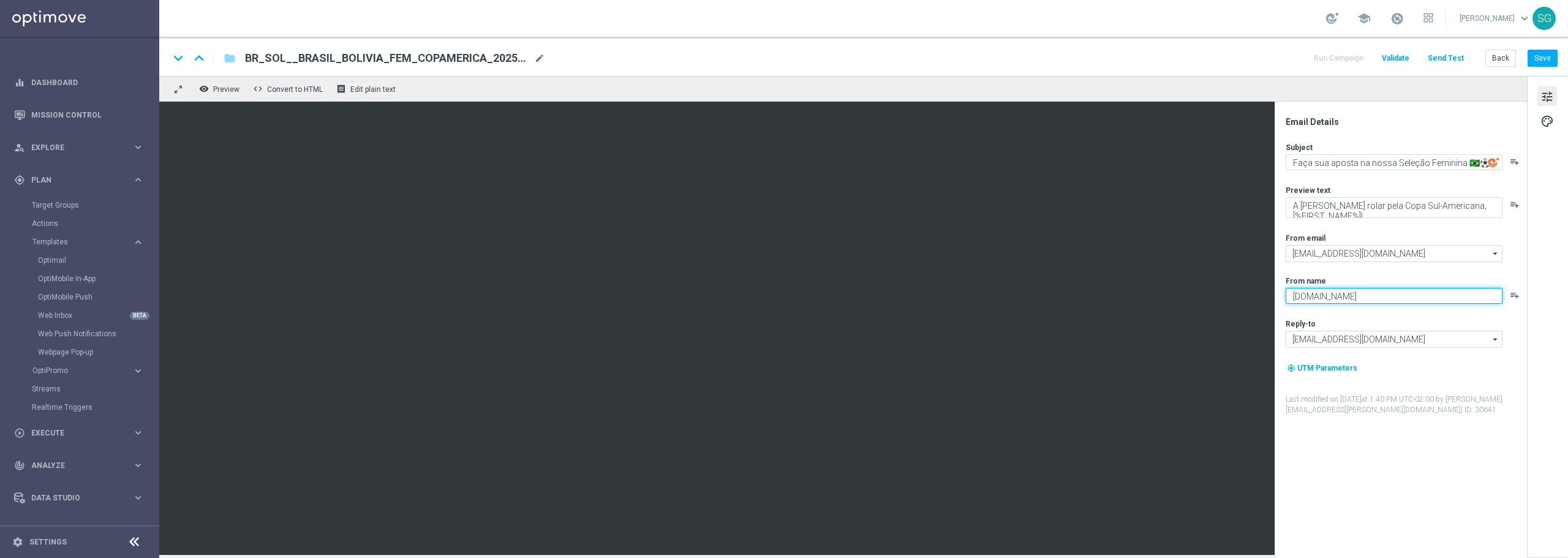 click on "[DOMAIN_NAME]" 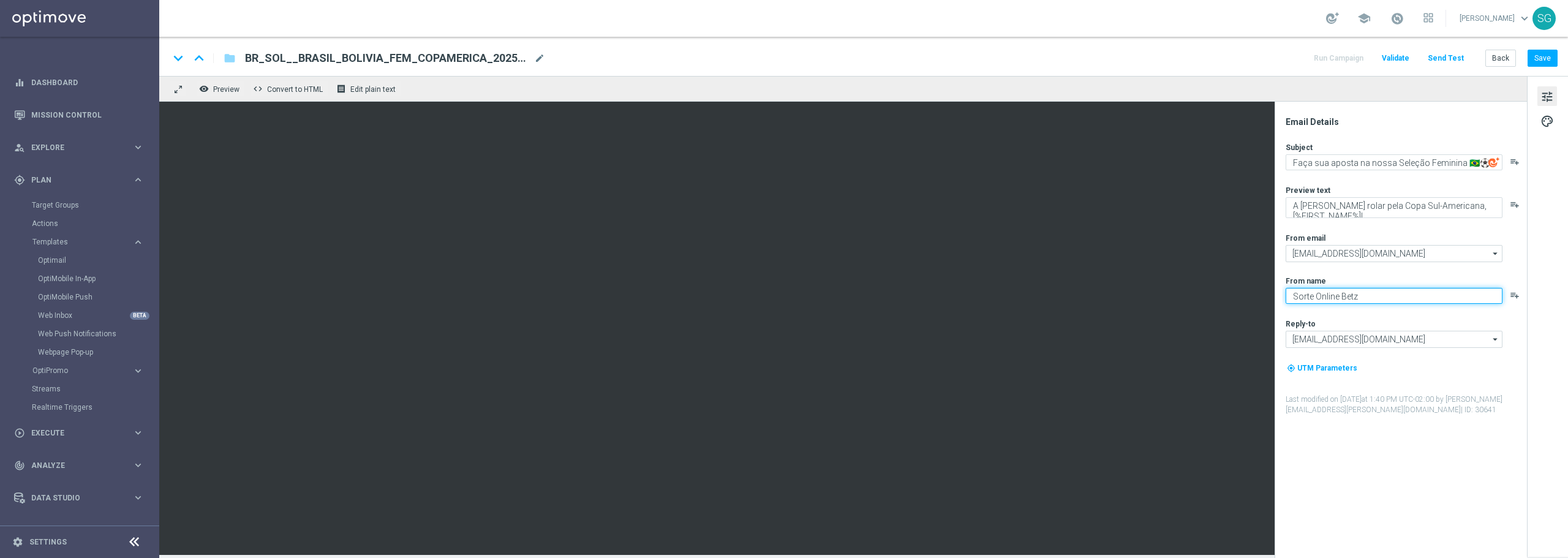 type on "Sorte Online Betz" 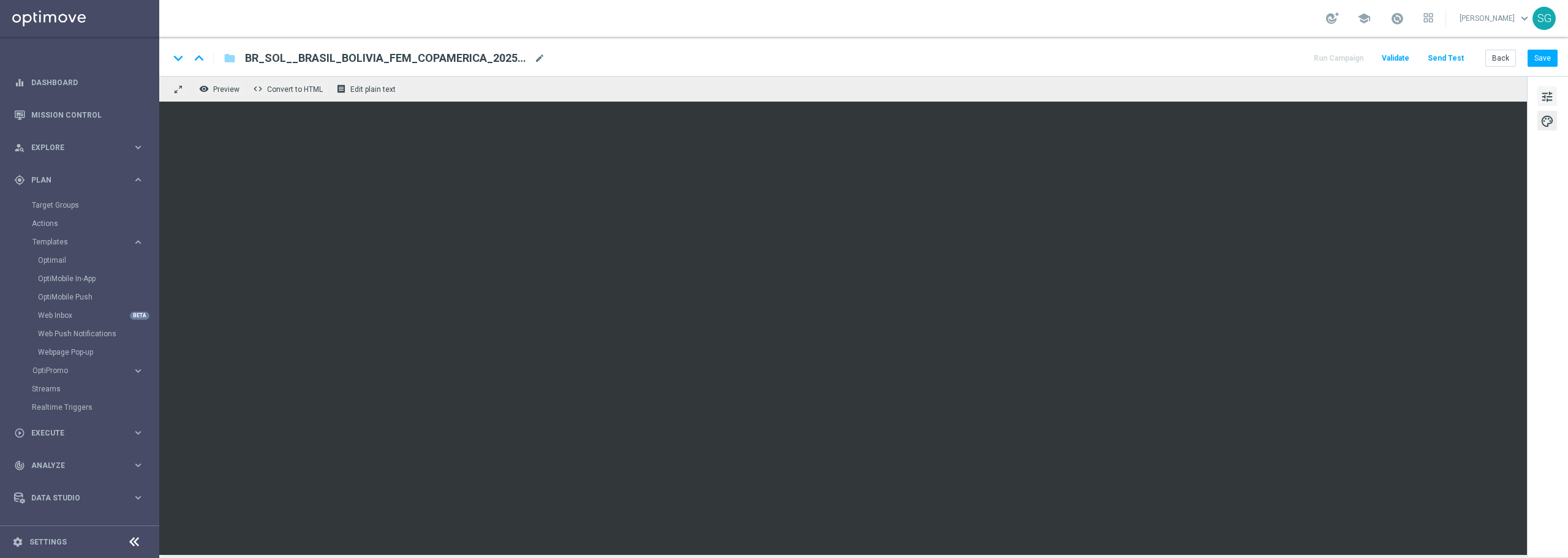 click on "tune" 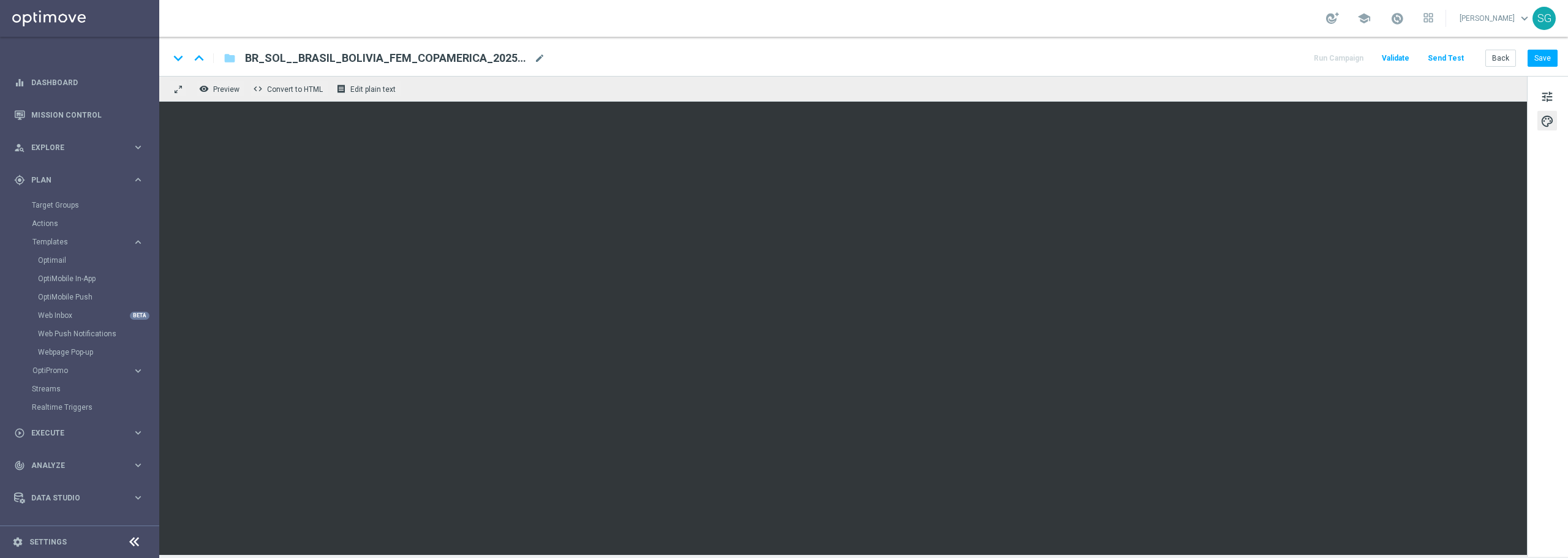 scroll, scrollTop: 24, scrollLeft: 0, axis: vertical 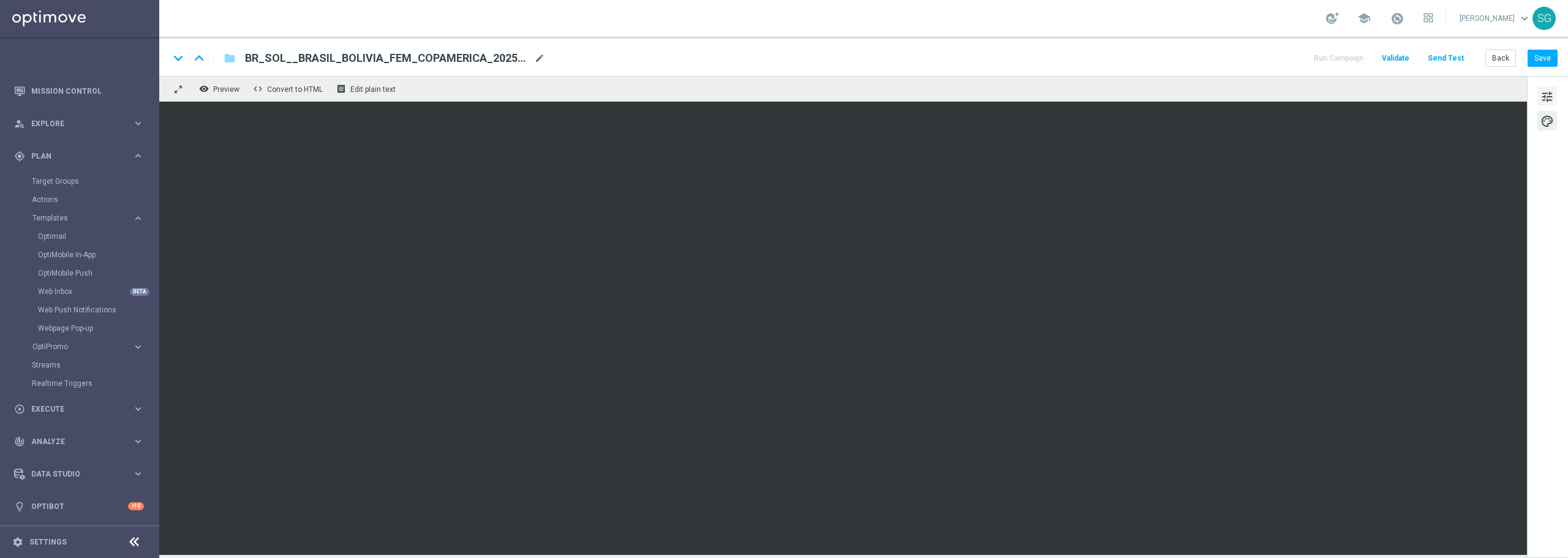 click on "tune" 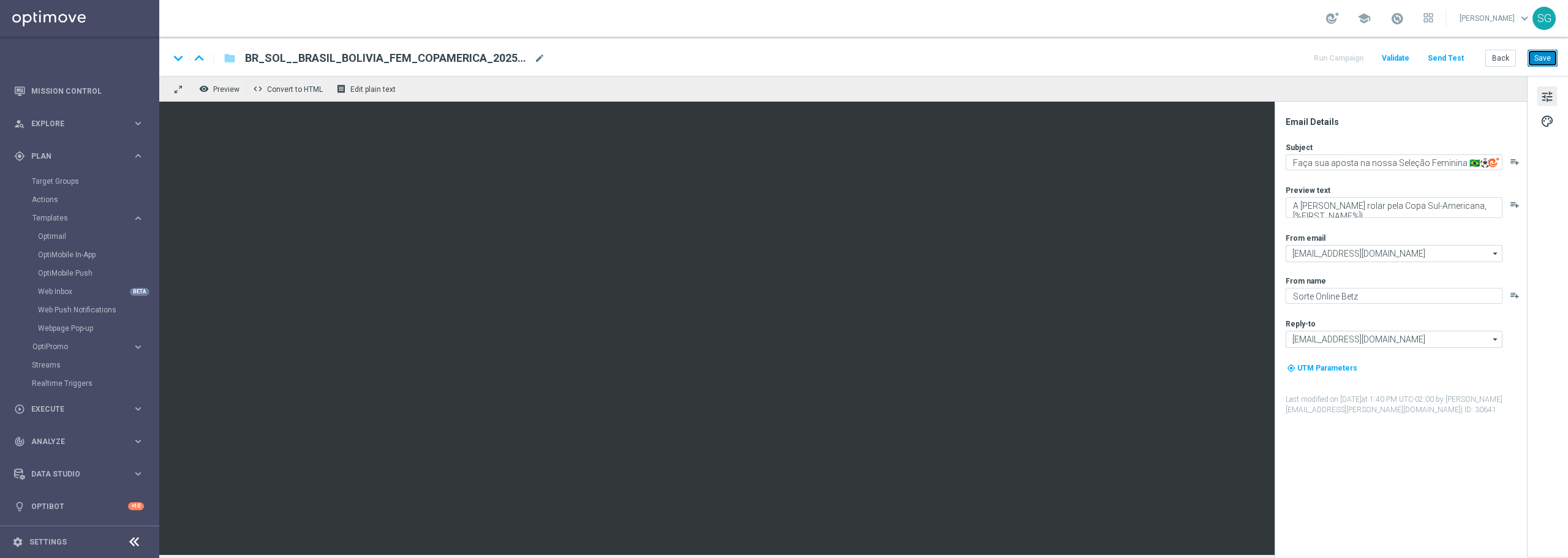 click on "Save" at bounding box center [1542, 58] 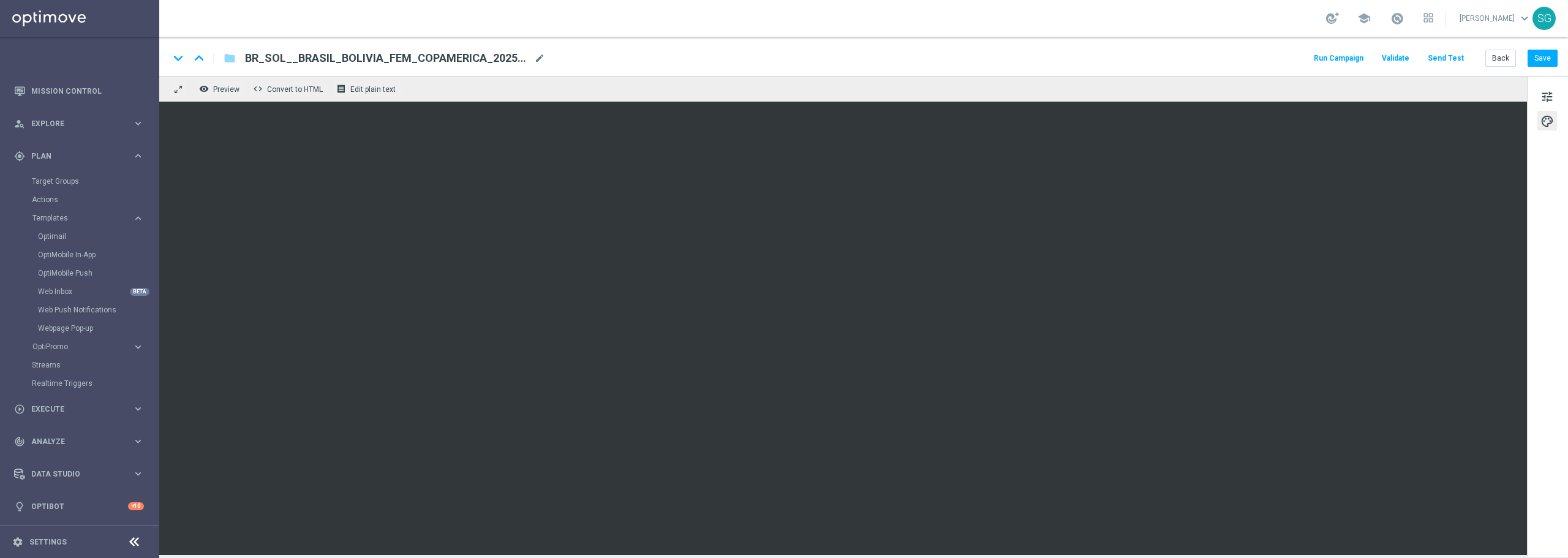click on "Send Test" 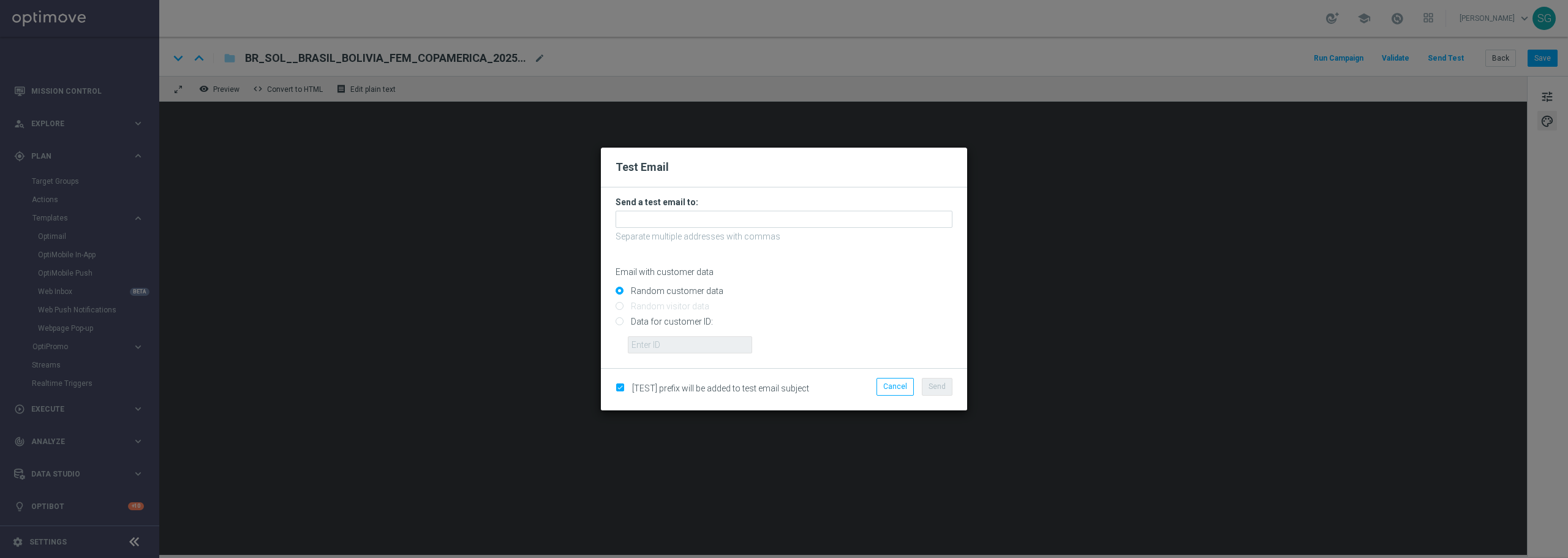click on "Send a test email to:
Separate multiple addresses with commas
Email with customer data
Random customer data
Random visitor data
Data for customer ID:" 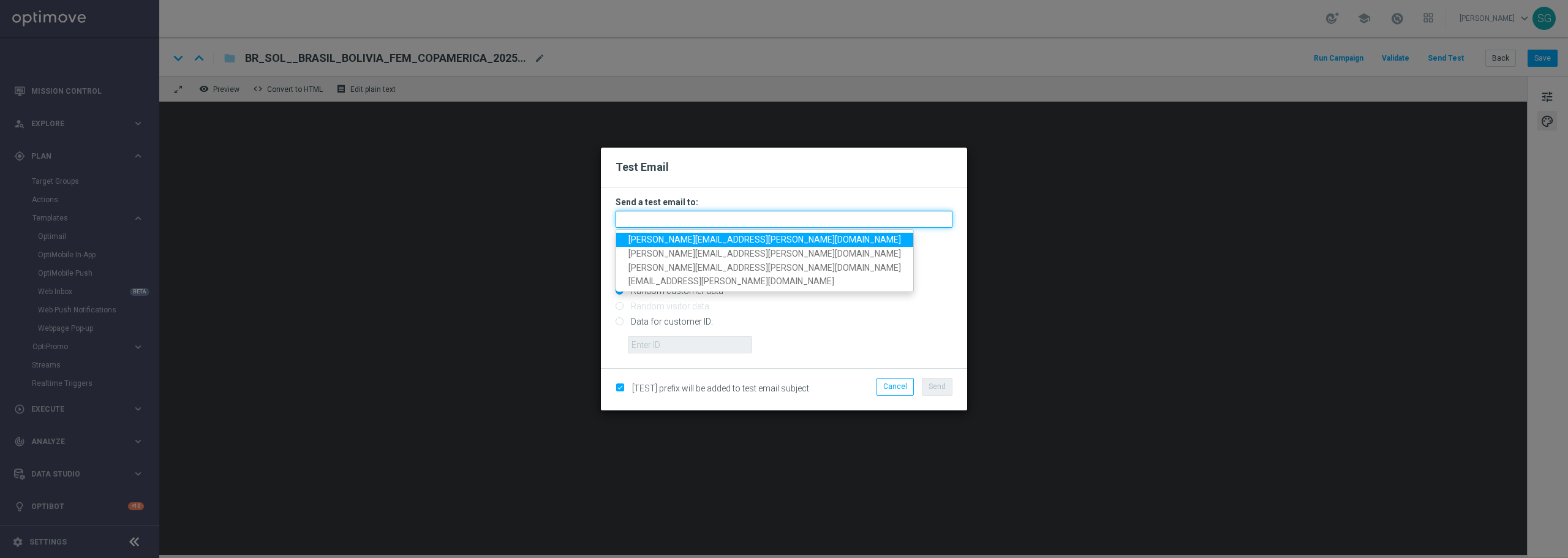 click at bounding box center (784, 219) 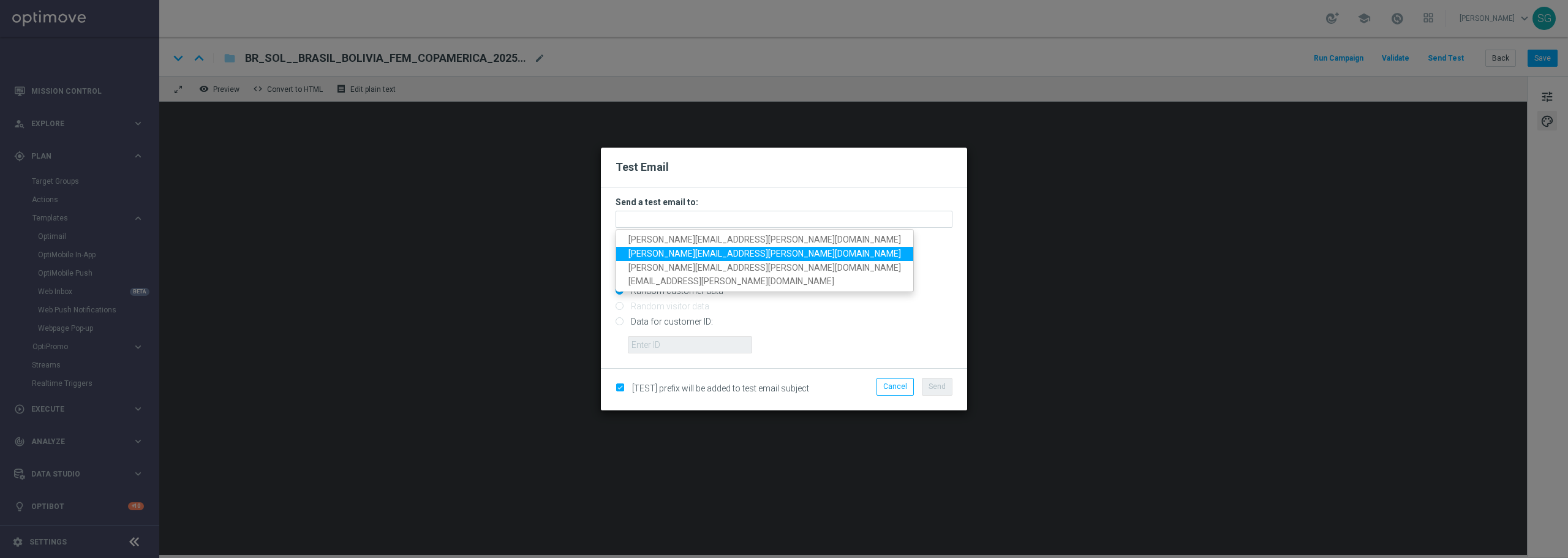 click on "[PERSON_NAME][EMAIL_ADDRESS][PERSON_NAME][DOMAIN_NAME]" at bounding box center [764, 254] 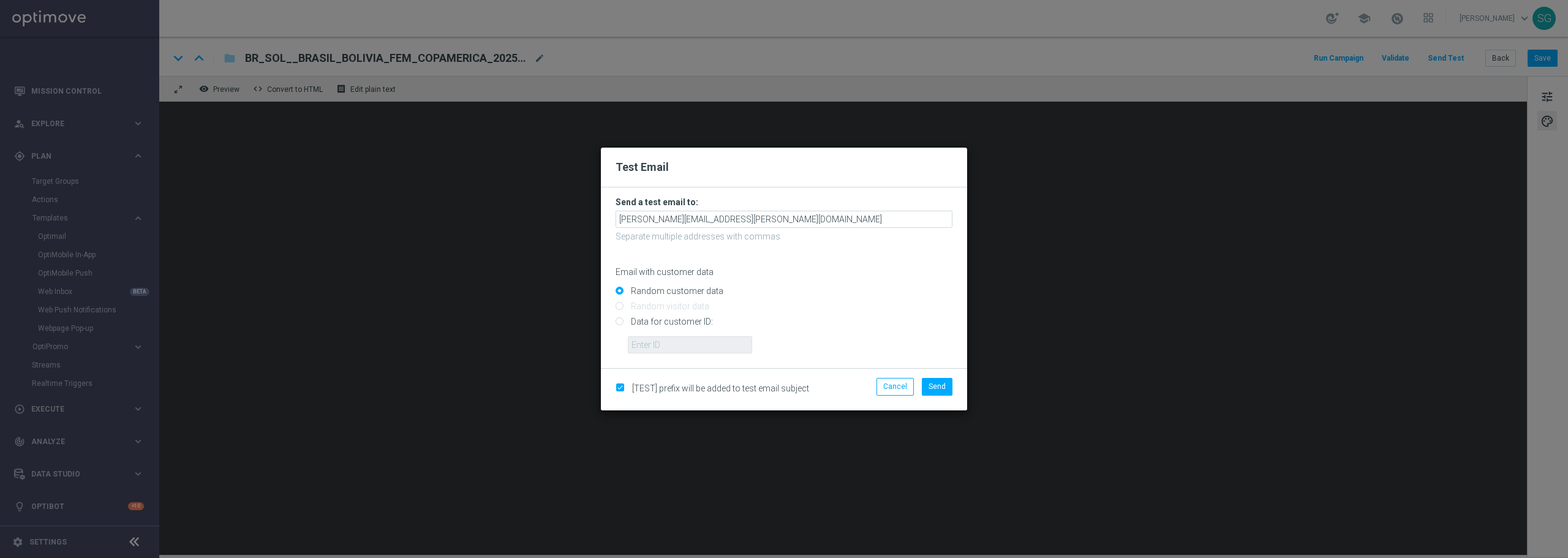 click on "Send a test email to:
[PERSON_NAME][EMAIL_ADDRESS][PERSON_NAME][DOMAIN_NAME]
Separate multiple addresses with commas
Email with customer data
Random customer data
Random visitor data
Data for customer ID:" 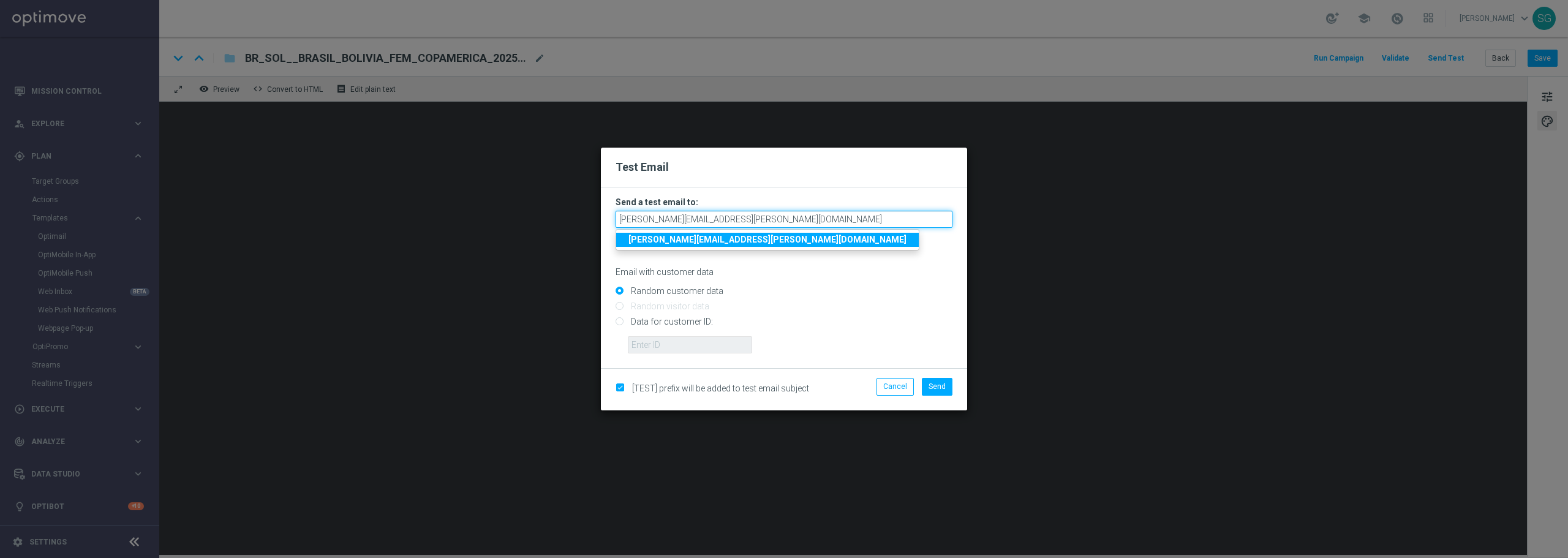 click on "[PERSON_NAME][EMAIL_ADDRESS][PERSON_NAME][DOMAIN_NAME]" at bounding box center (784, 219) 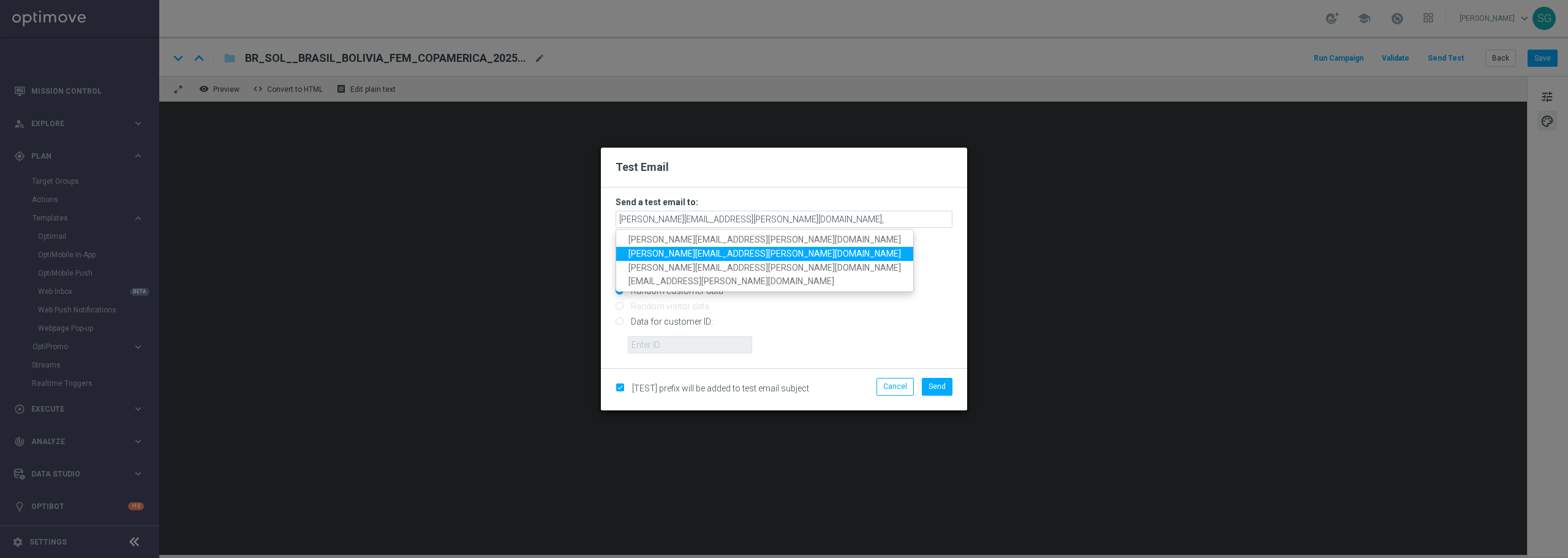 click on "[PERSON_NAME][EMAIL_ADDRESS][PERSON_NAME][DOMAIN_NAME]" at bounding box center [764, 254] 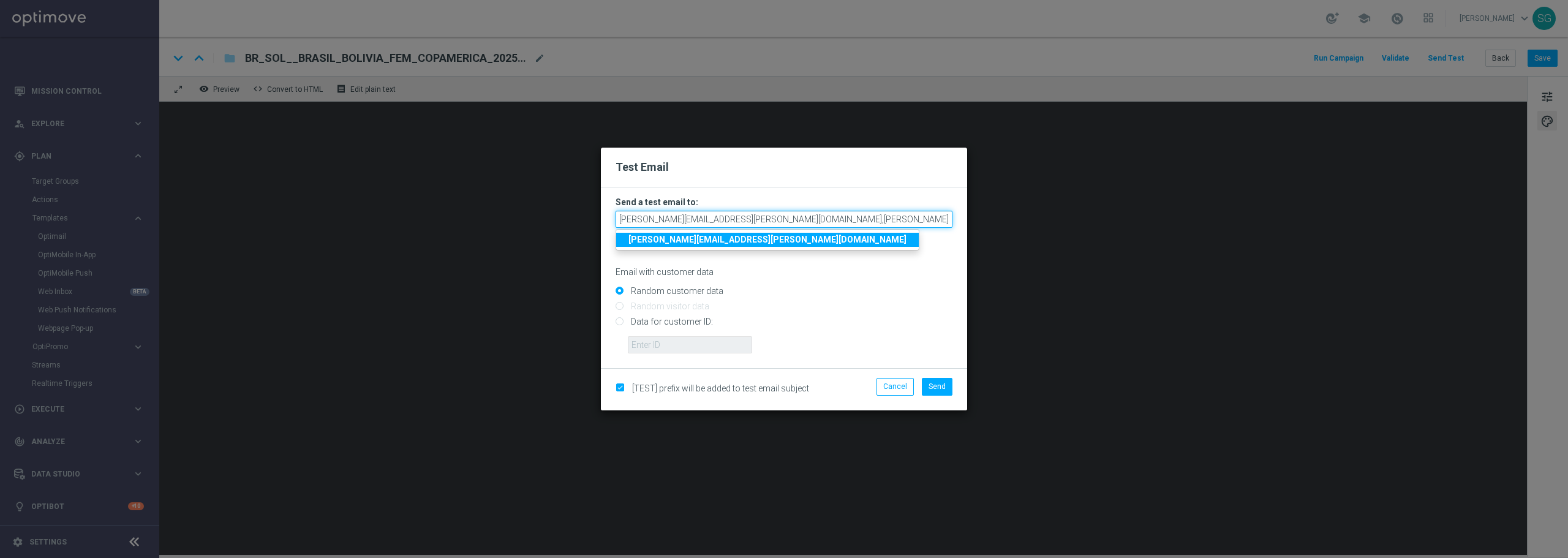 drag, startPoint x: 885, startPoint y: 214, endPoint x: 749, endPoint y: 225, distance: 136.44413 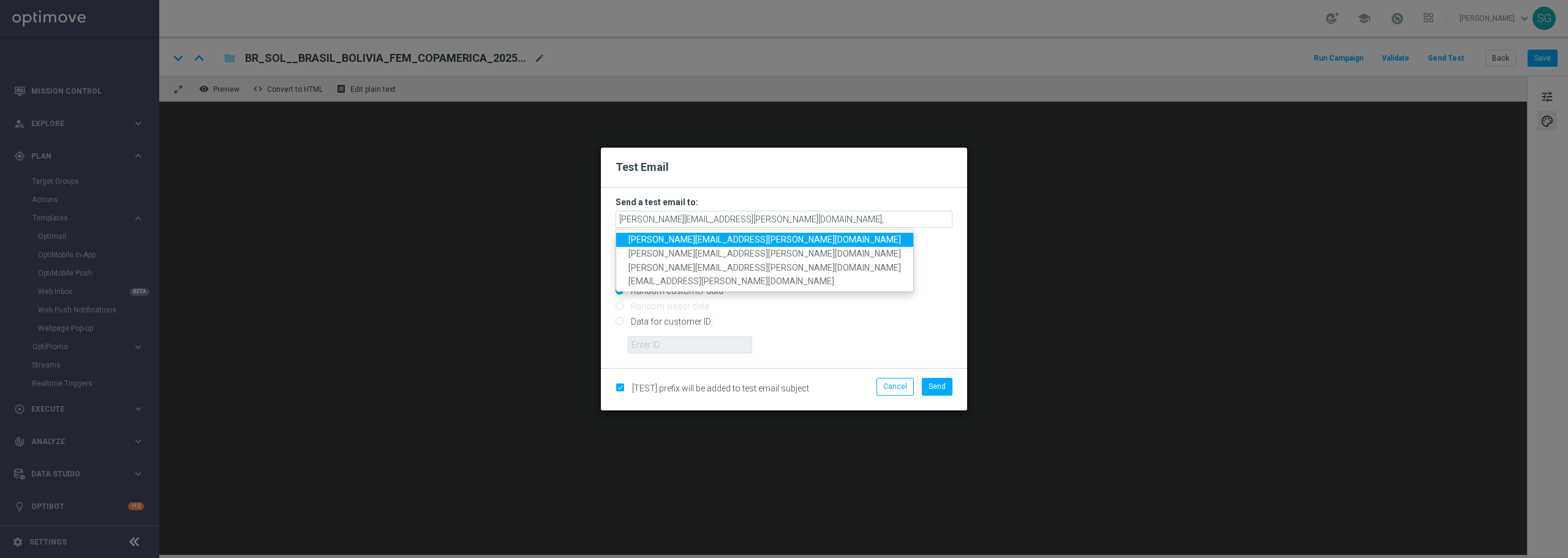 click on "[PERSON_NAME][EMAIL_ADDRESS][PERSON_NAME][DOMAIN_NAME]" at bounding box center [764, 239] 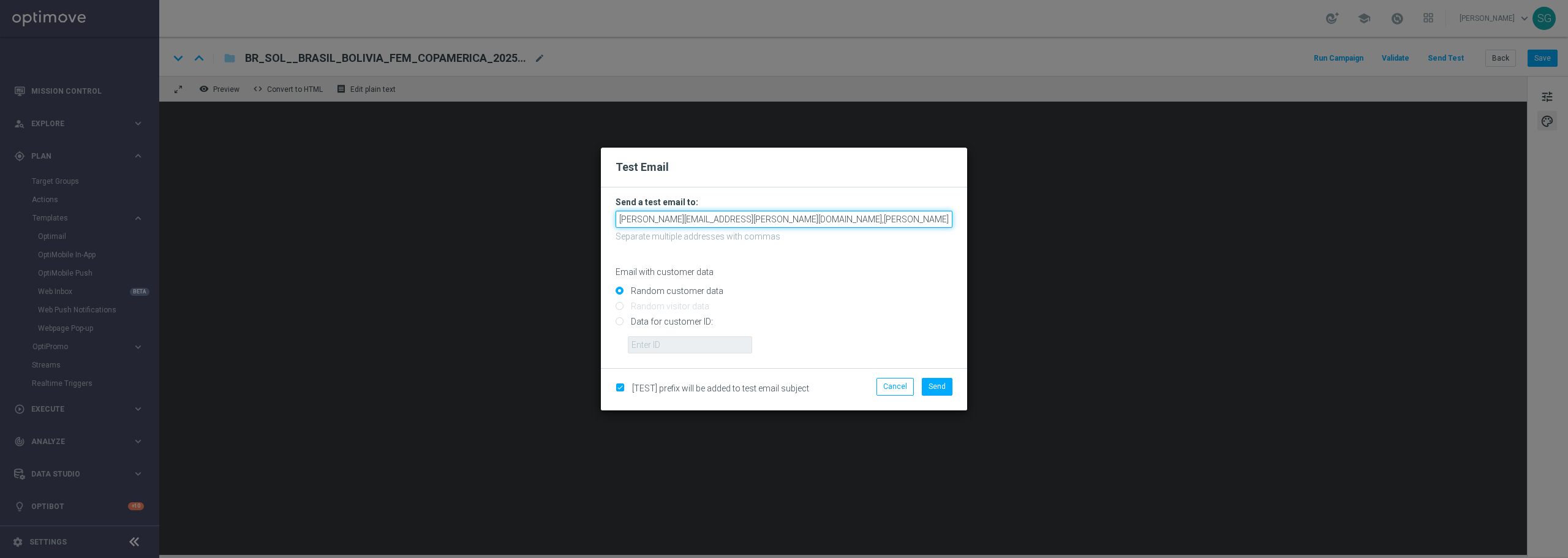 click on "[PERSON_NAME][EMAIL_ADDRESS][PERSON_NAME][DOMAIN_NAME],[PERSON_NAME][DOMAIN_NAME][EMAIL_ADDRESS][PERSON_NAME][DOMAIN_NAME]" at bounding box center [784, 219] 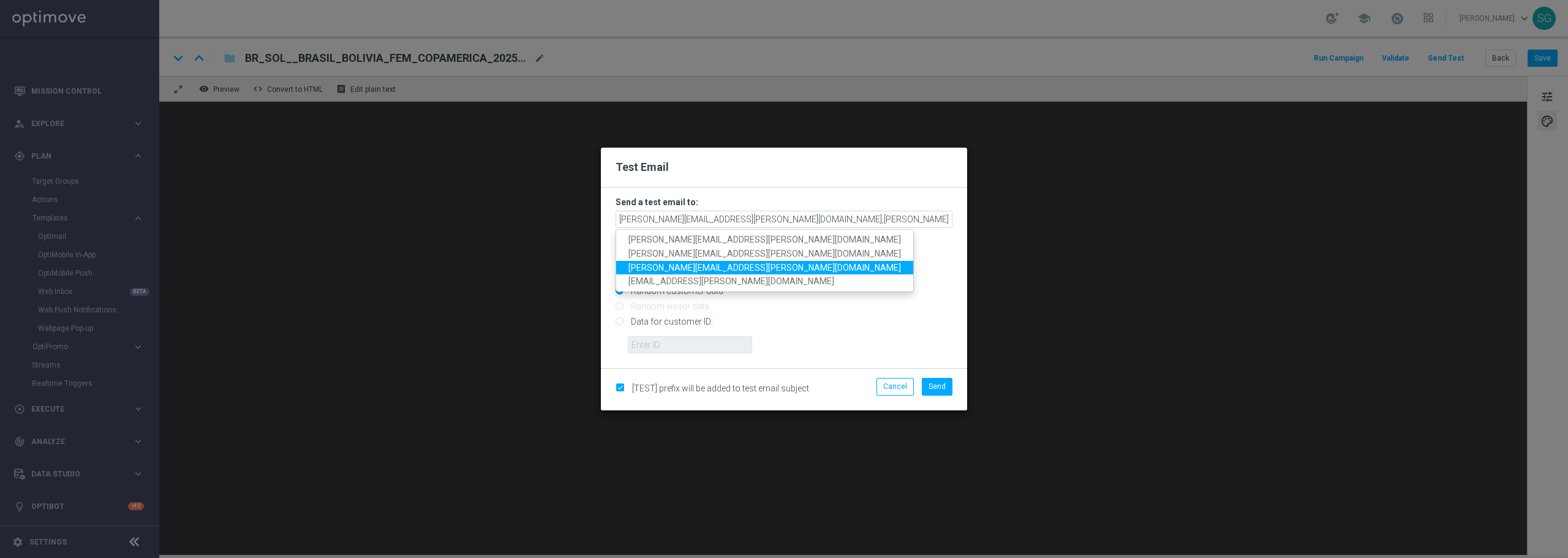 click on "[PERSON_NAME][EMAIL_ADDRESS][PERSON_NAME][DOMAIN_NAME]" at bounding box center (764, 268) 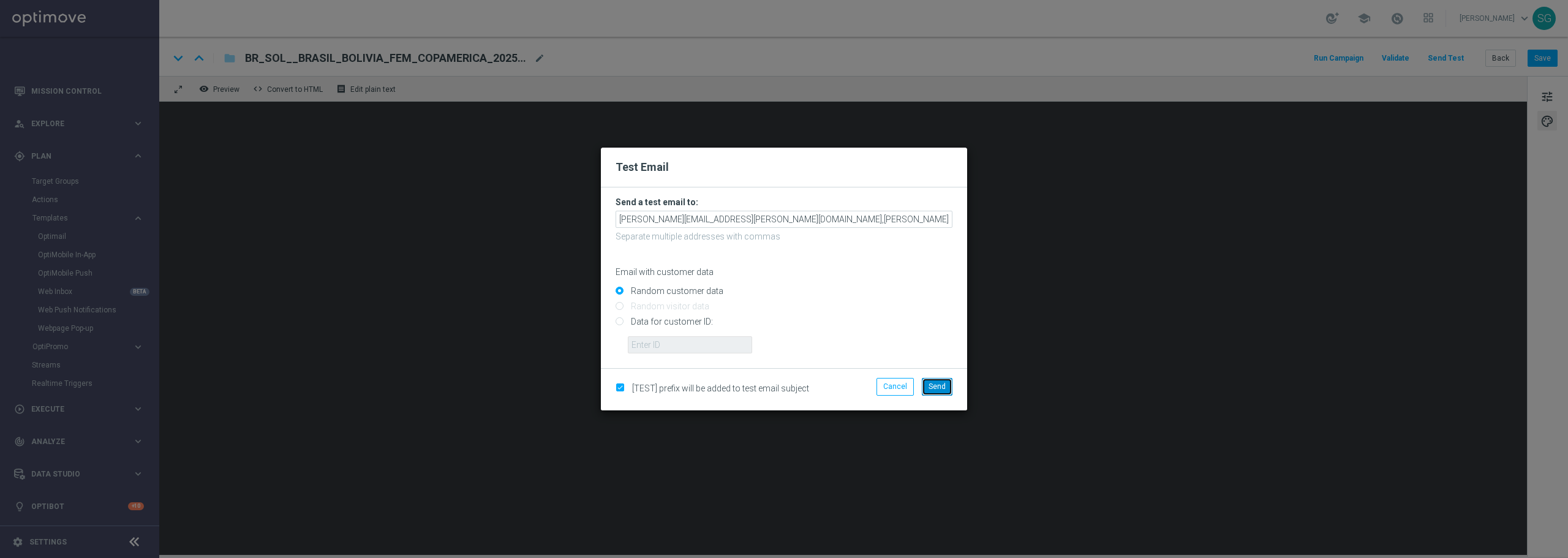 click on "Send" 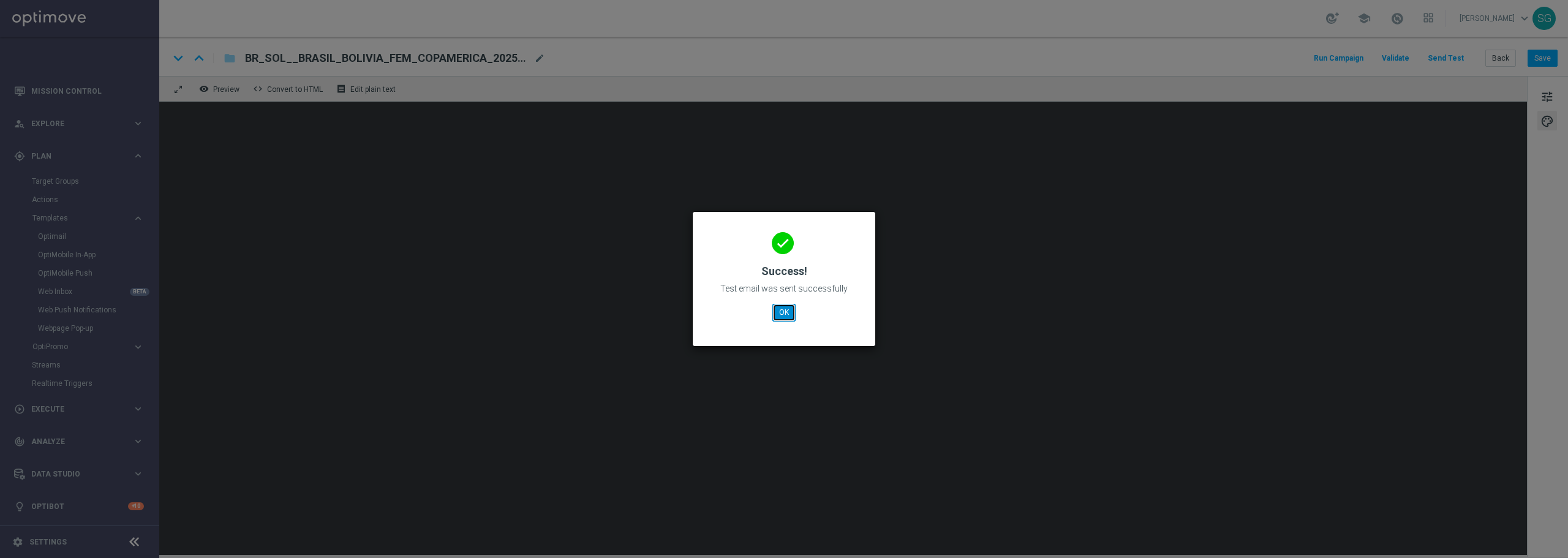 click on "OK" 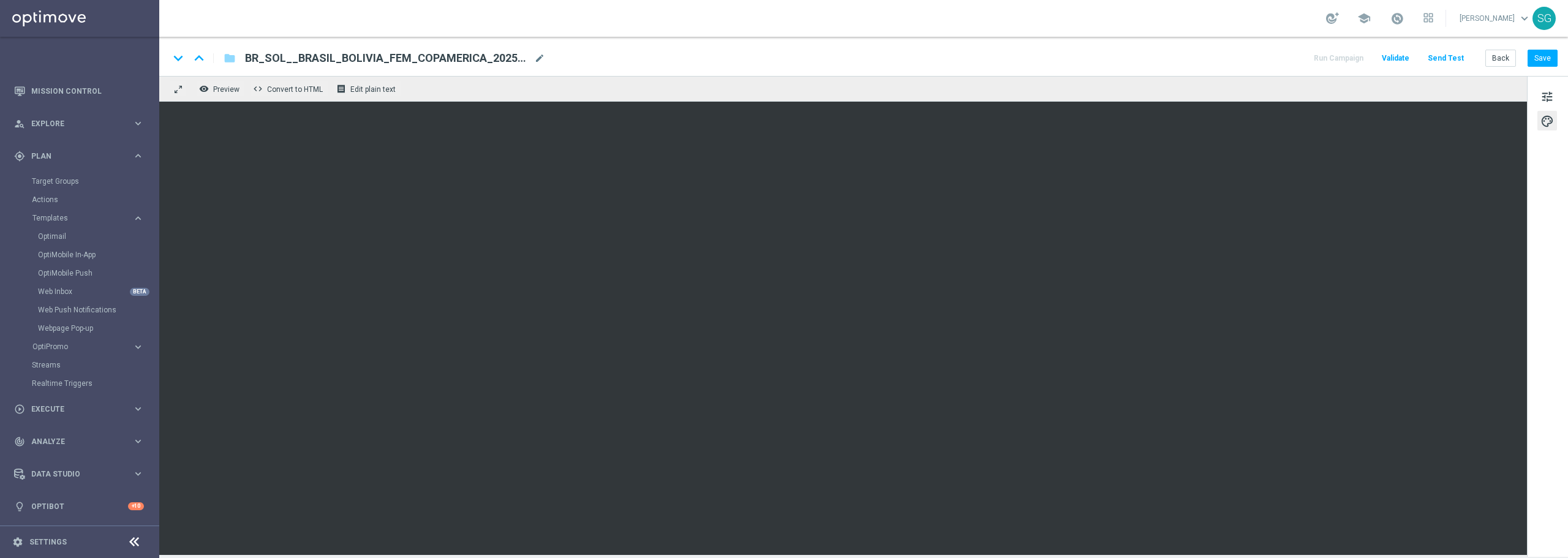 click on "keyboard_arrow_down
keyboard_arrow_up
folder
BR_SOL__BRASIL_BOLIVIA_FEM_COPAMERICA_20250716__ALL_EMA_TAC_SP
BR_SOL__BRASIL_BOLIVIA_FEM_COPAMERICA_20250716__ALL_EMA_TAC_SP
mode_edit
Run Campaign
Validate
Send Test
Back
Save" 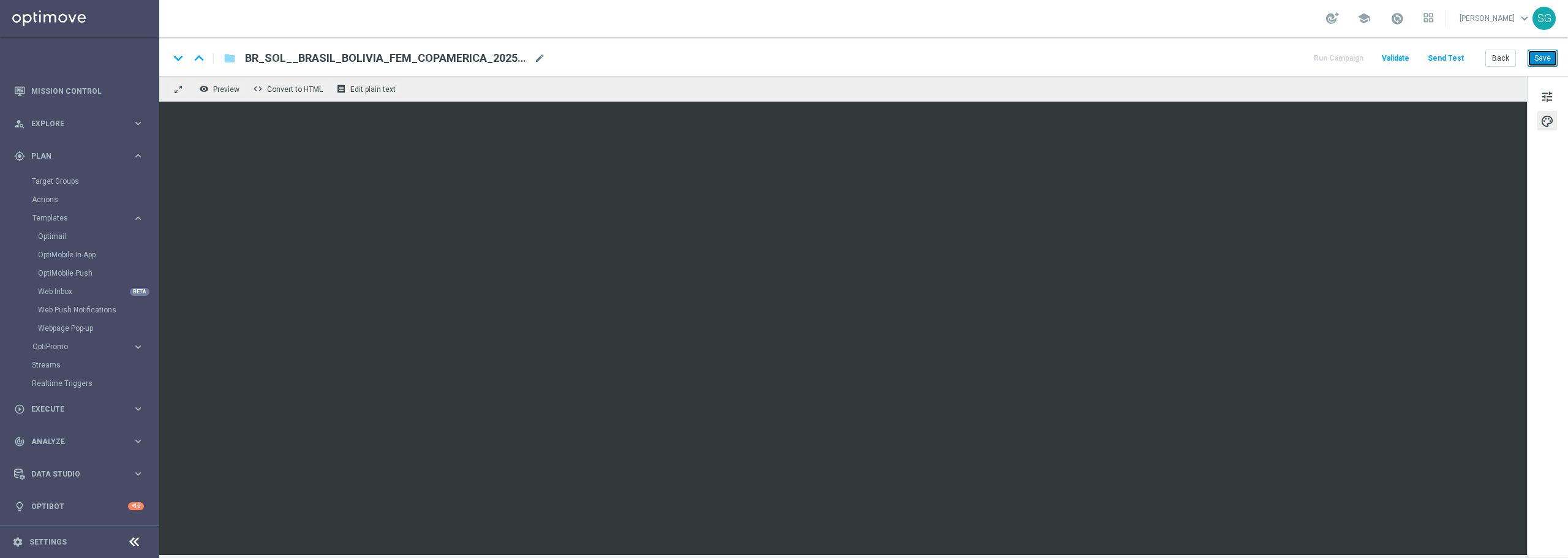click on "Save" at bounding box center [1542, 58] 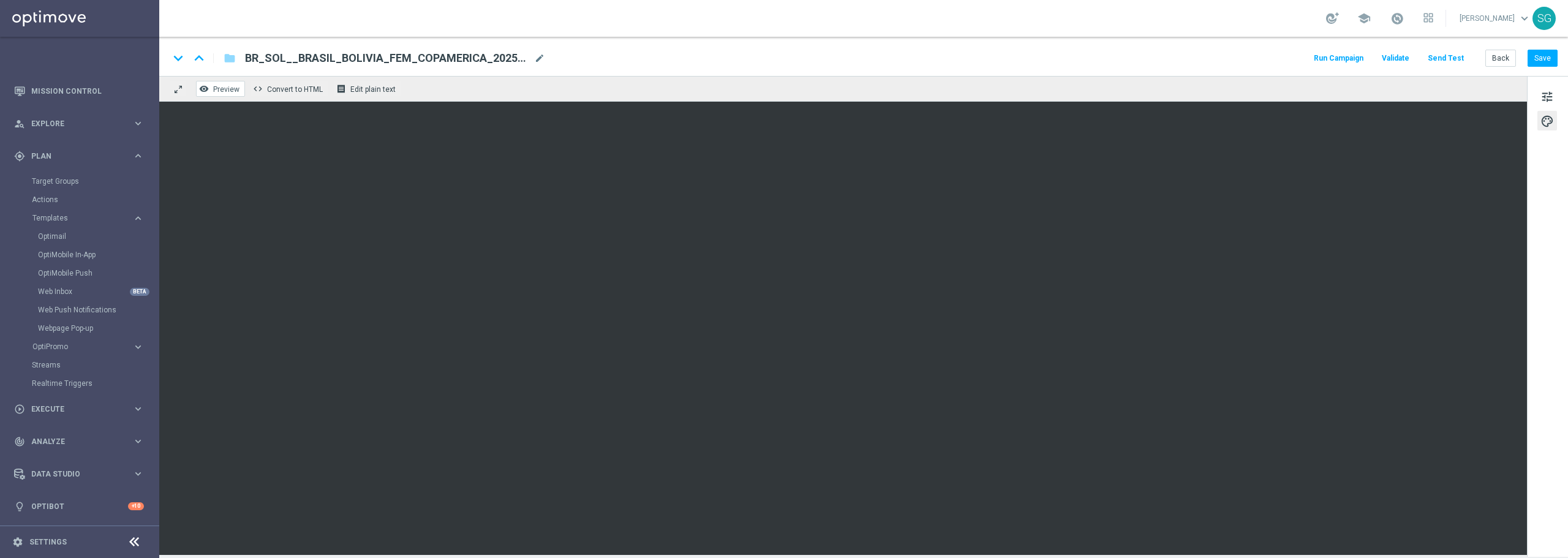 click on "remove_red_eye
Preview" 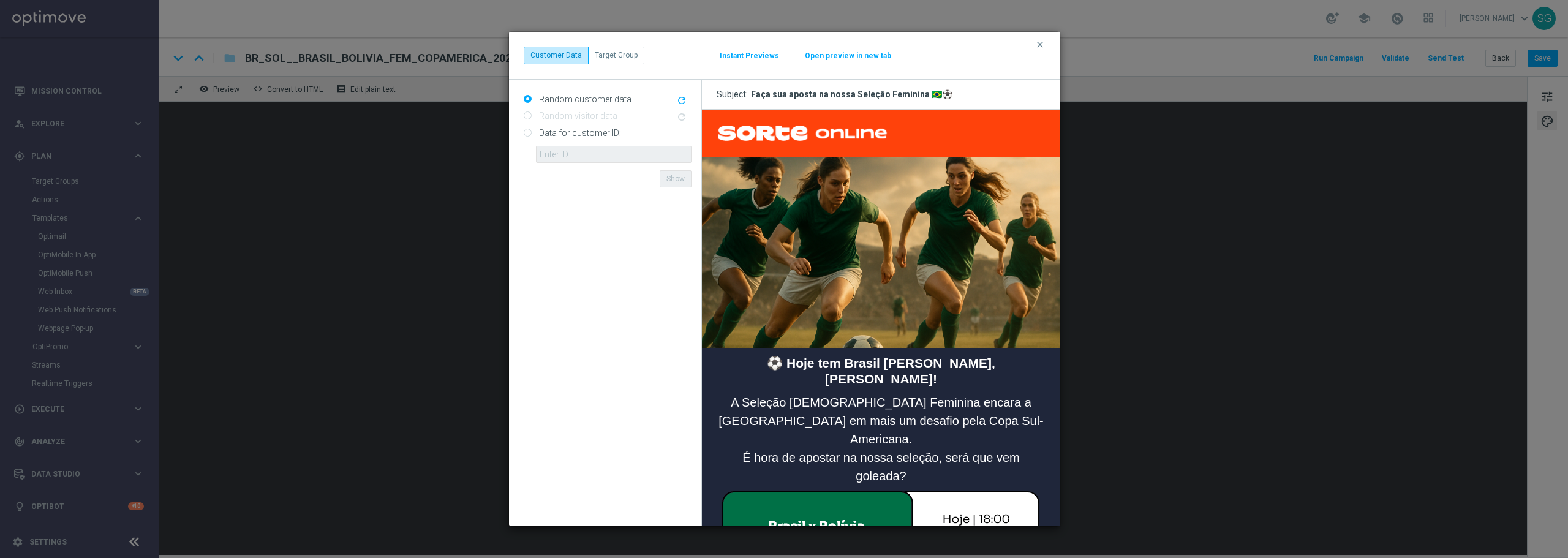 scroll, scrollTop: 0, scrollLeft: 0, axis: both 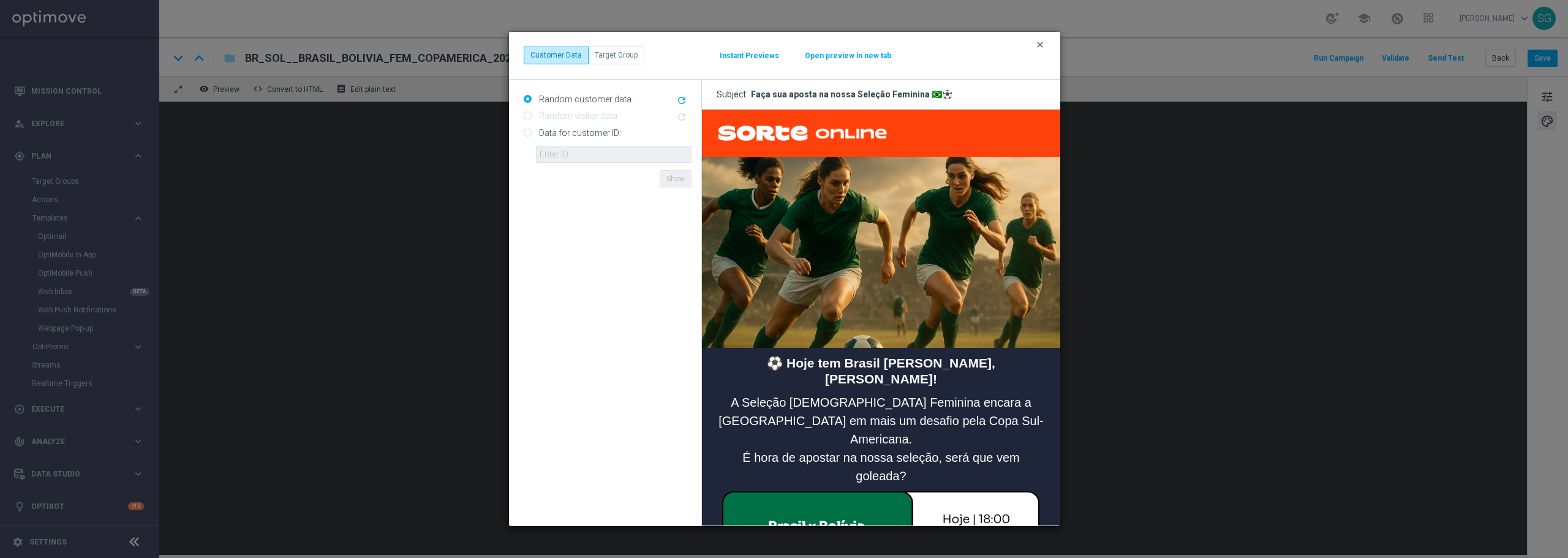 click on "clear" 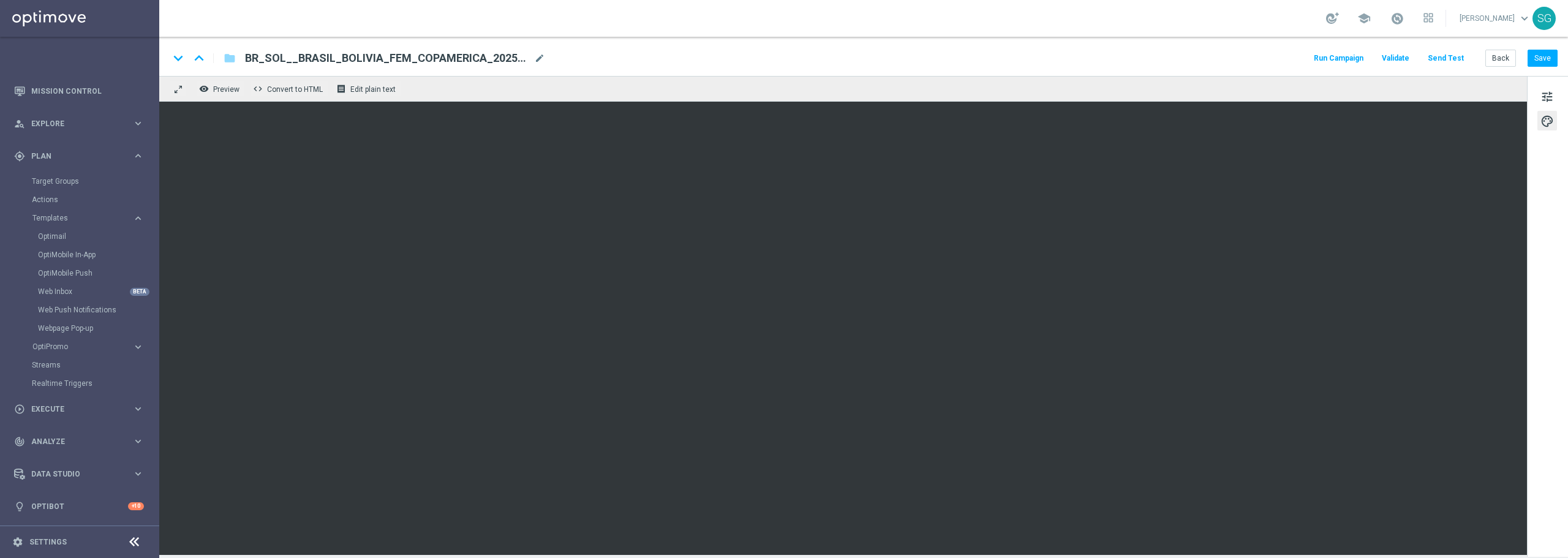 click on "BR_SOL__BRASIL_BOLIVIA_FEM_COPAMERICA_20250716__ALL_EMA_TAC_SP
mode_edit" 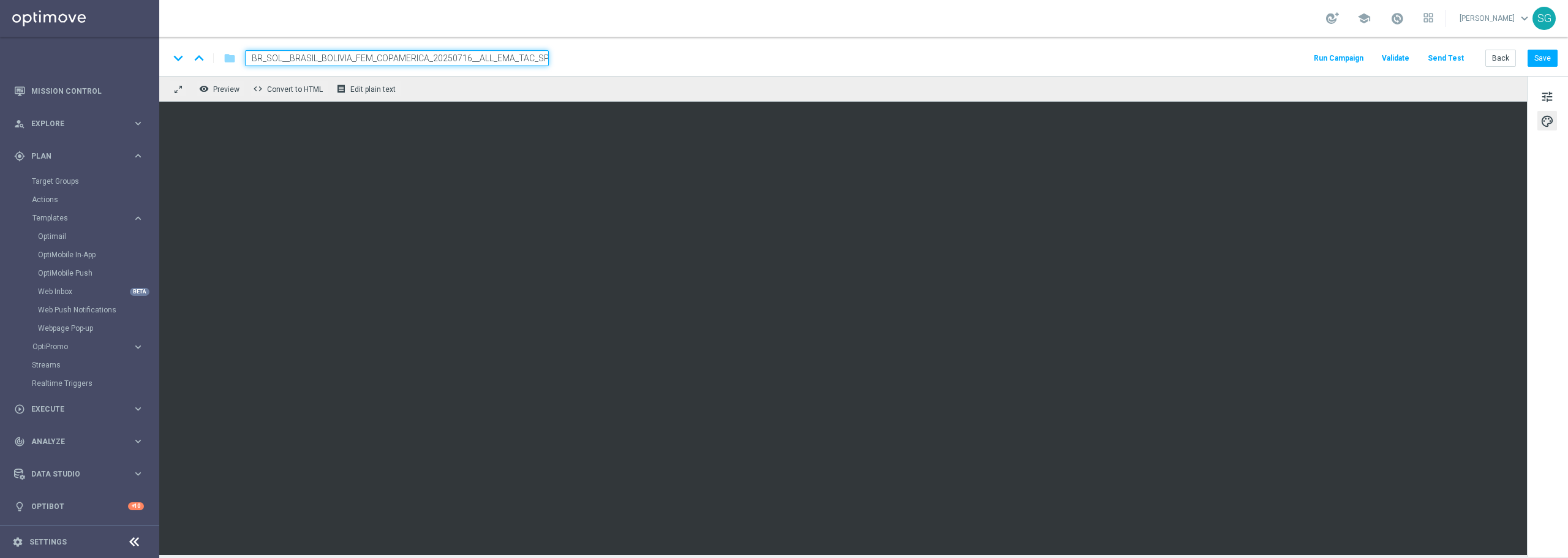 click on "BR_SOL__BRASIL_BOLIVIA_FEM_COPAMERICA_20250716__ALL_EMA_TAC_SP" at bounding box center (397, 58) 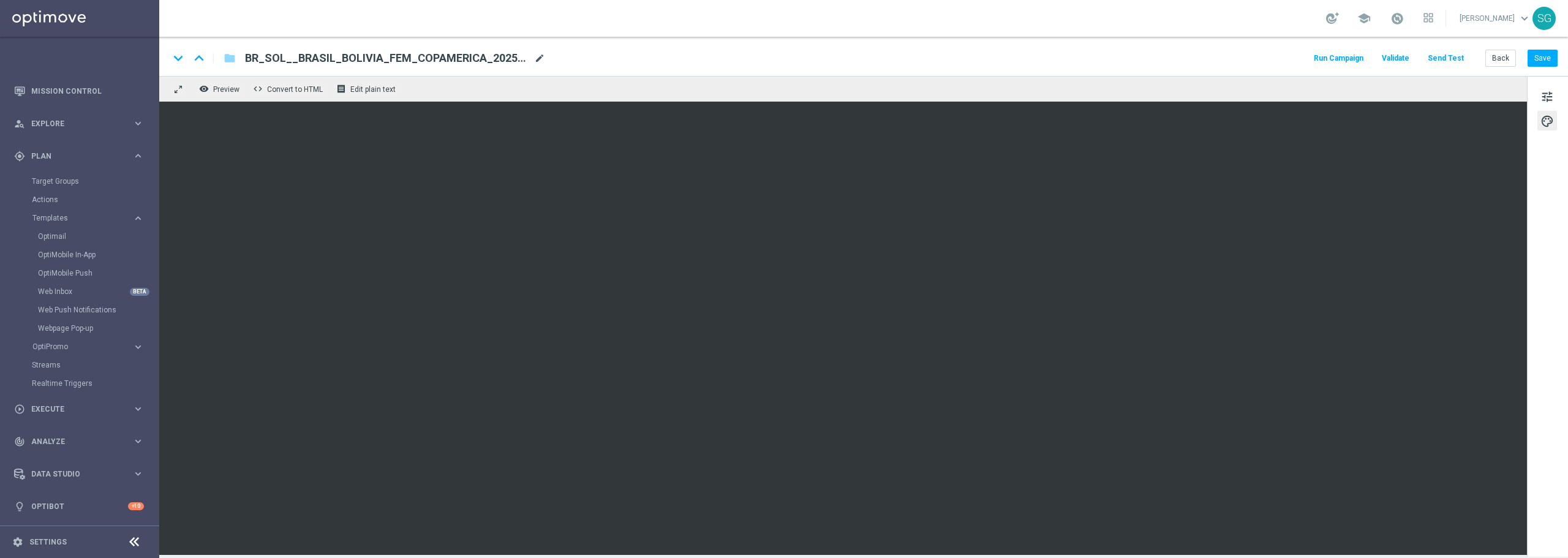 click on "mode_edit" 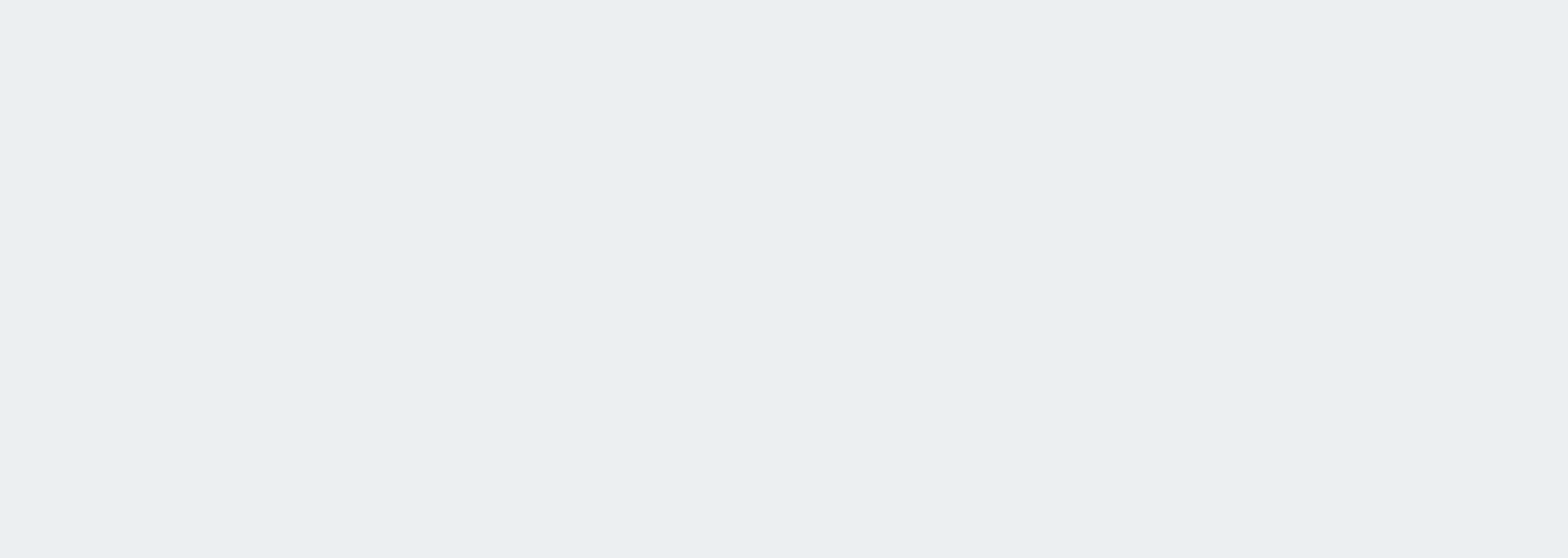 scroll, scrollTop: 0, scrollLeft: 0, axis: both 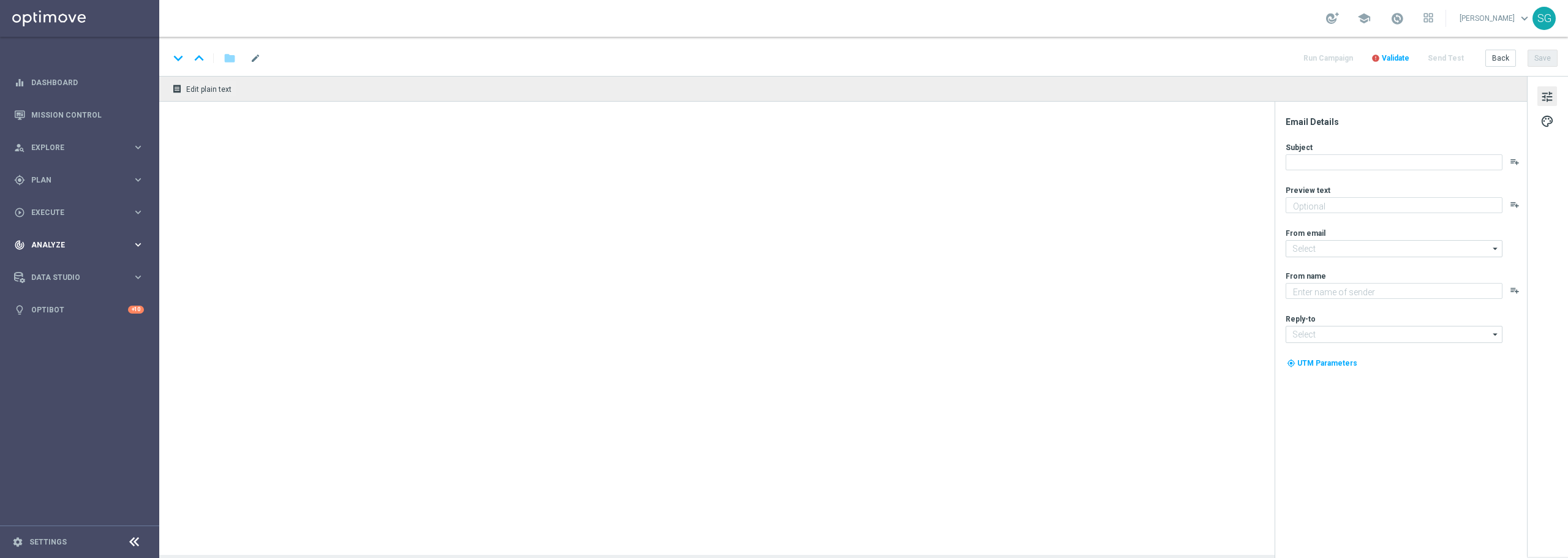type on "Faça sua aposta, [%FIRST_NAME%]!" 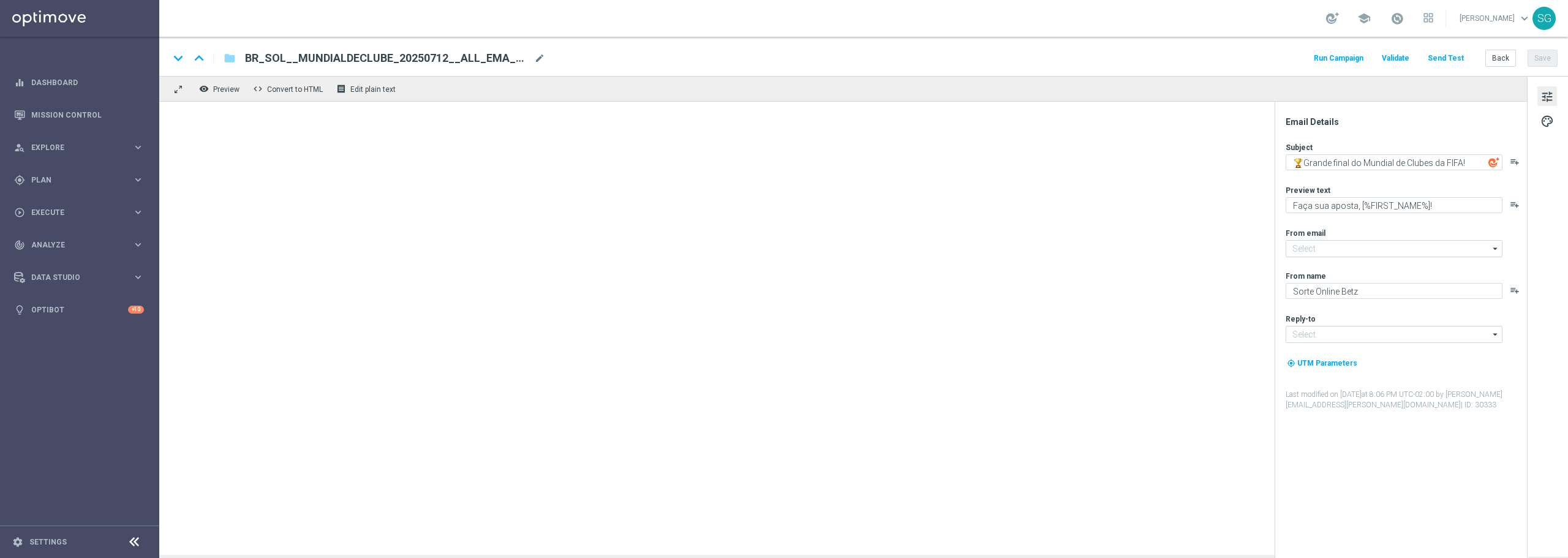 type on "[EMAIL_ADDRESS][DOMAIN_NAME]" 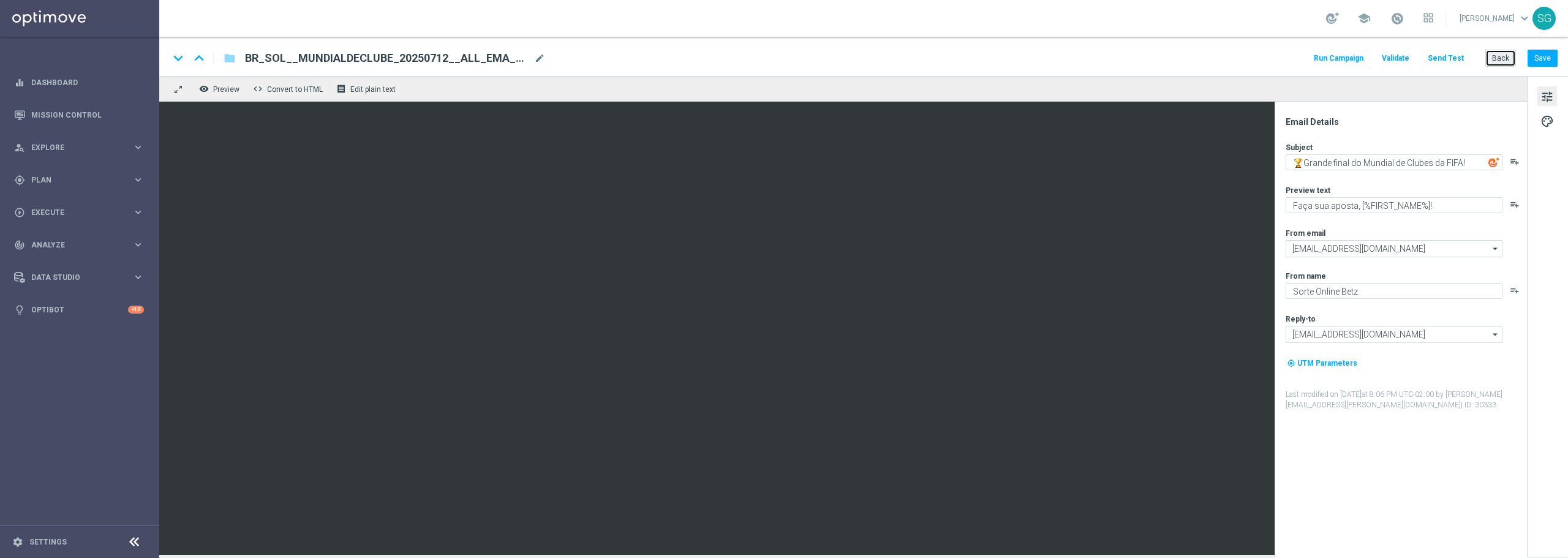 click on "Back" 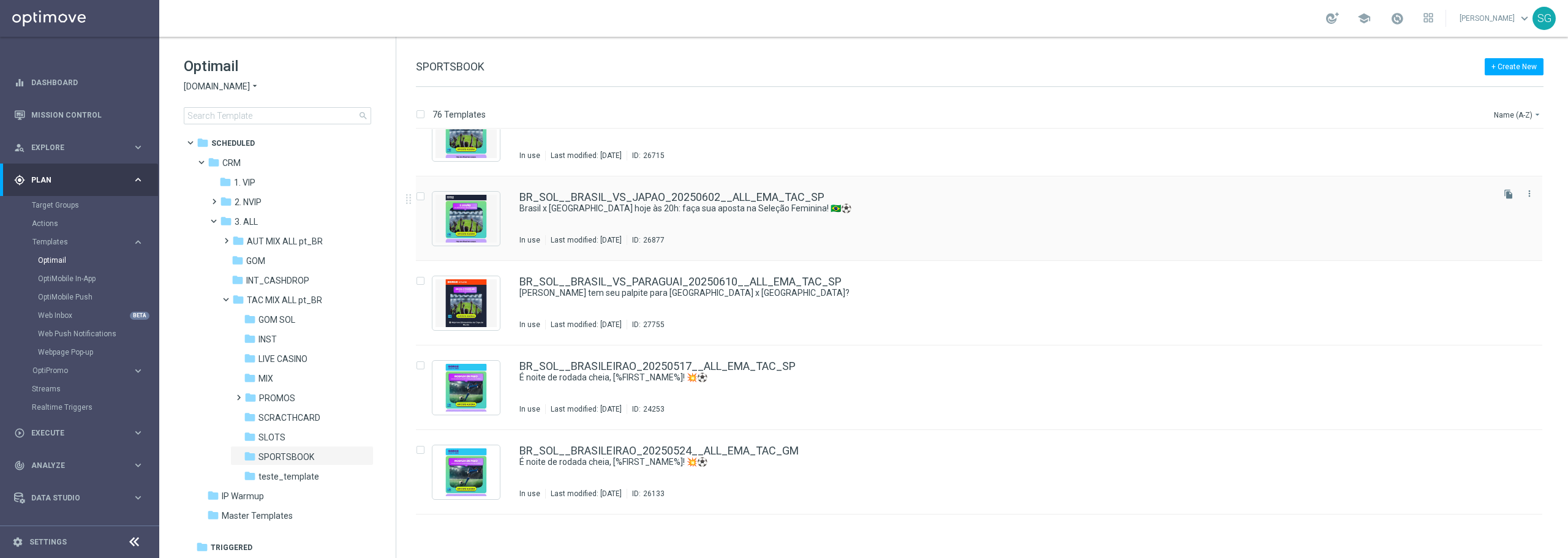 scroll, scrollTop: 245, scrollLeft: 0, axis: vertical 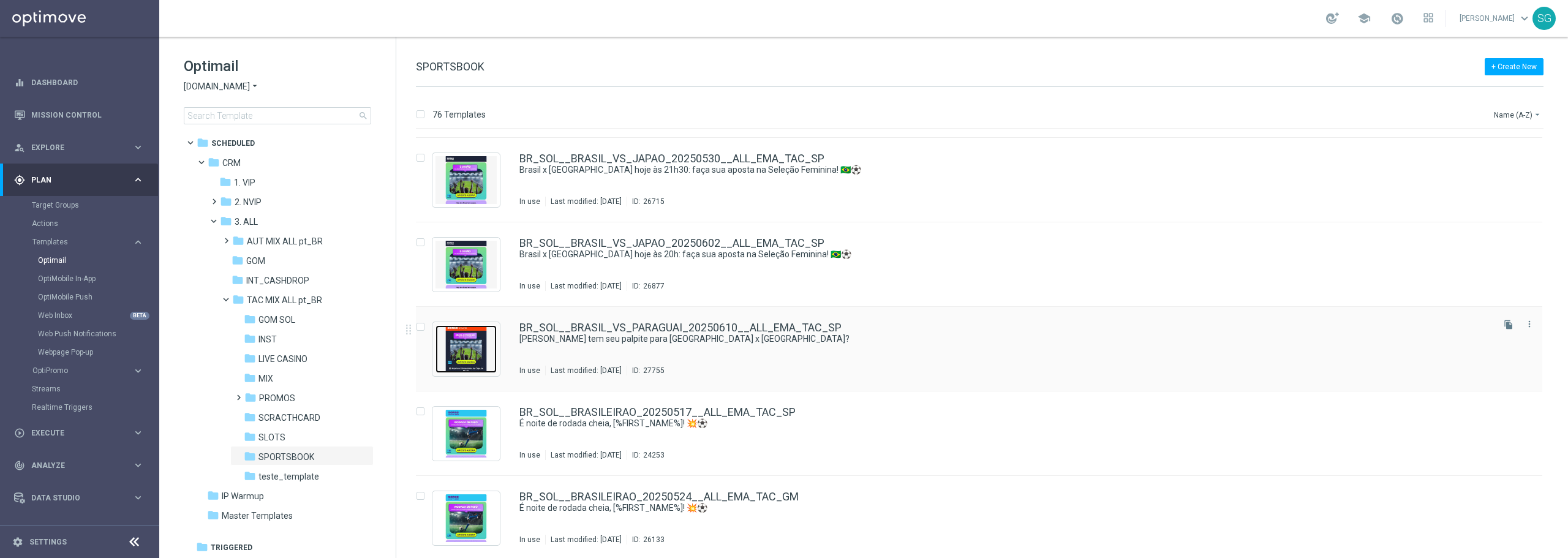 click at bounding box center [466, 349] 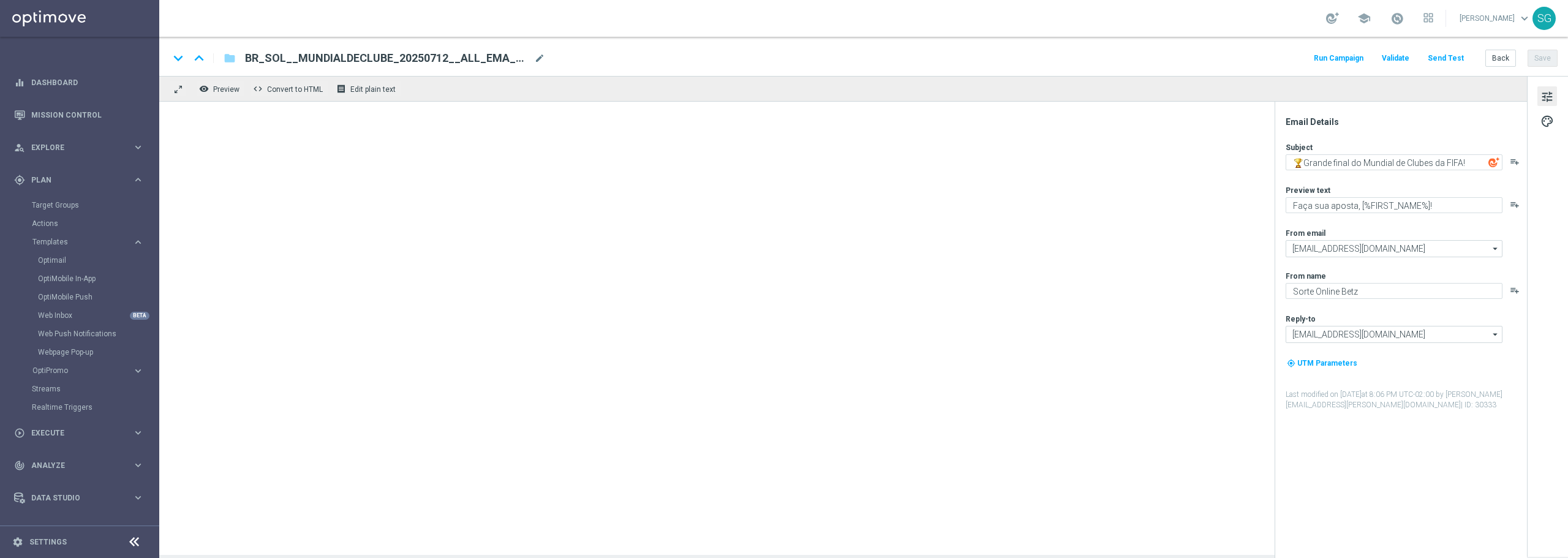 type on "[PERSON_NAME] tem seu palpite para [GEOGRAPHIC_DATA] x [GEOGRAPHIC_DATA]?" 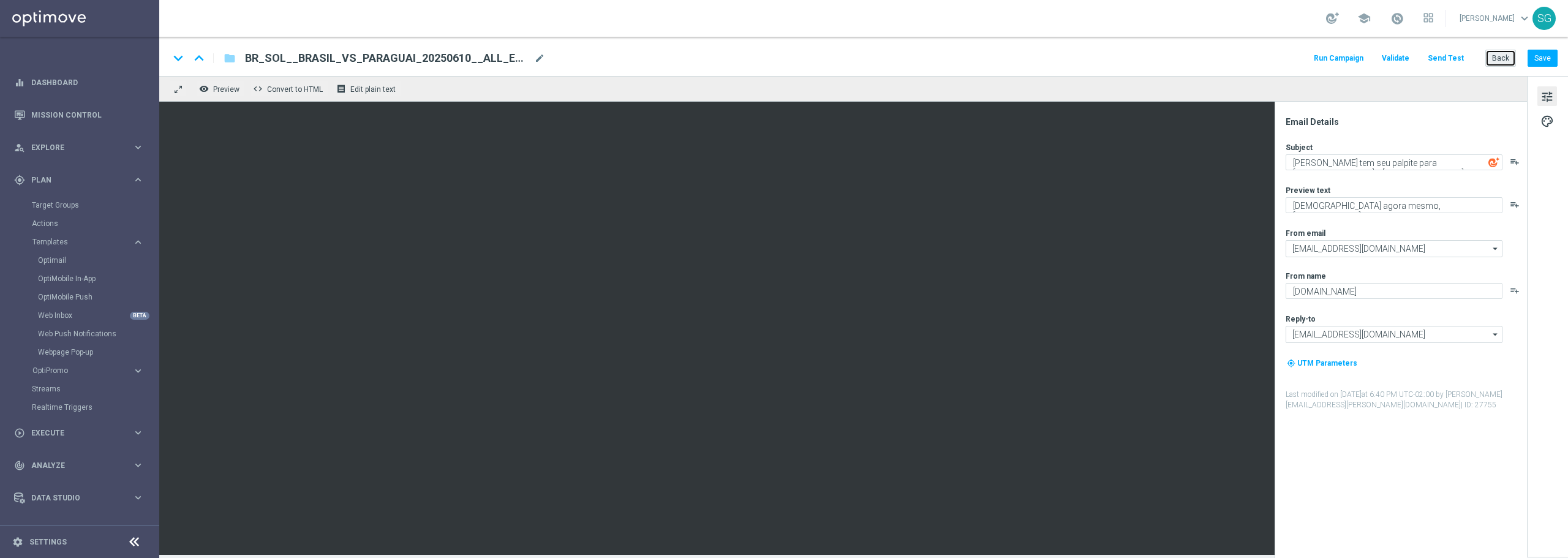 click on "Back" 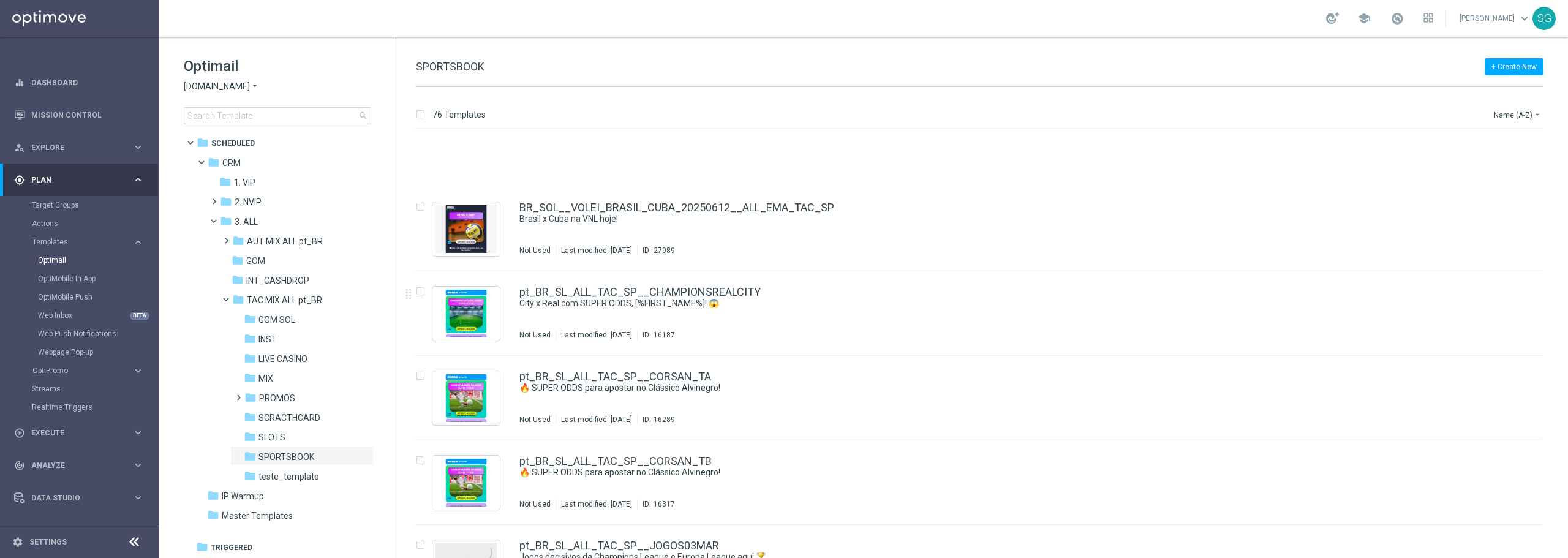 scroll, scrollTop: 4323, scrollLeft: 0, axis: vertical 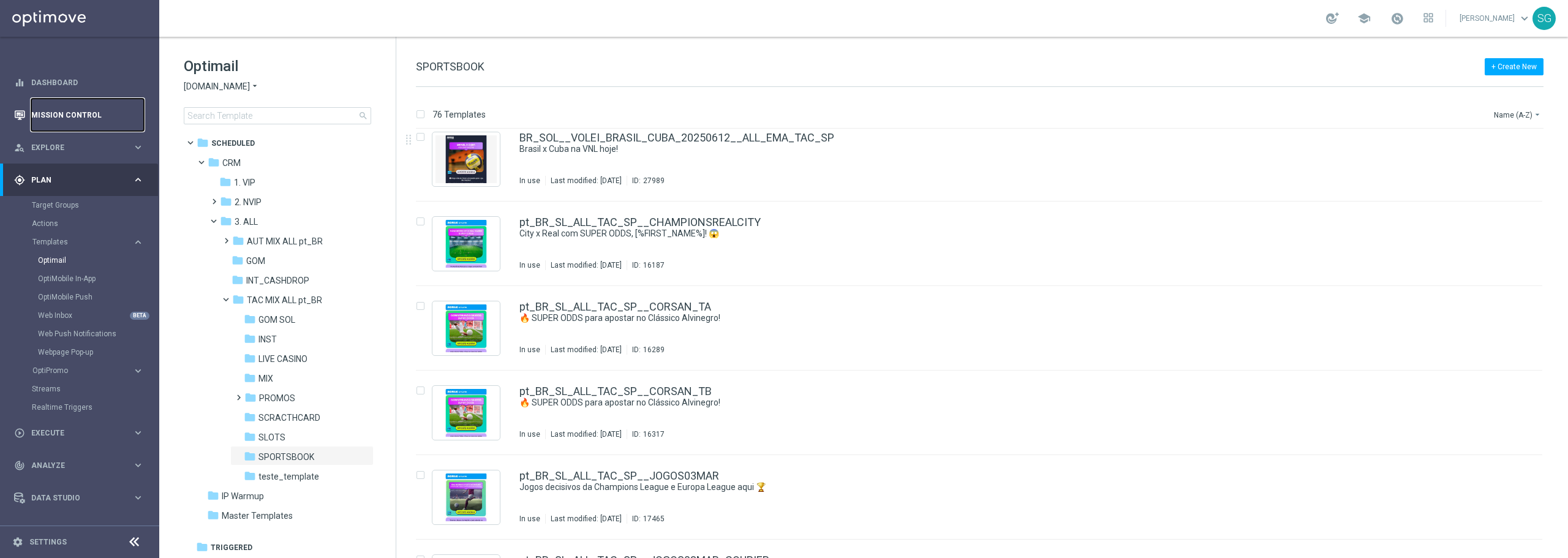 click on "Mission Control" at bounding box center (88, 115) 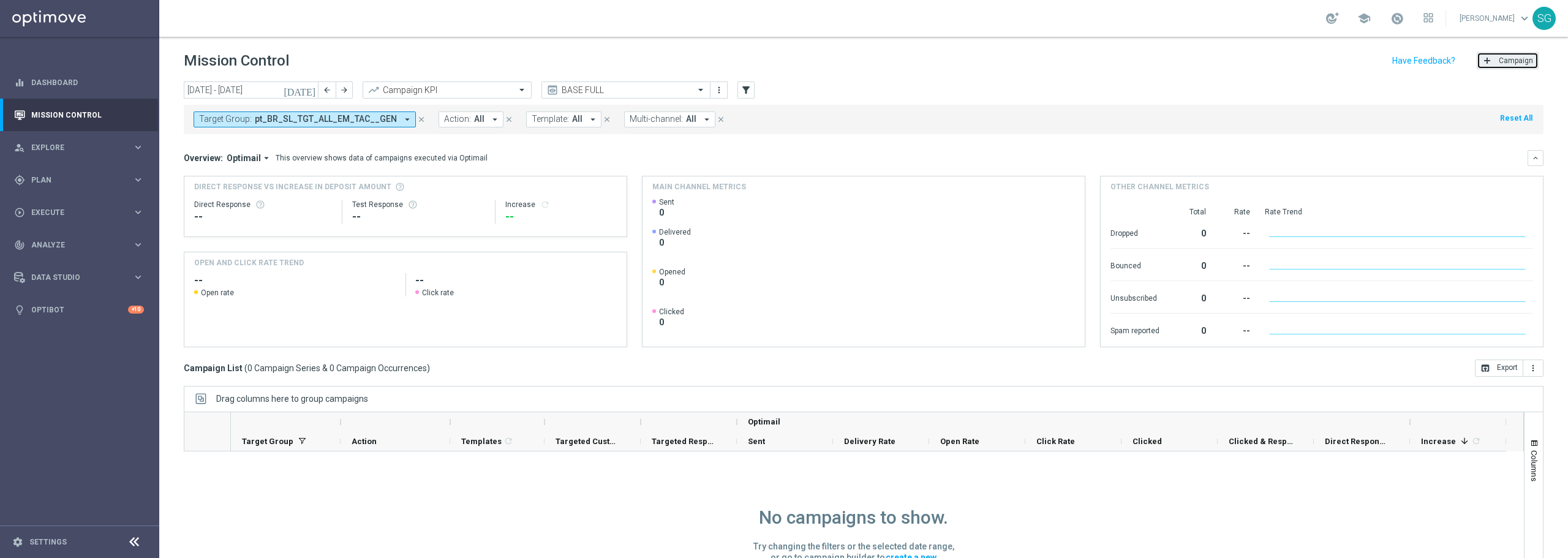 click on "add
Campaign" 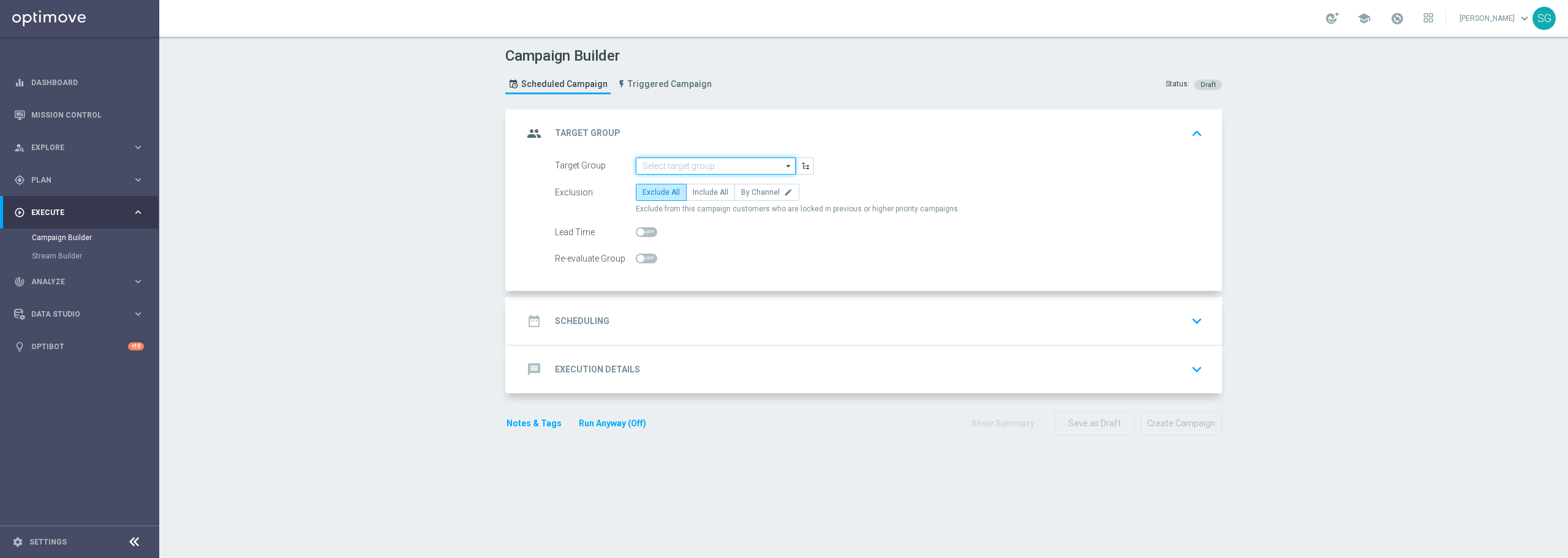 click 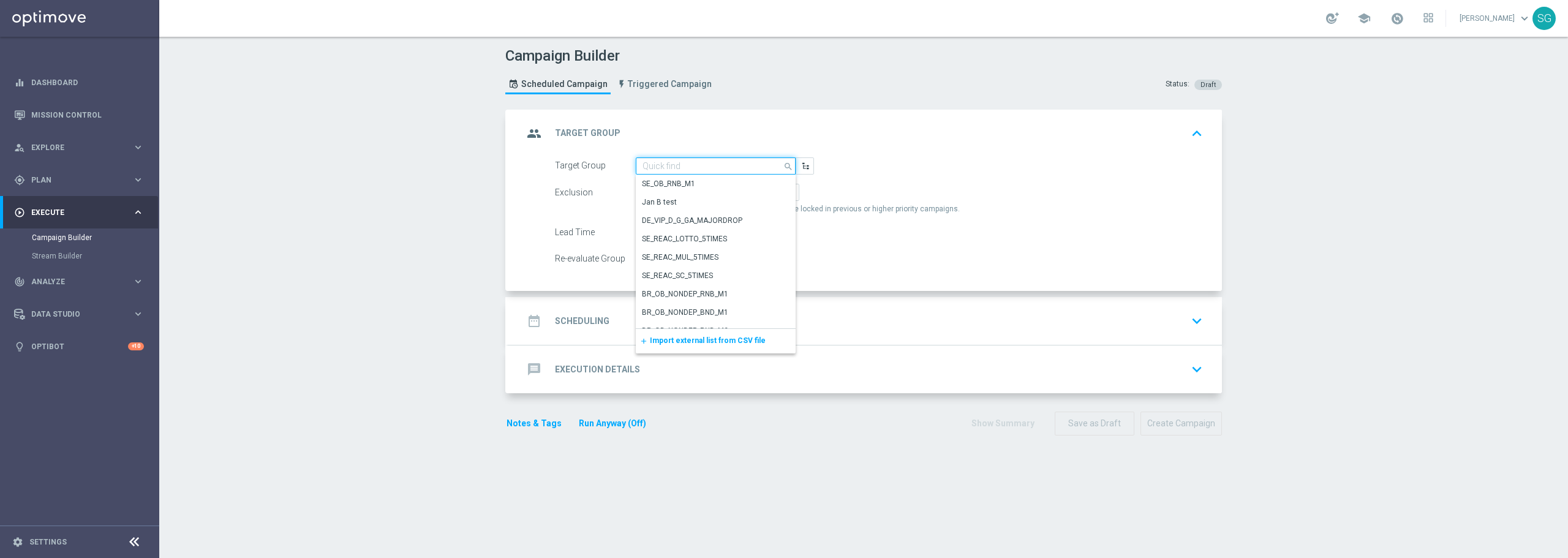 paste on "pt_BR_SL_TGT_ALL_EM_TAC__GEN_AND_NOT_SPORTSBOOK" 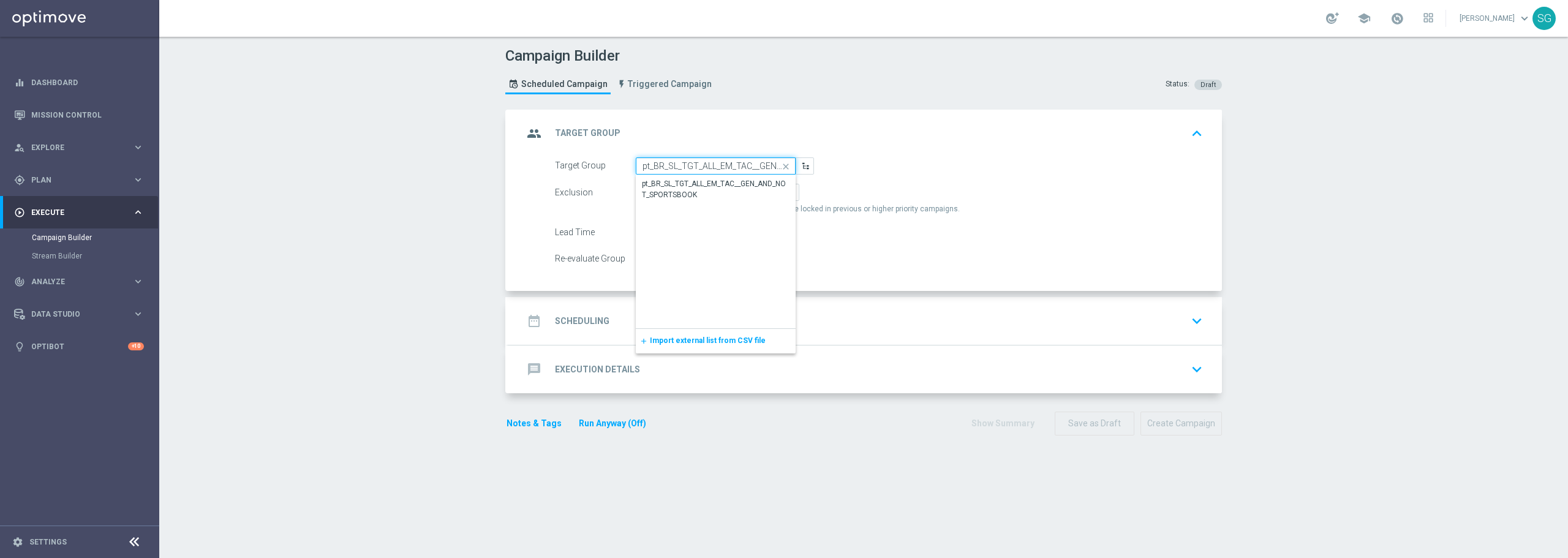 scroll, scrollTop: 0, scrollLeft: 91, axis: horizontal 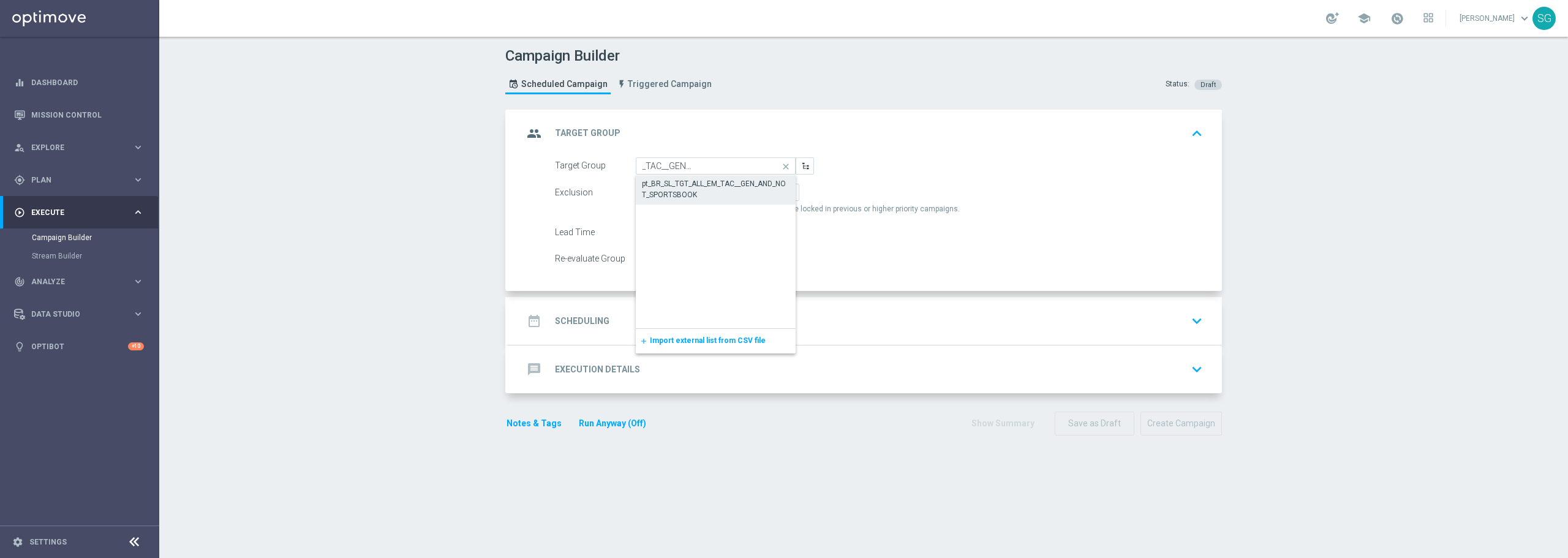 click on "pt_BR_SL_TGT_ALL_EM_TAC__GEN_AND_NOT_SPORTSBOOK" 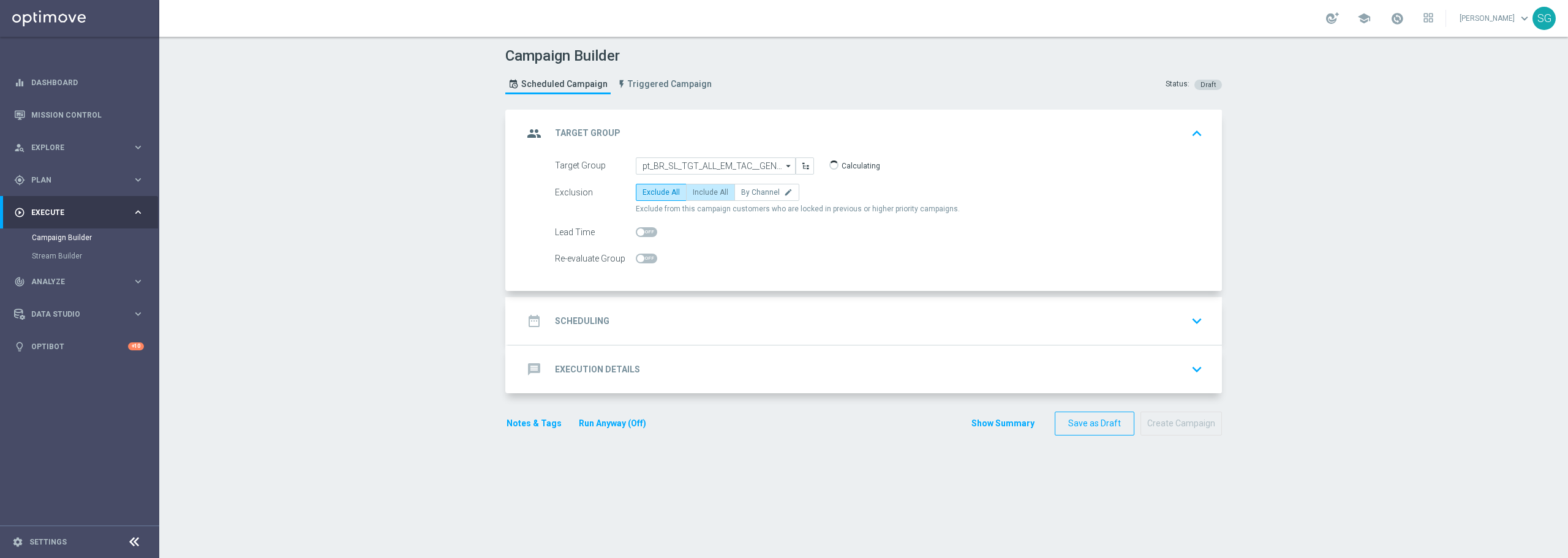 click on "Include All" 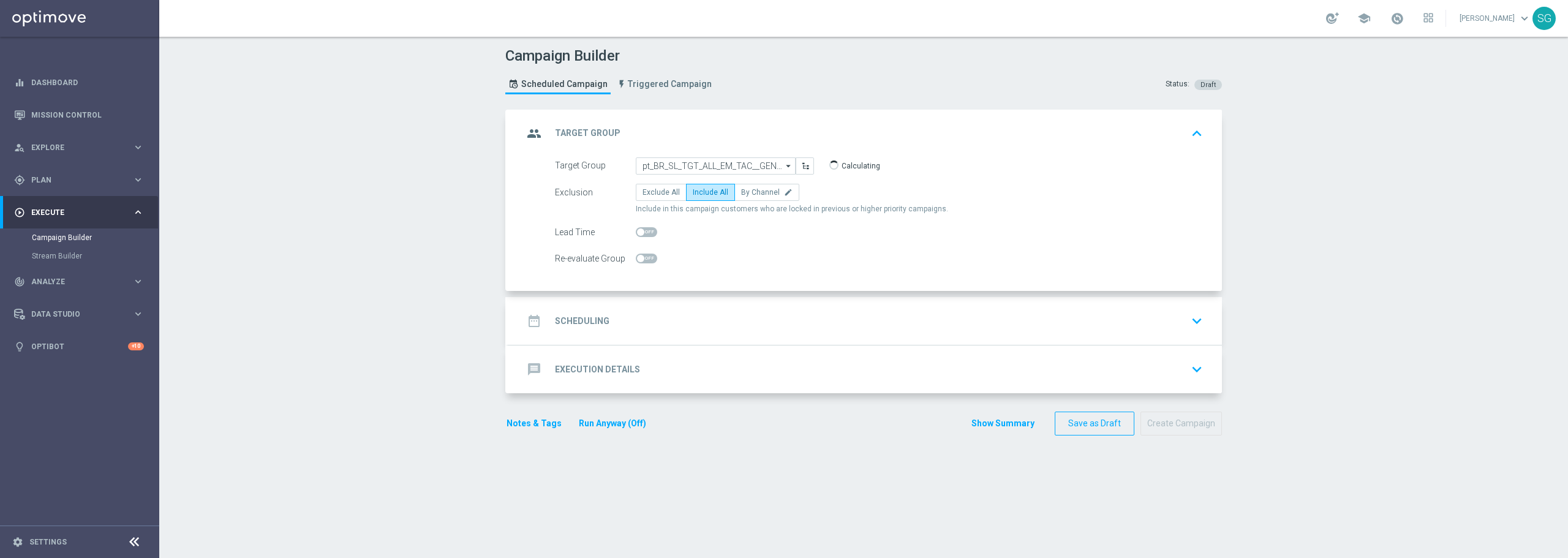 click on "date_range
Scheduling
keyboard_arrow_down" 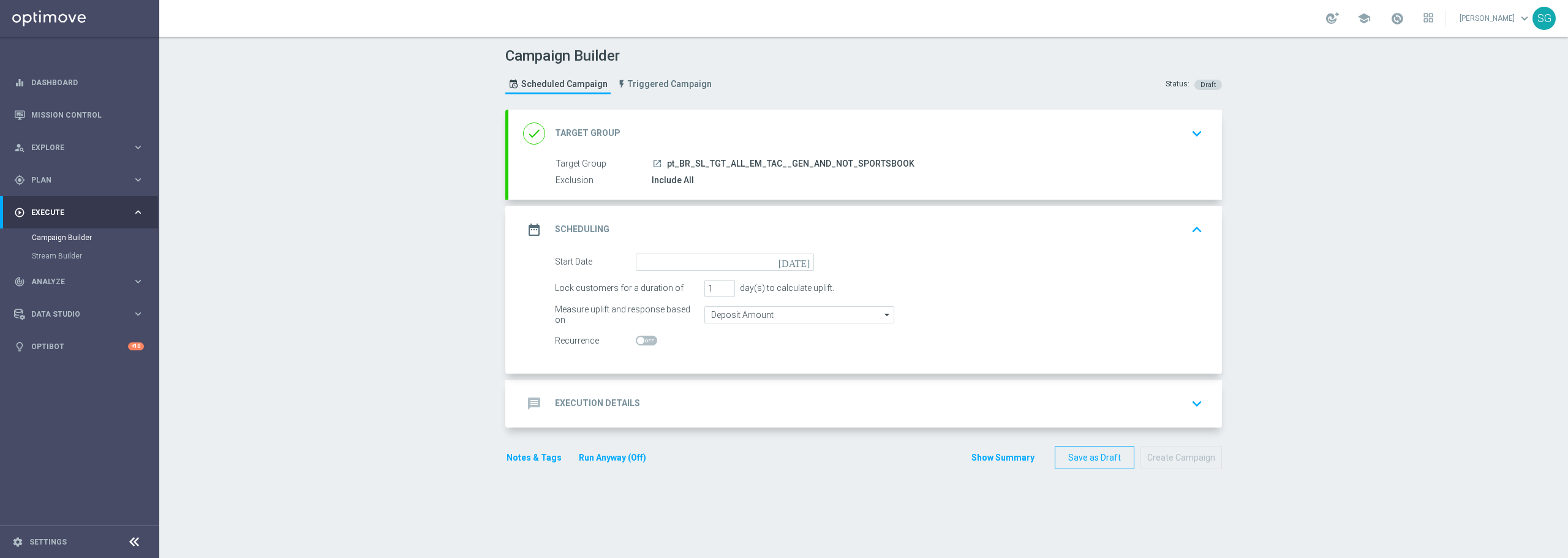 click on "today" 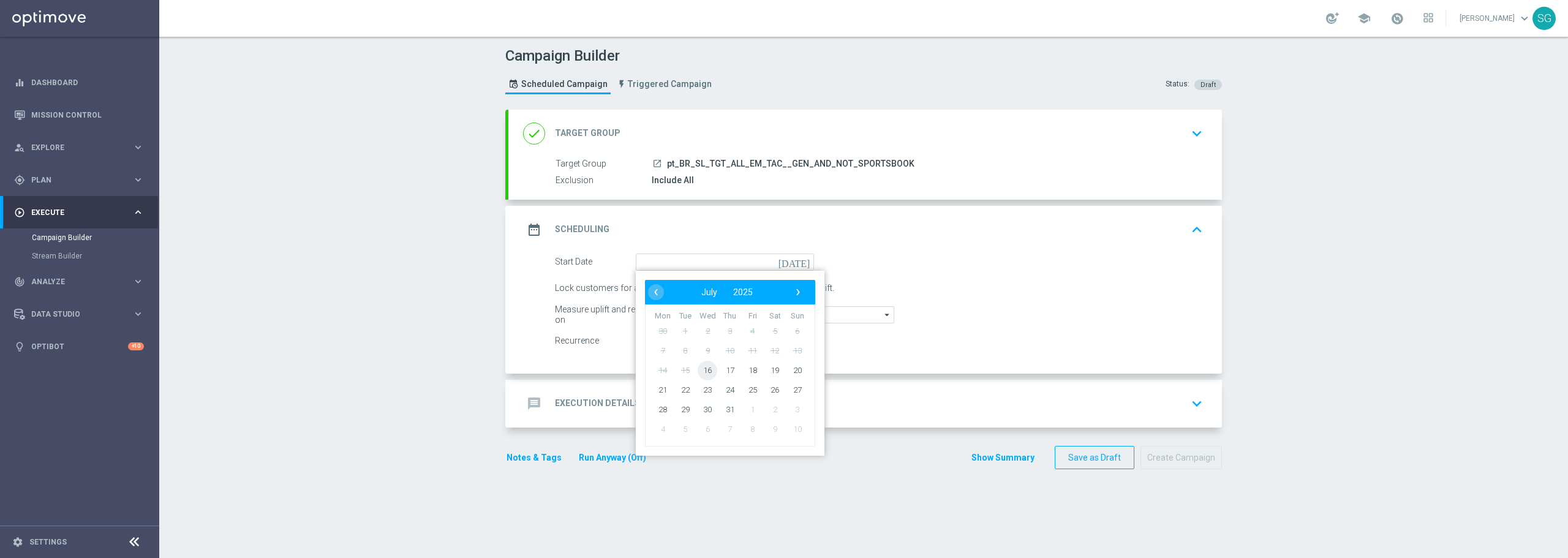 click on "16" 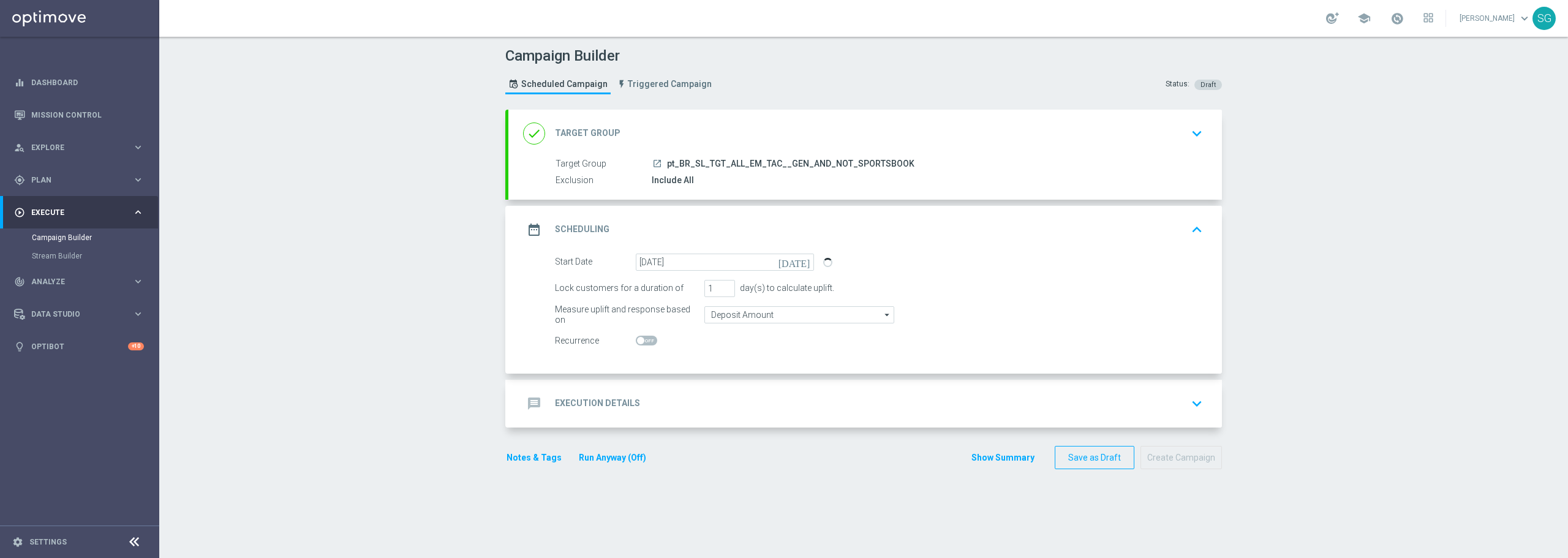 click on "message
Execution Details
keyboard_arrow_down" 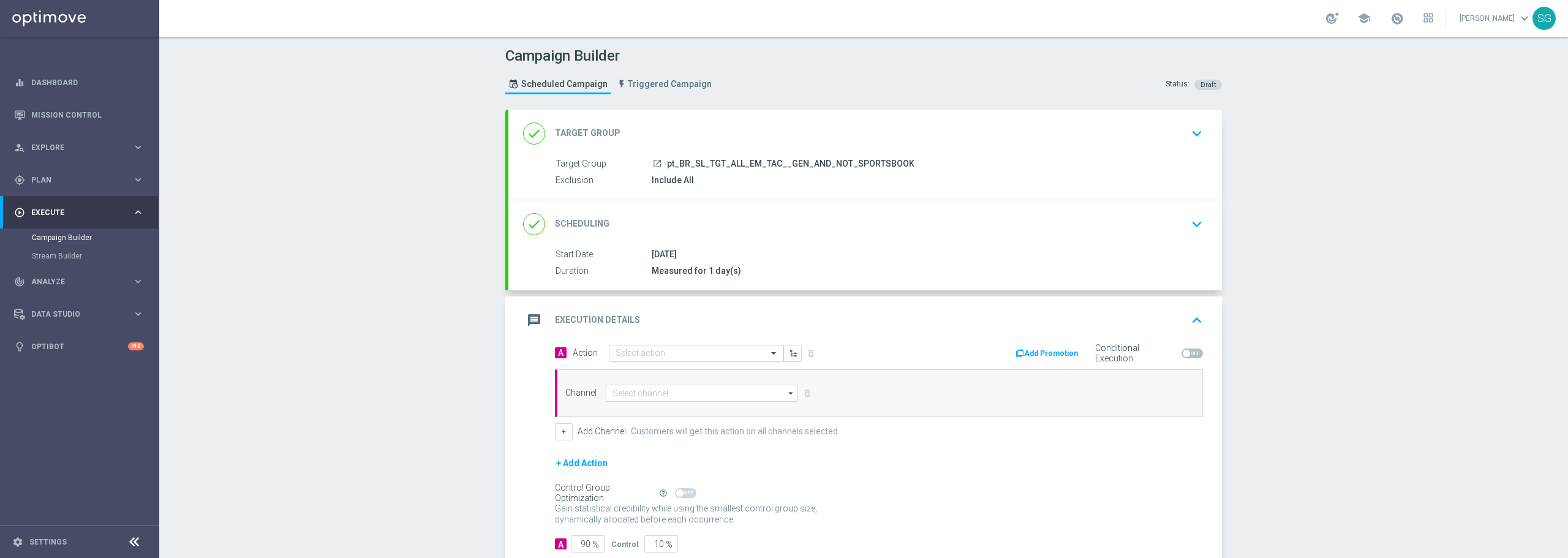 click 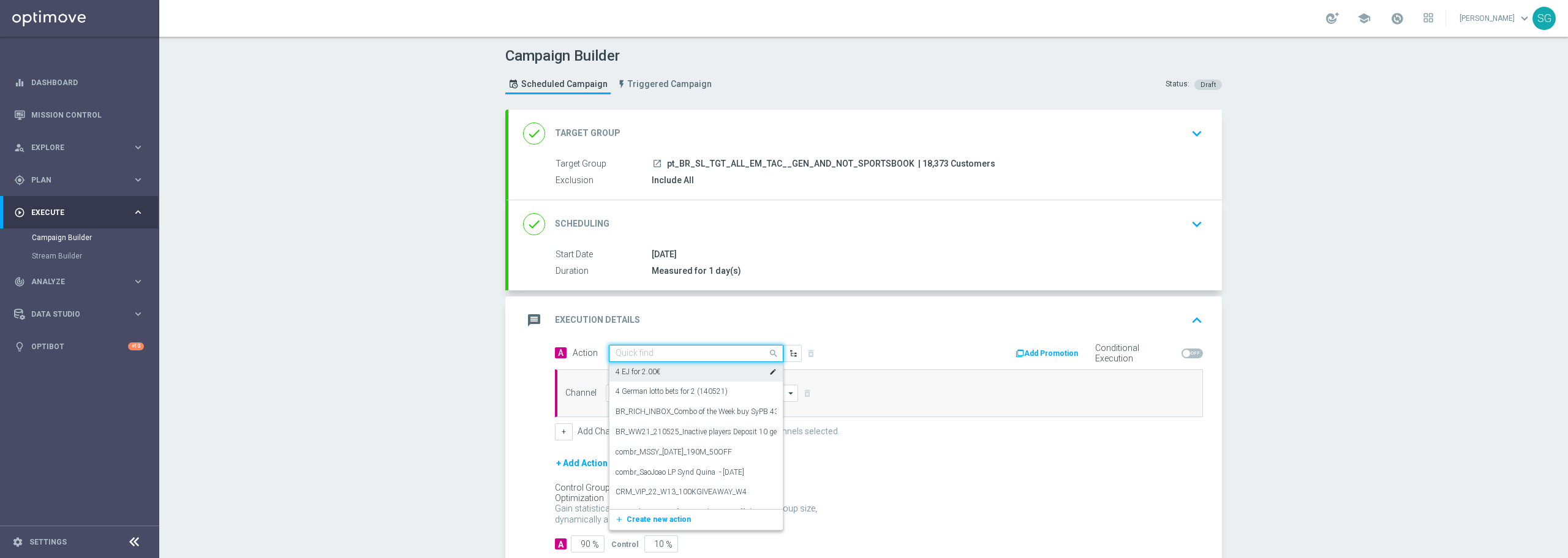 paste on "BR_SOL__BRASIL_BOLIVIA_FEM_COPAMERICA_20250716__ALL_EMA_TAC_SP" 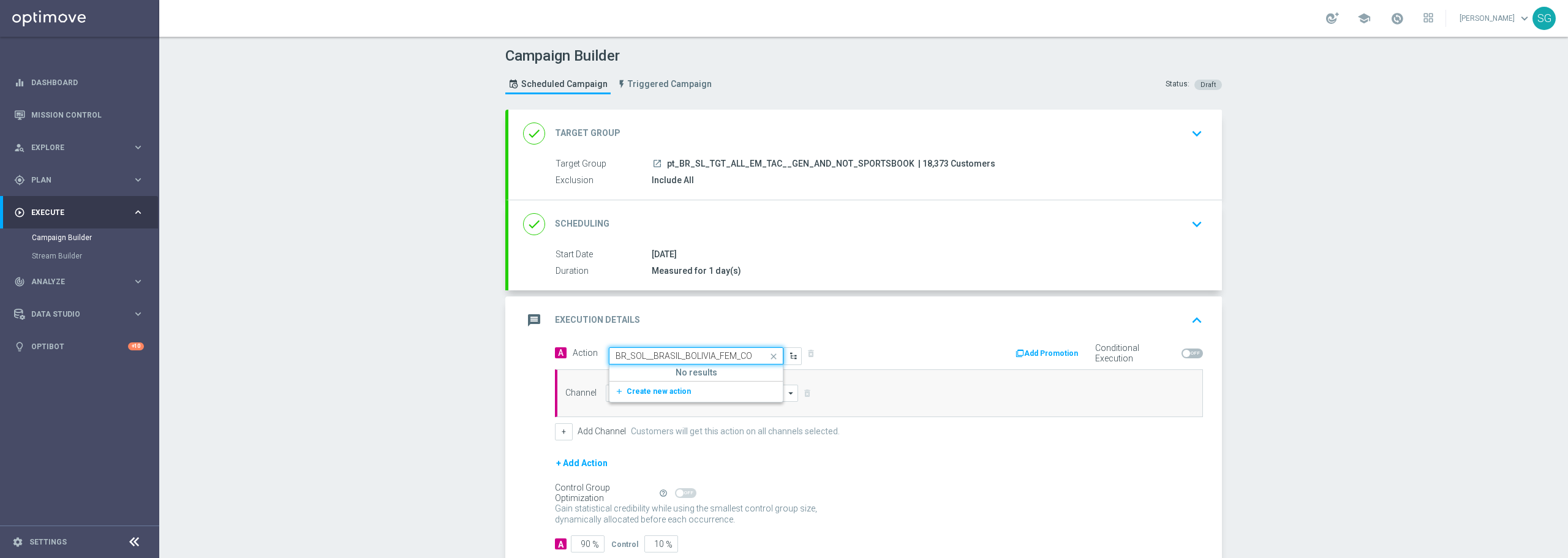 scroll, scrollTop: 0, scrollLeft: 159, axis: horizontal 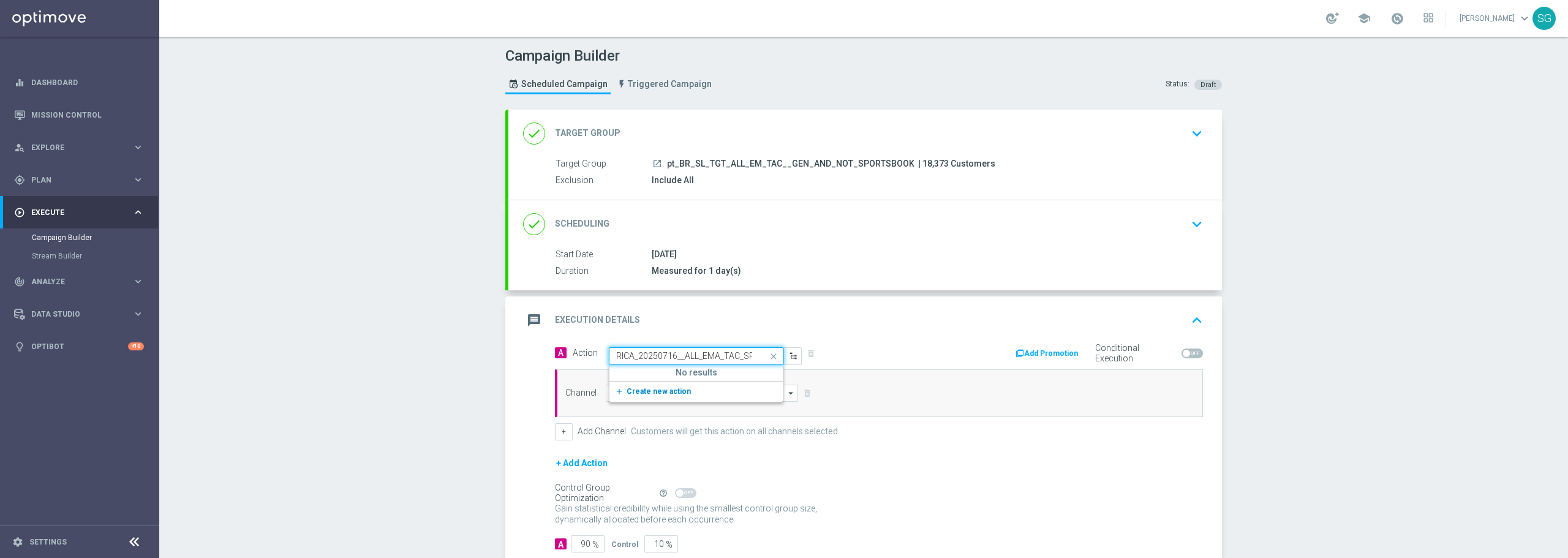 click on "Create new action" at bounding box center [658, 391] 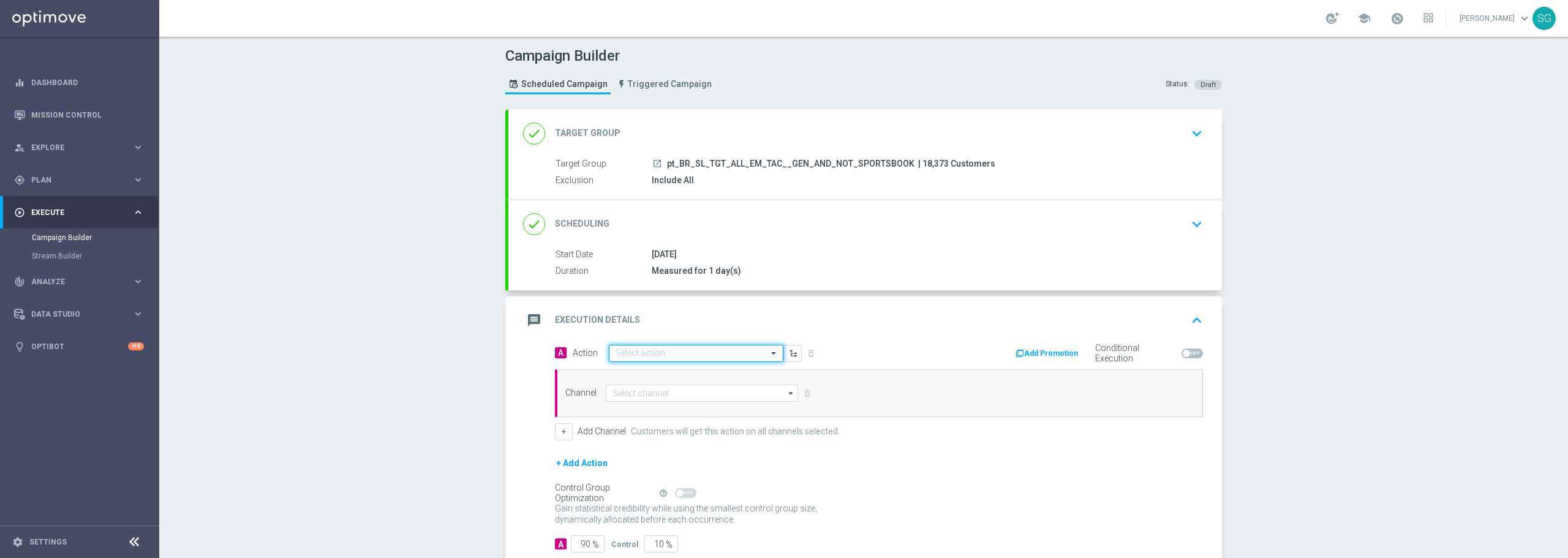 scroll, scrollTop: 0, scrollLeft: 0, axis: both 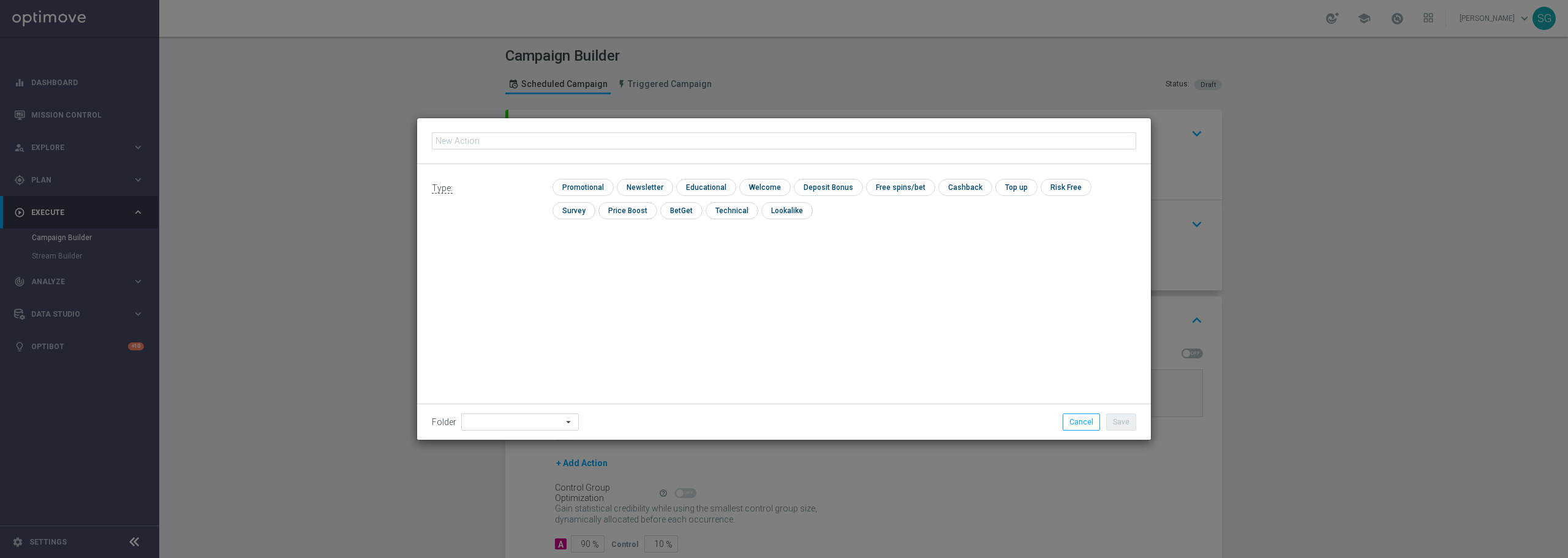 click 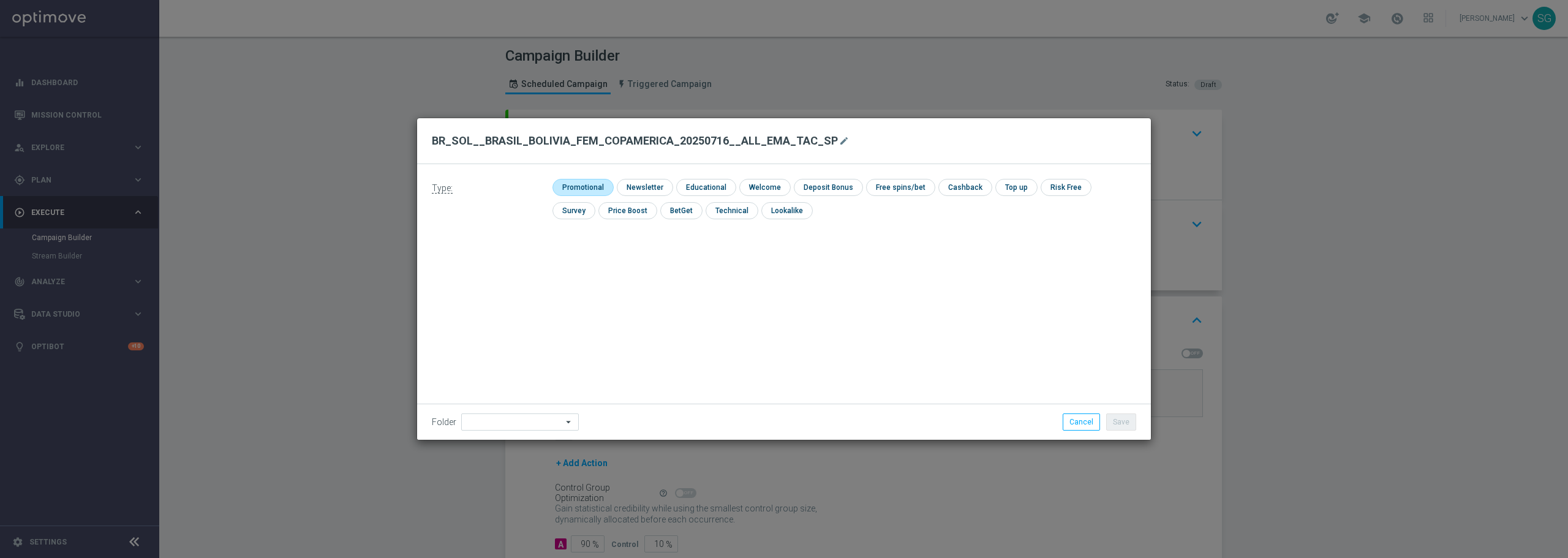 click 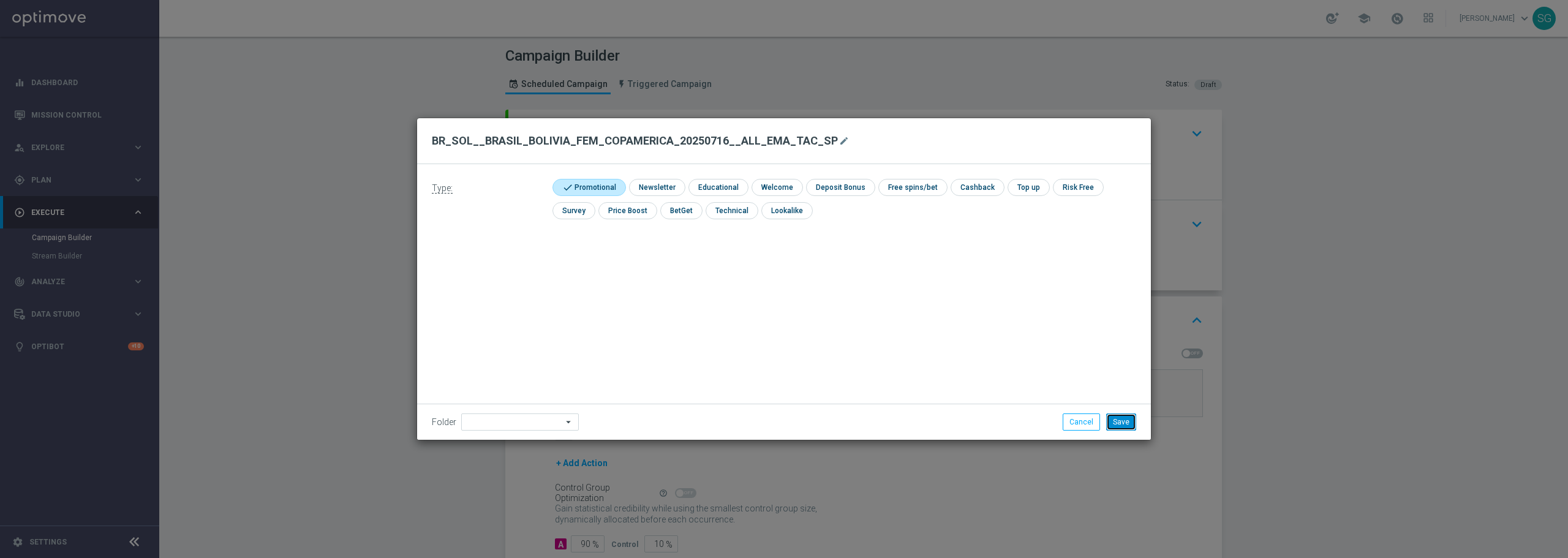 click on "Save" 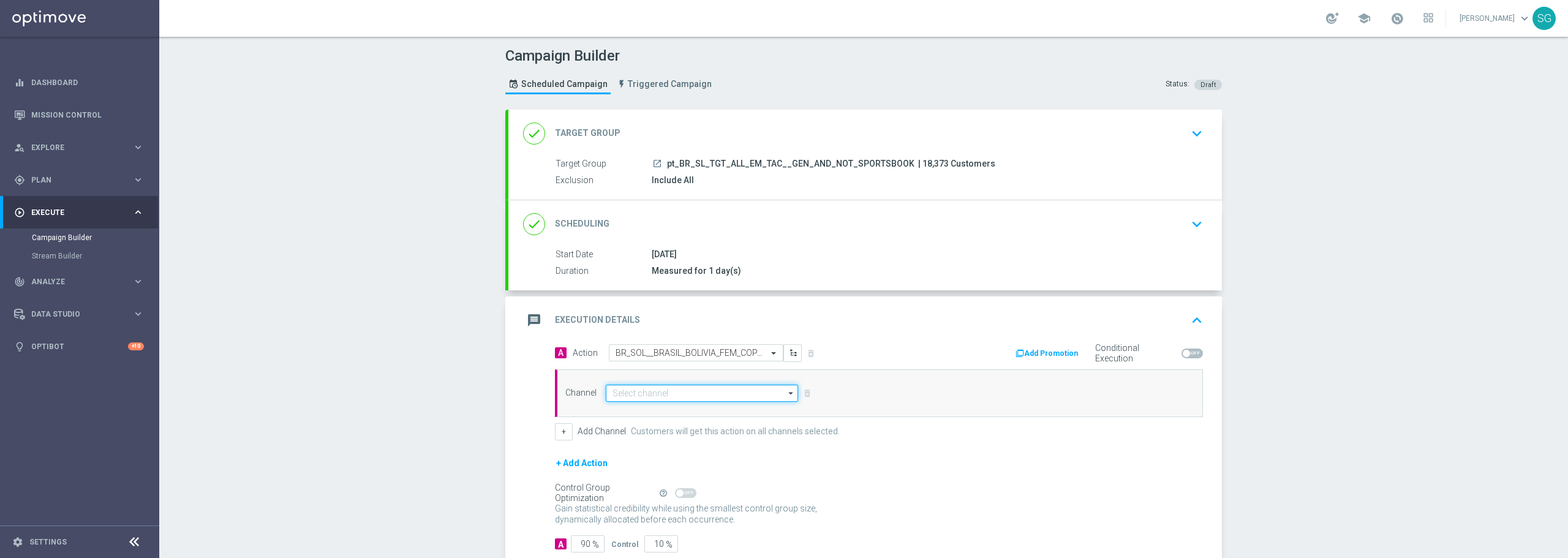 click 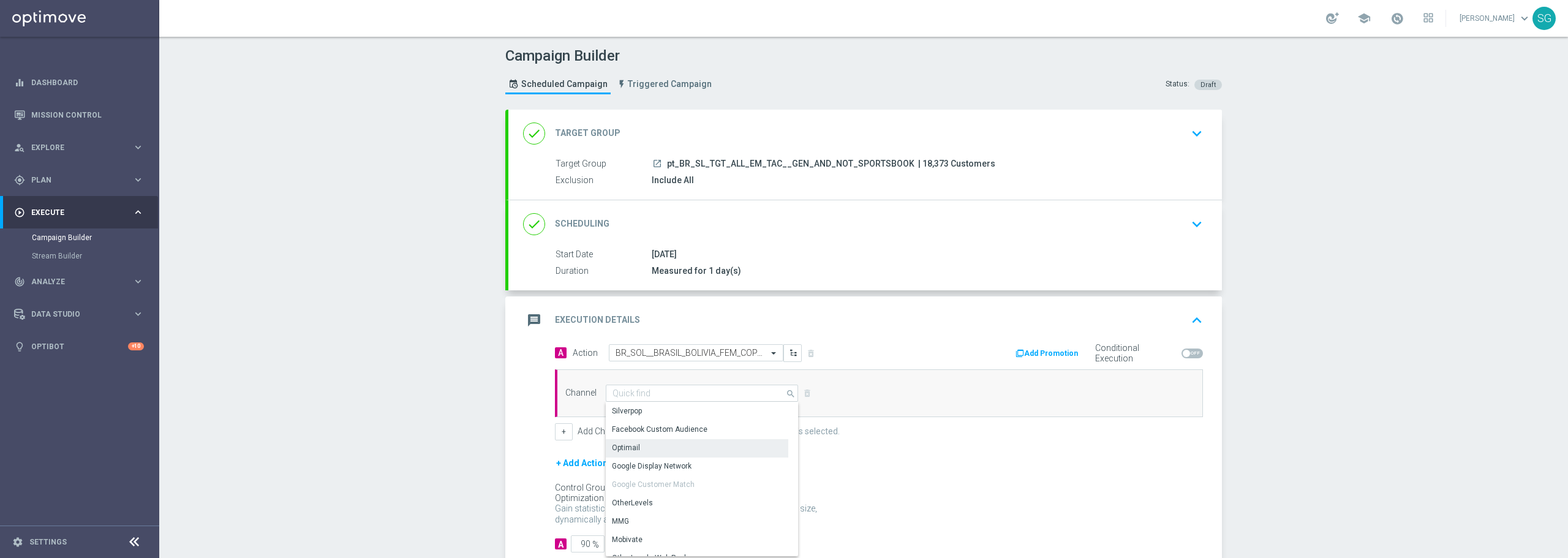 click on "Optimail" 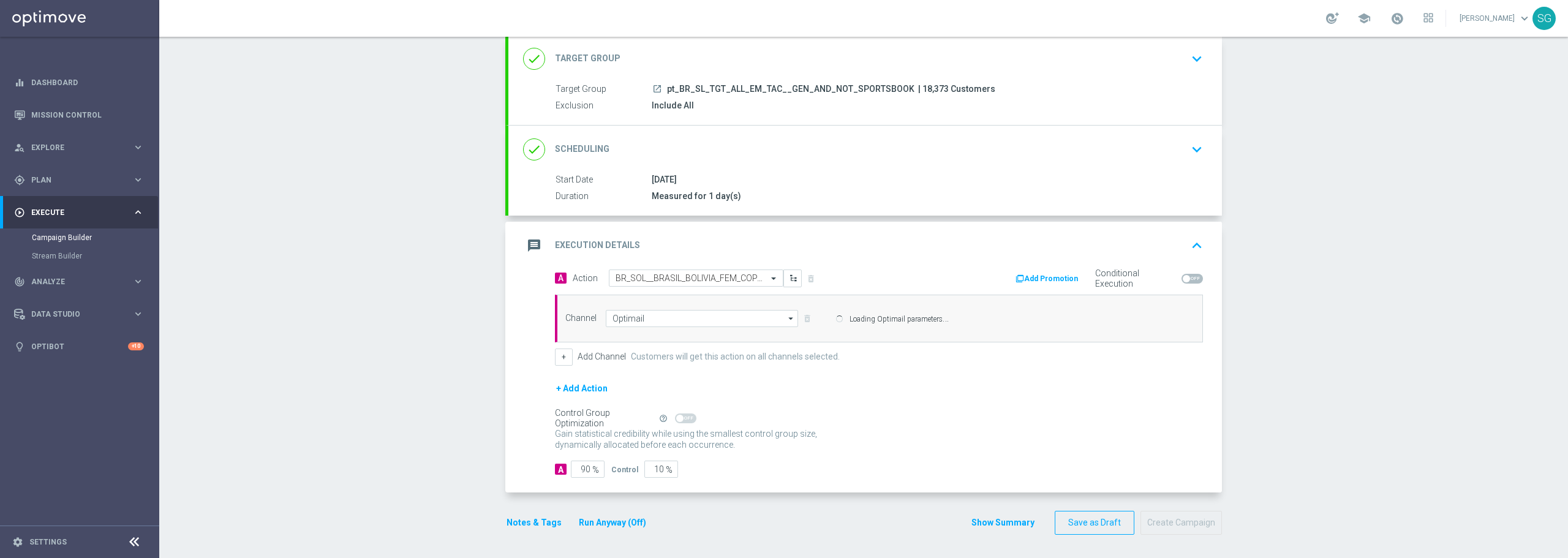 scroll, scrollTop: 76, scrollLeft: 0, axis: vertical 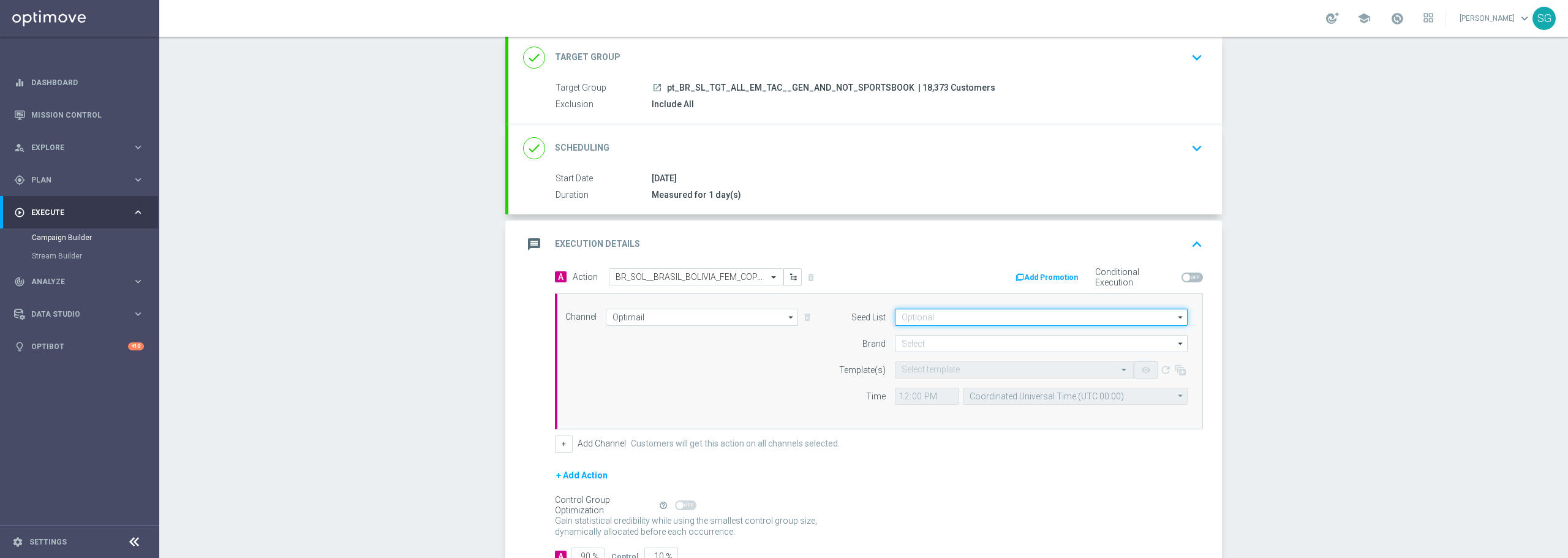 click 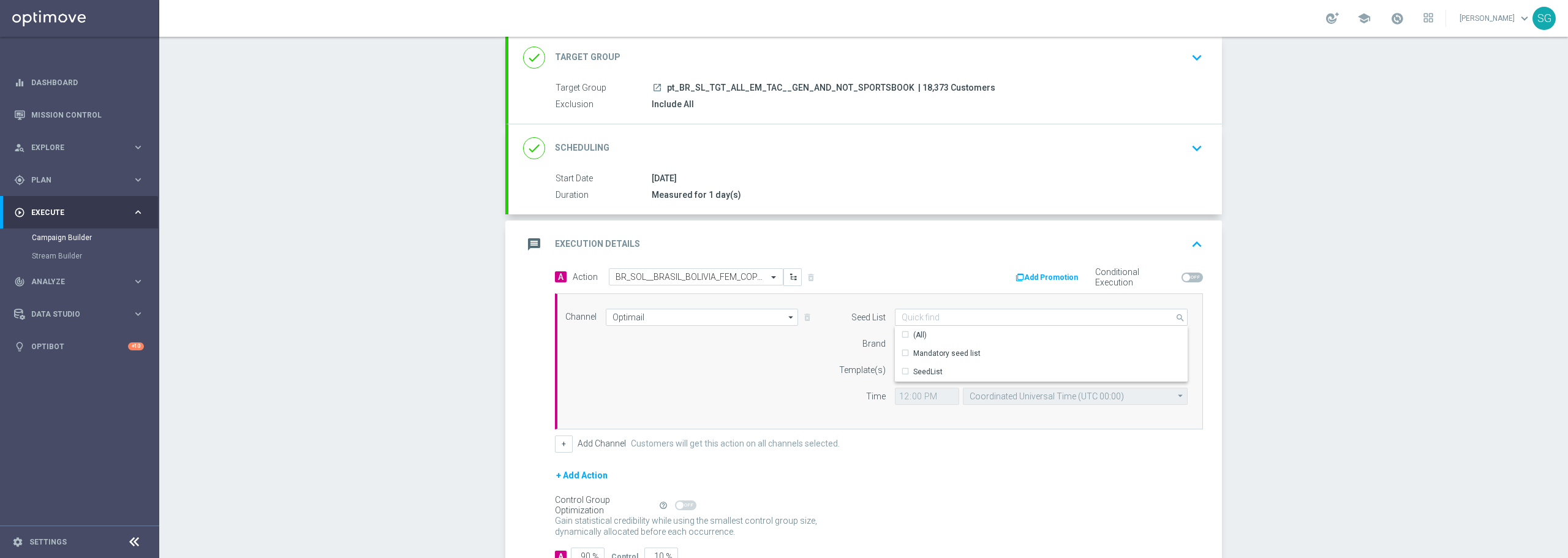 click on "Brand" 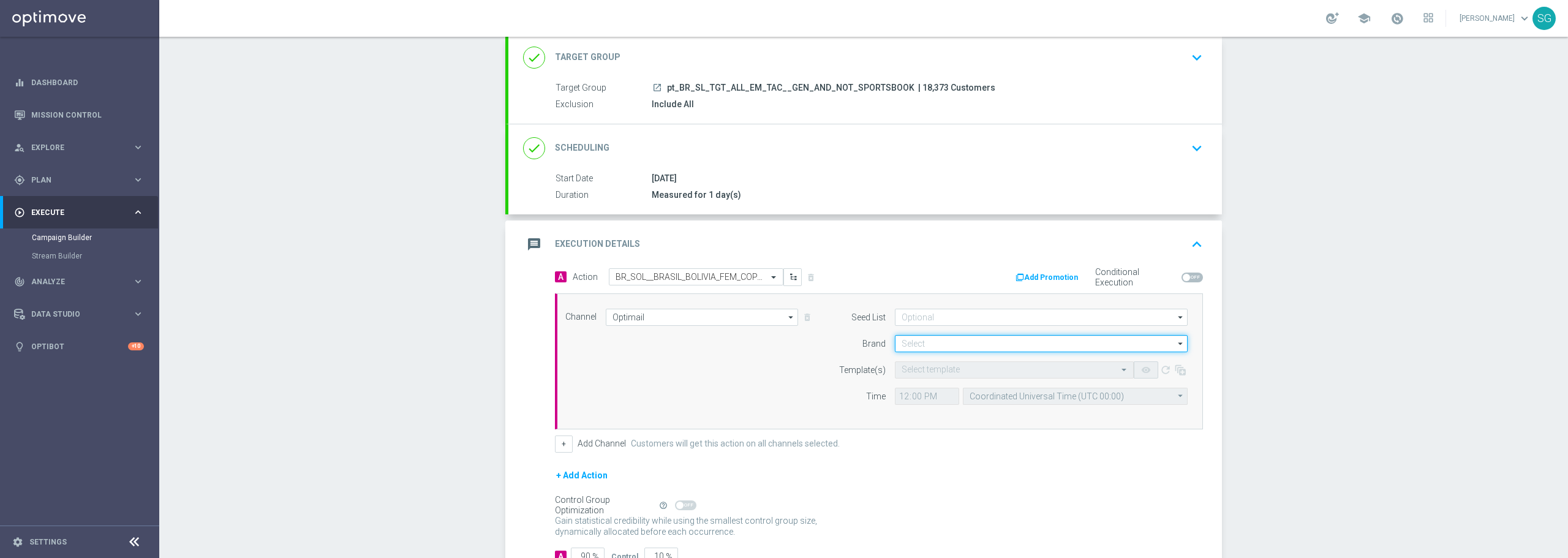 click 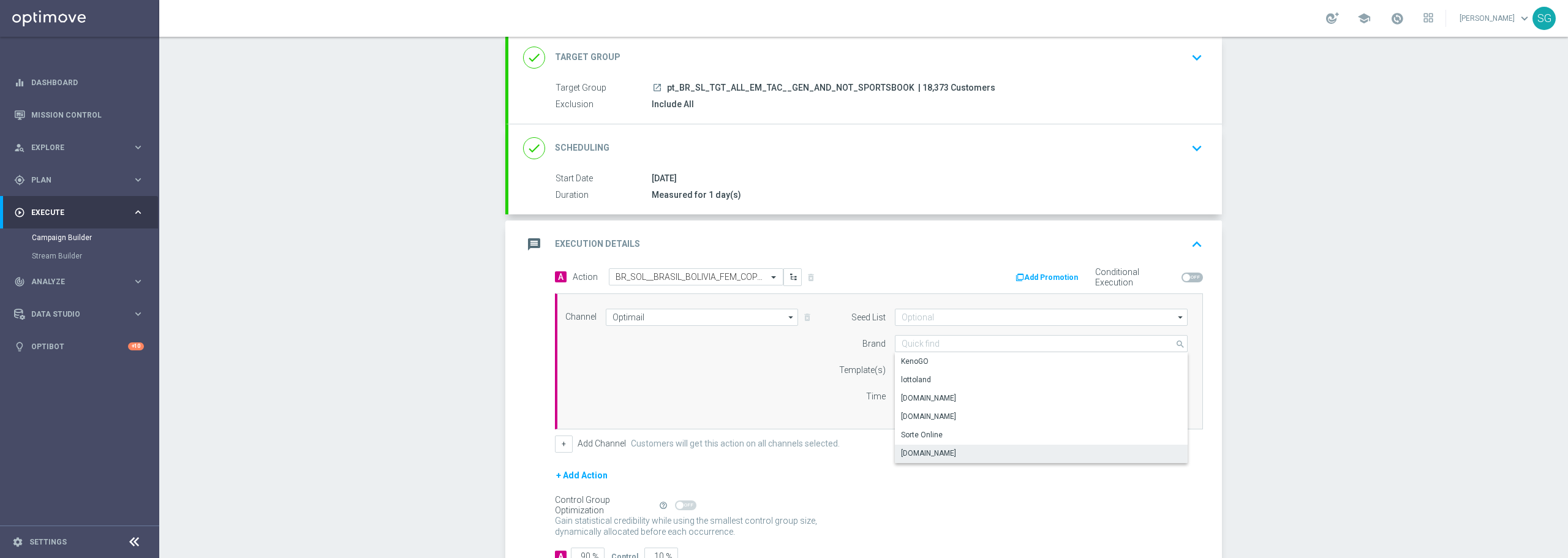 click on "[DOMAIN_NAME]" 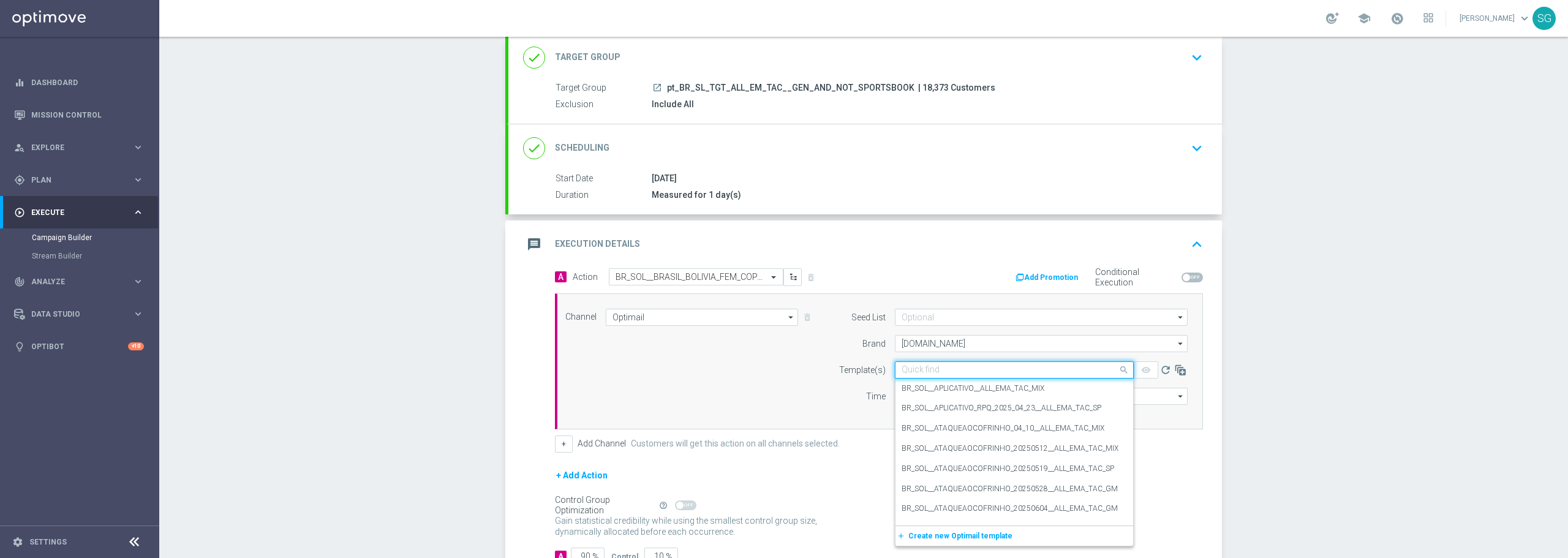 click 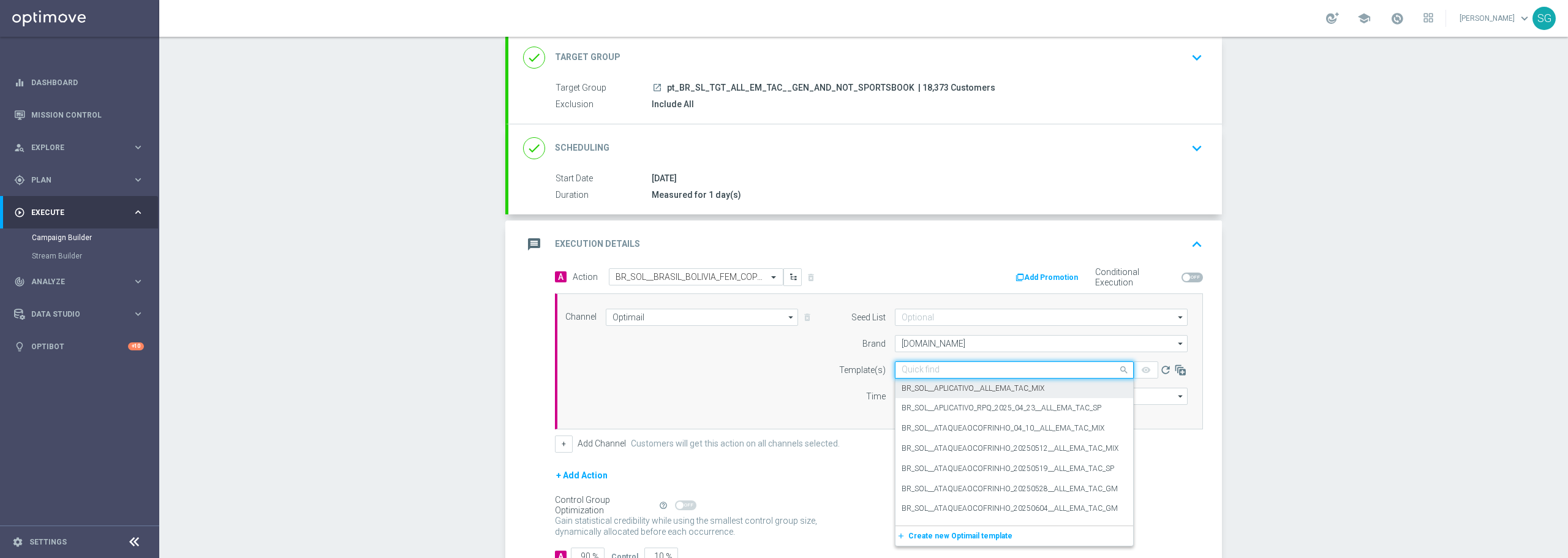 paste on "BR_SOL__BRASIL_BOLIVIA_FEM_COPAMERICA_20250716__ALL_EMA_TAC_SP" 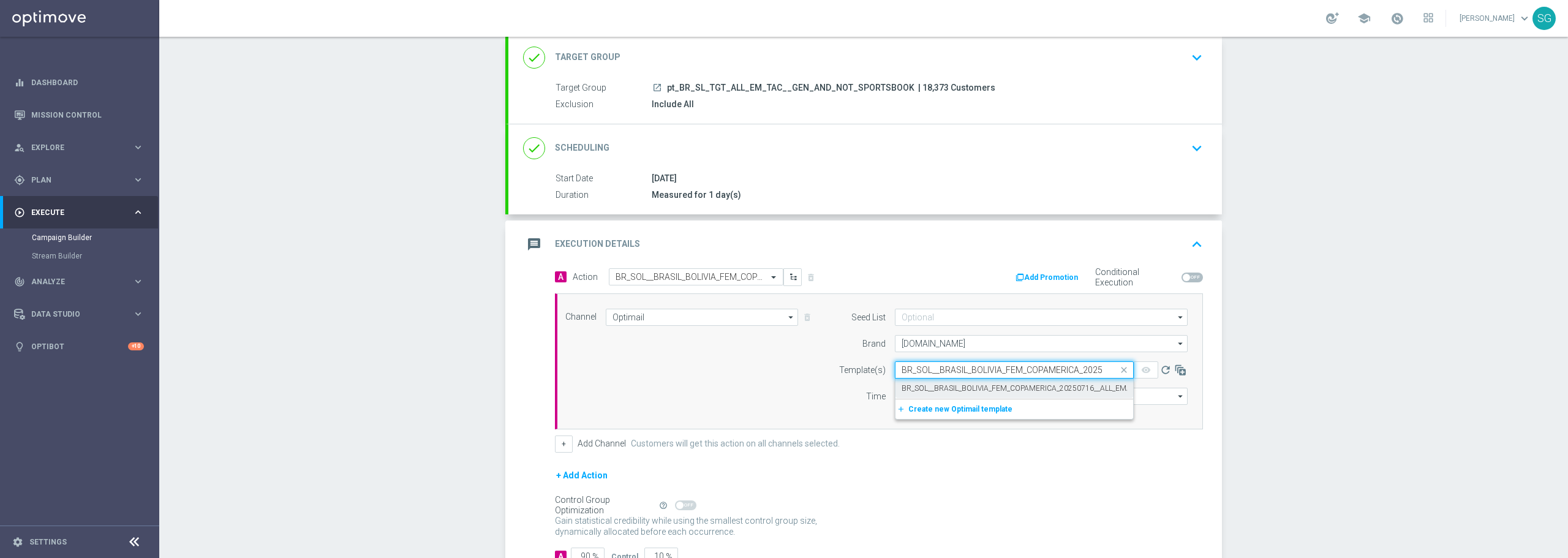 scroll, scrollTop: 0, scrollLeft: 94, axis: horizontal 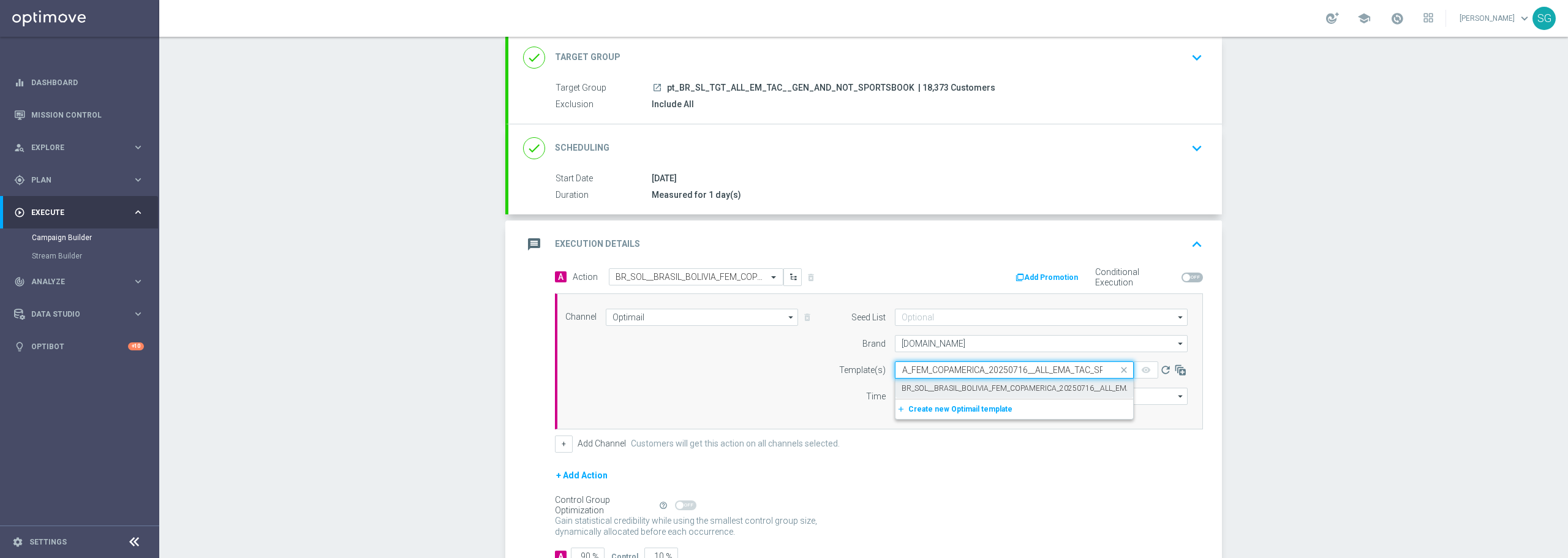 click on "BR_SOL__BRASIL_BOLIVIA_FEM_COPAMERICA_20250716__ALL_EMA_TAC_SP" at bounding box center (1014, 388) 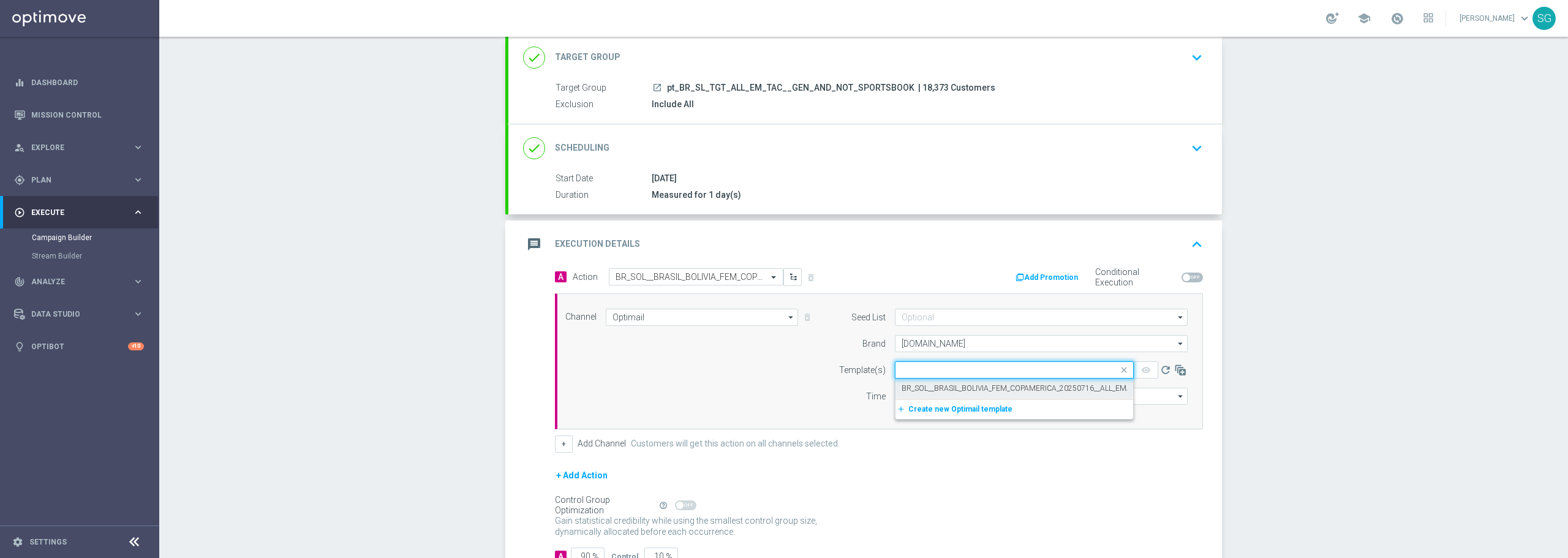scroll, scrollTop: 0, scrollLeft: 0, axis: both 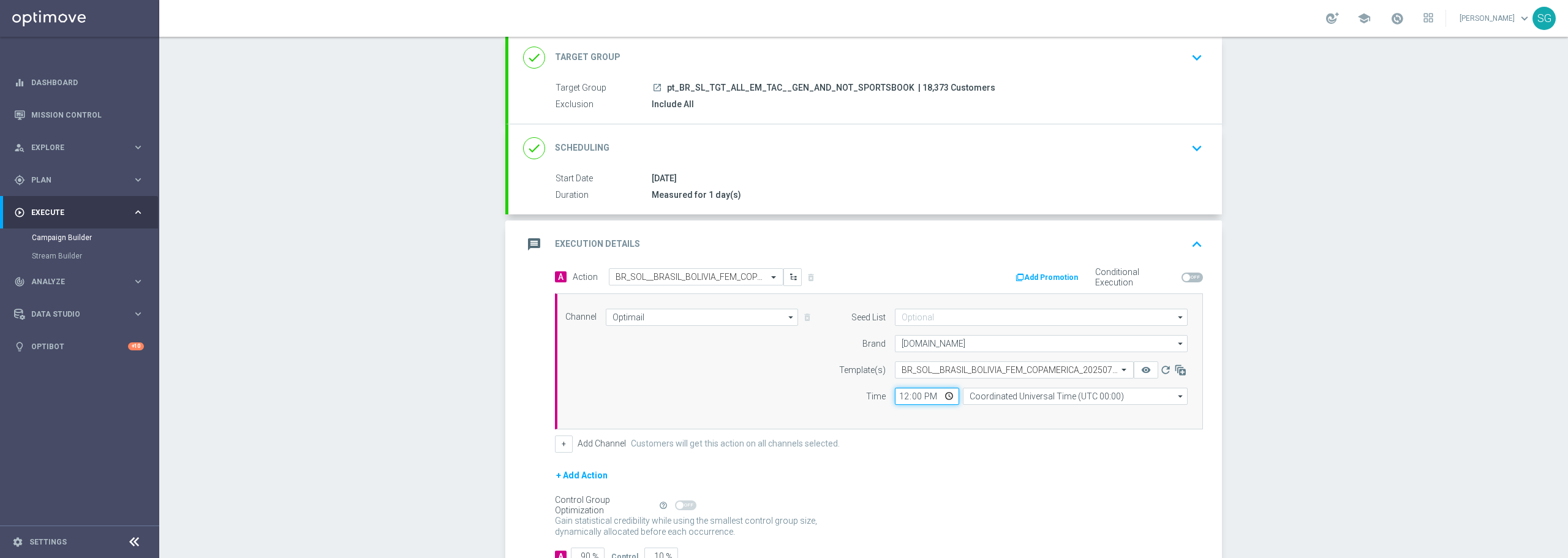 click on "12:00" 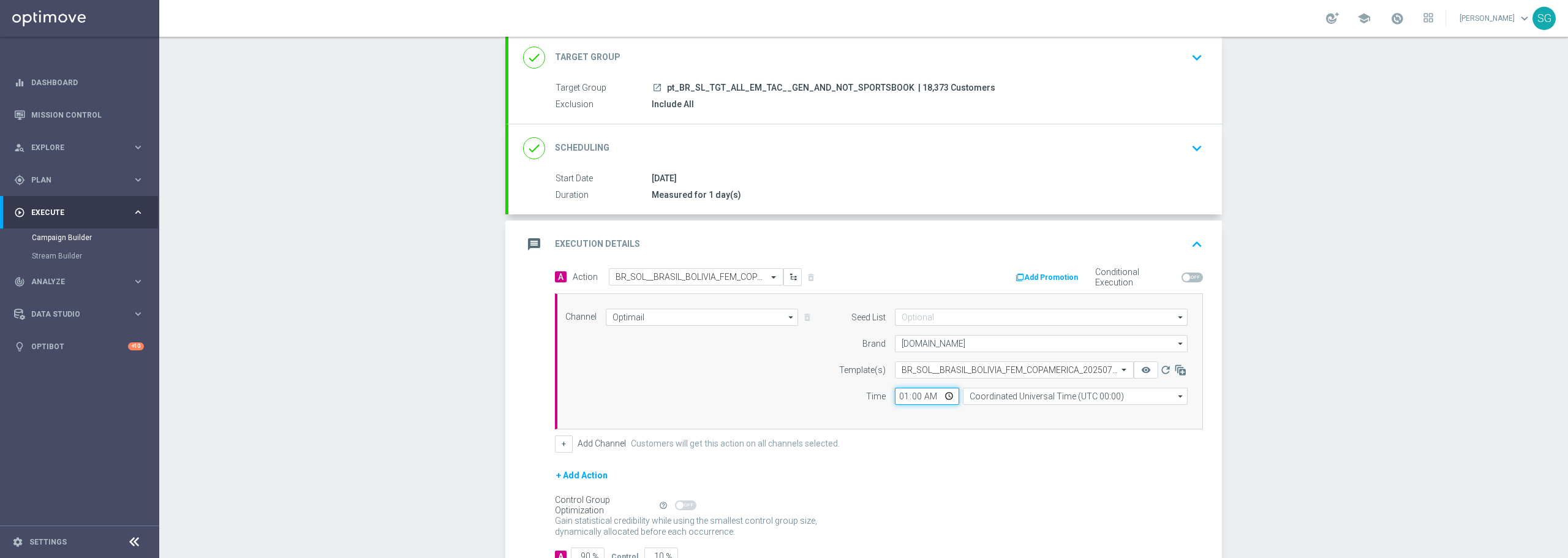 type on "14:00" 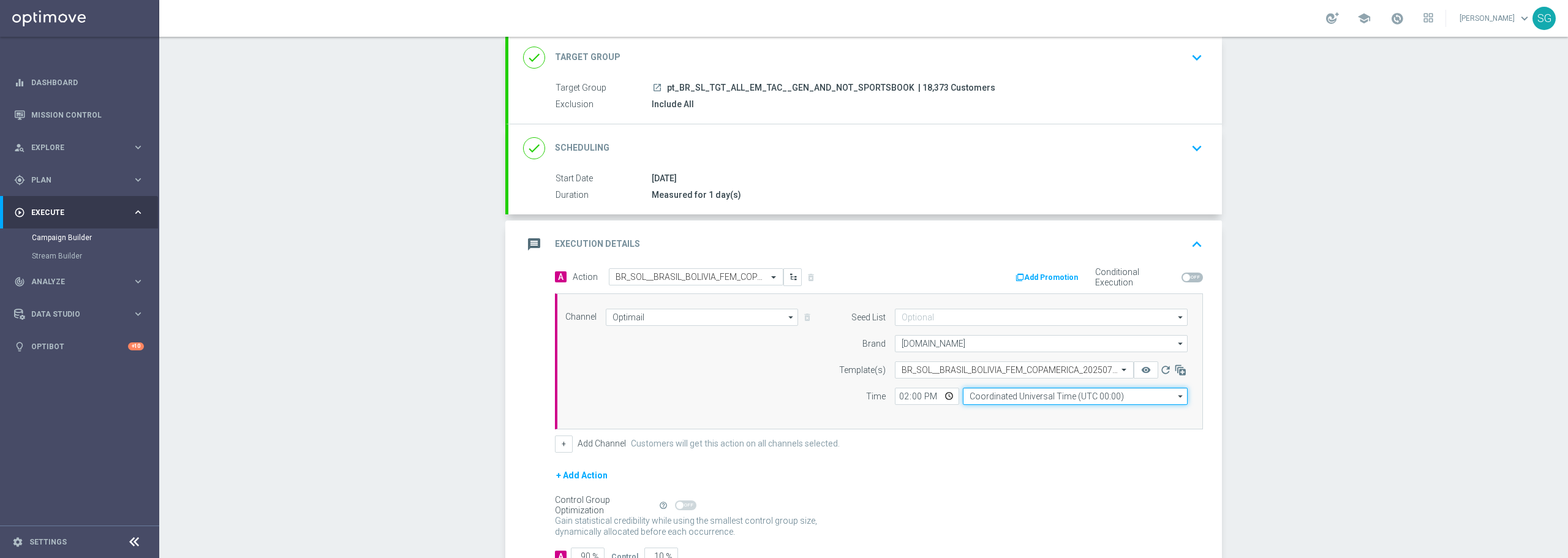 click on "Coordinated Universal Time (UTC 00:00)" 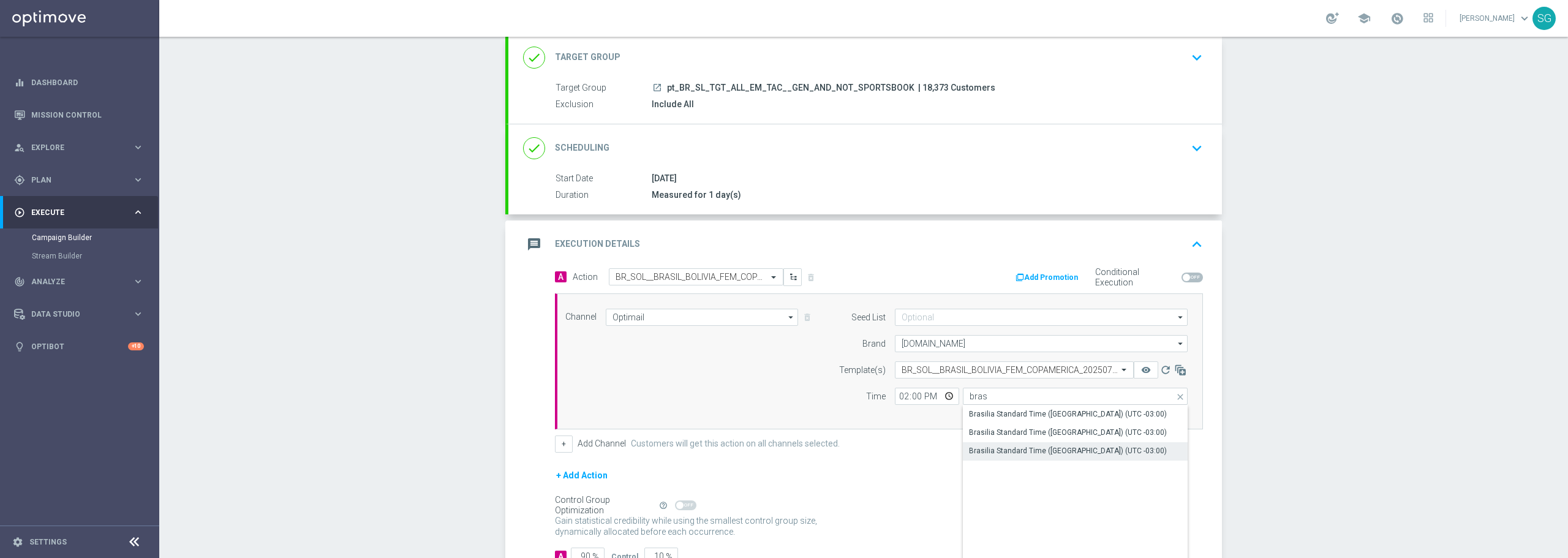 click on "Brasilia Standard Time (Sao Paulo) (UTC -03:00)" 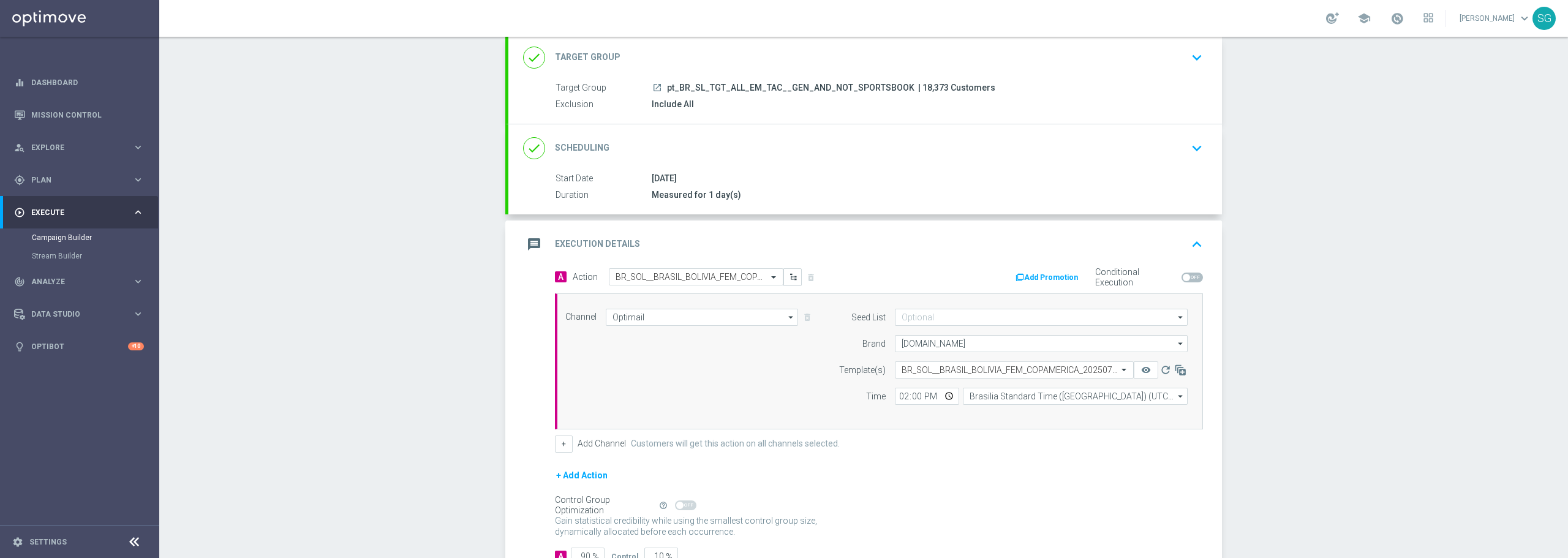 scroll, scrollTop: 137, scrollLeft: 0, axis: vertical 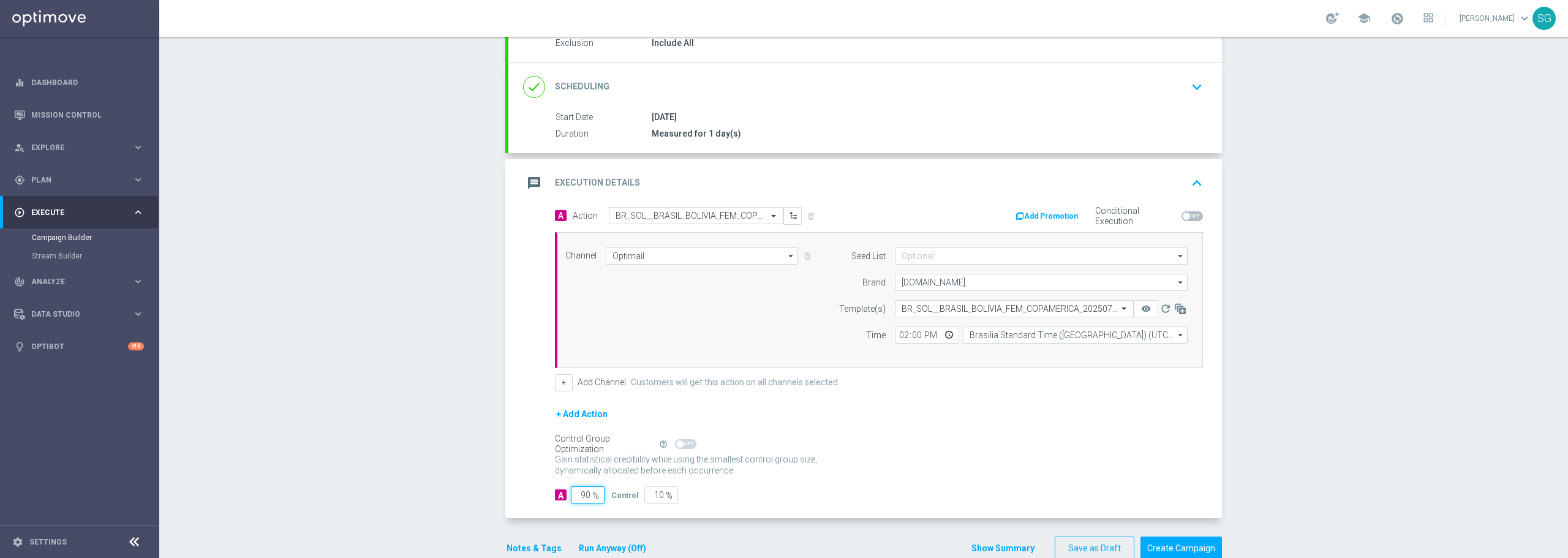 click on "90" 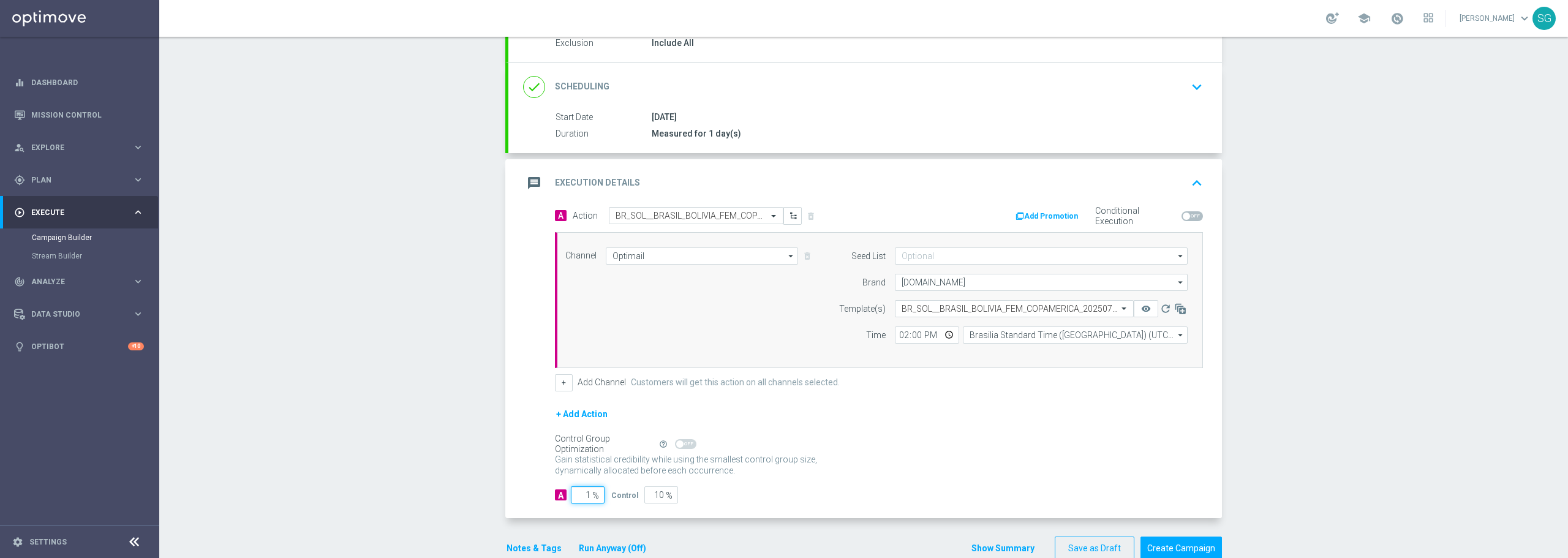 type on "99" 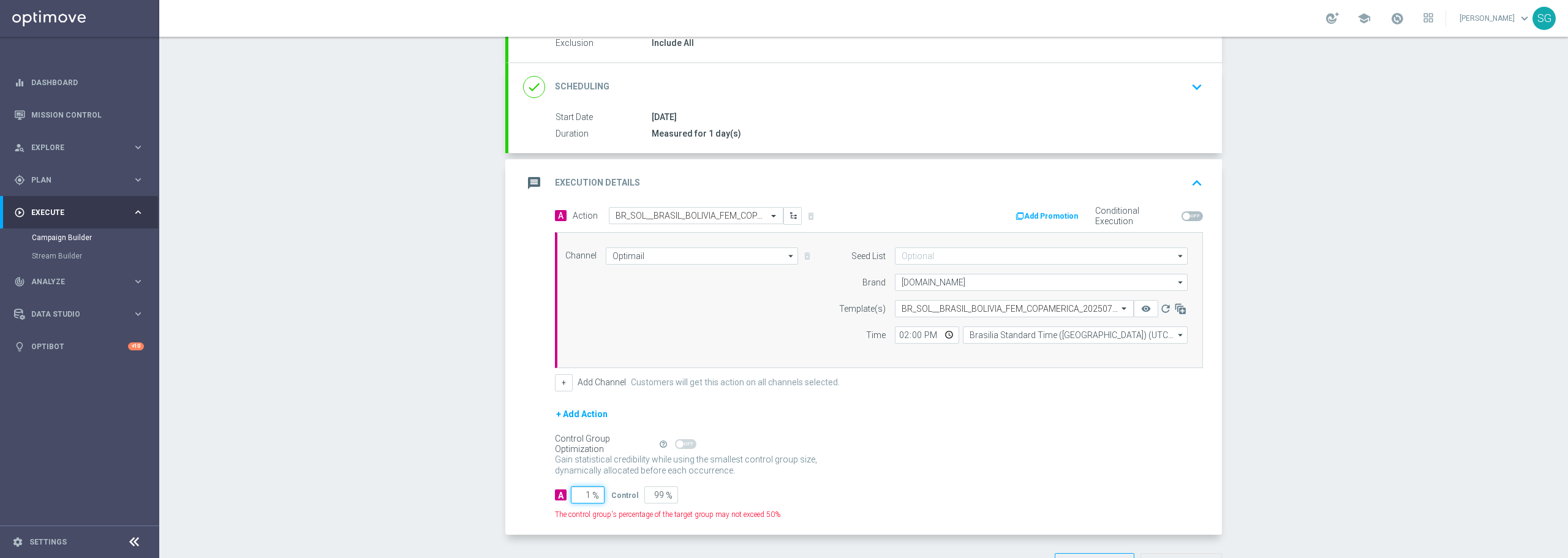 type on "10" 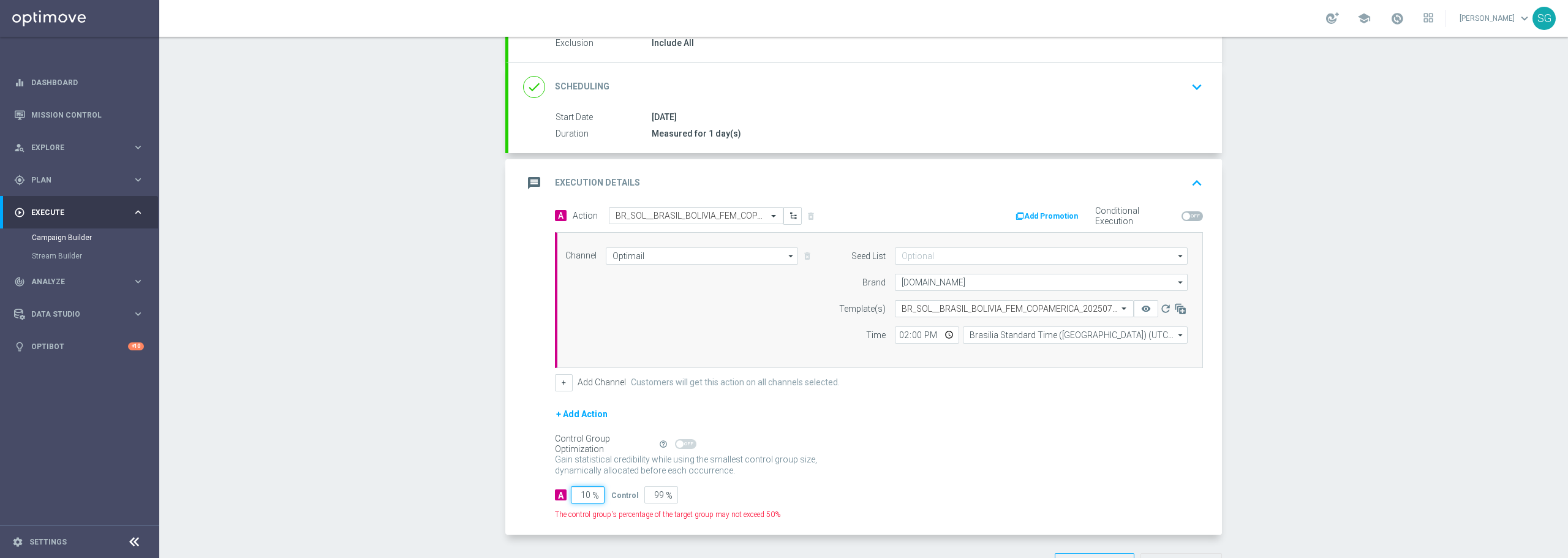 type on "90" 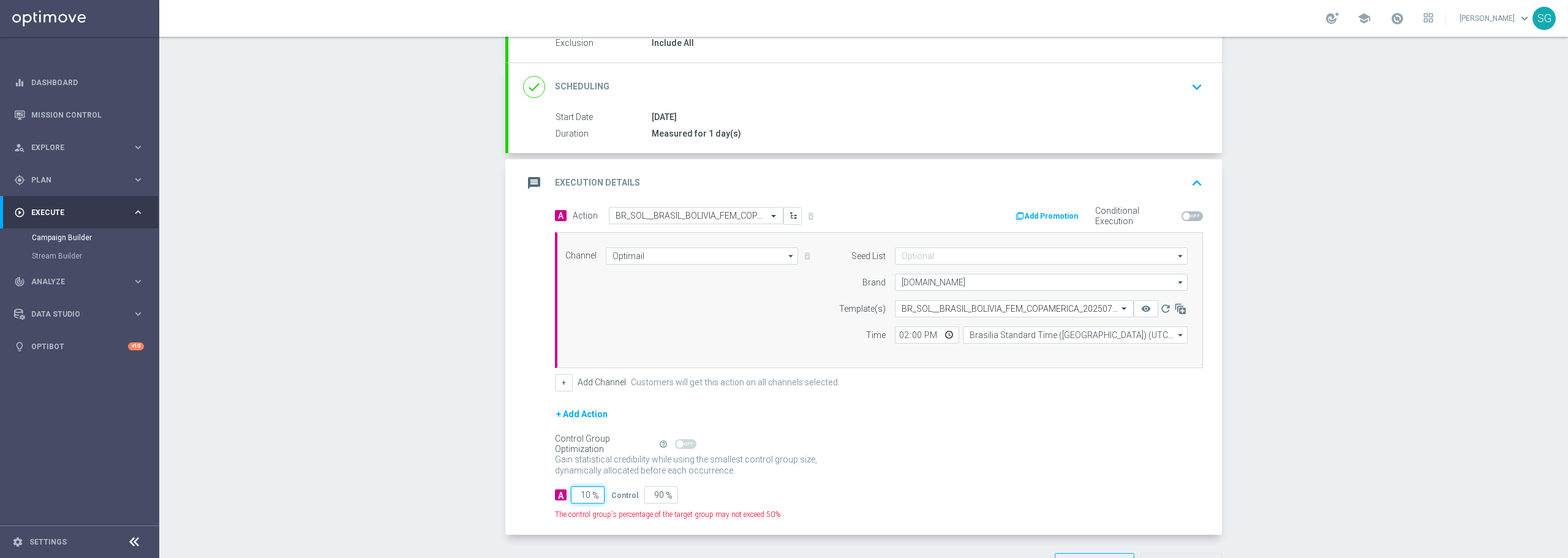 type on "100" 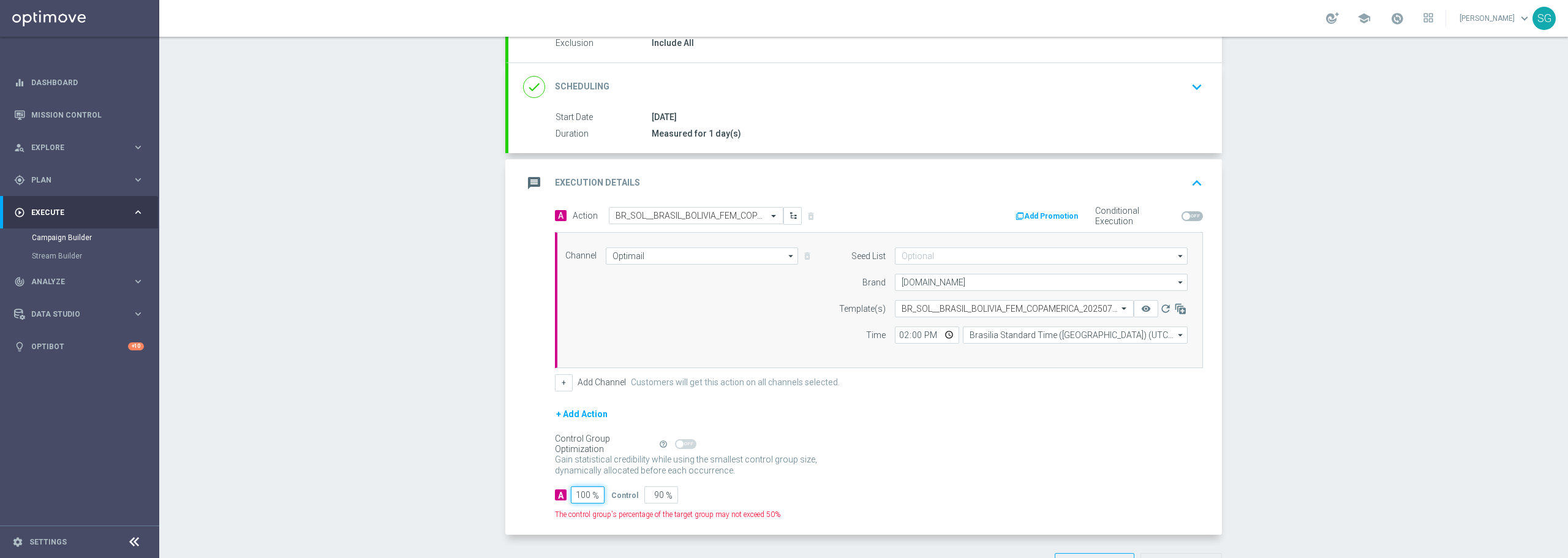 type on "0" 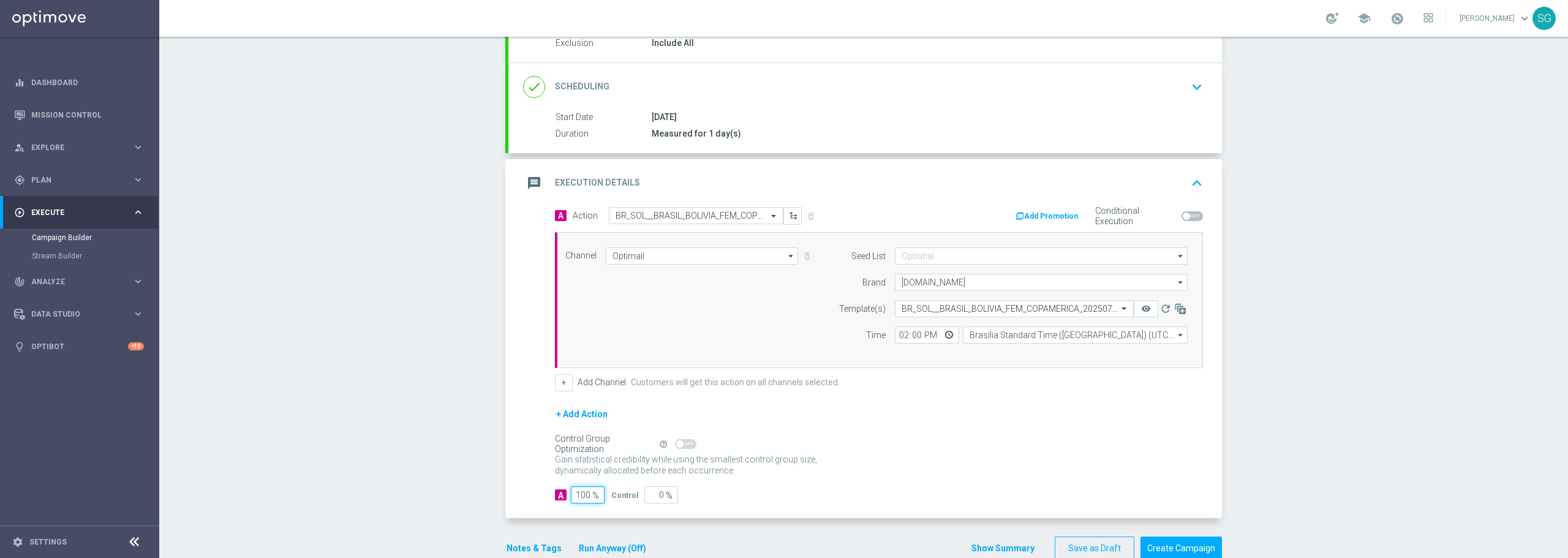 type on "100" 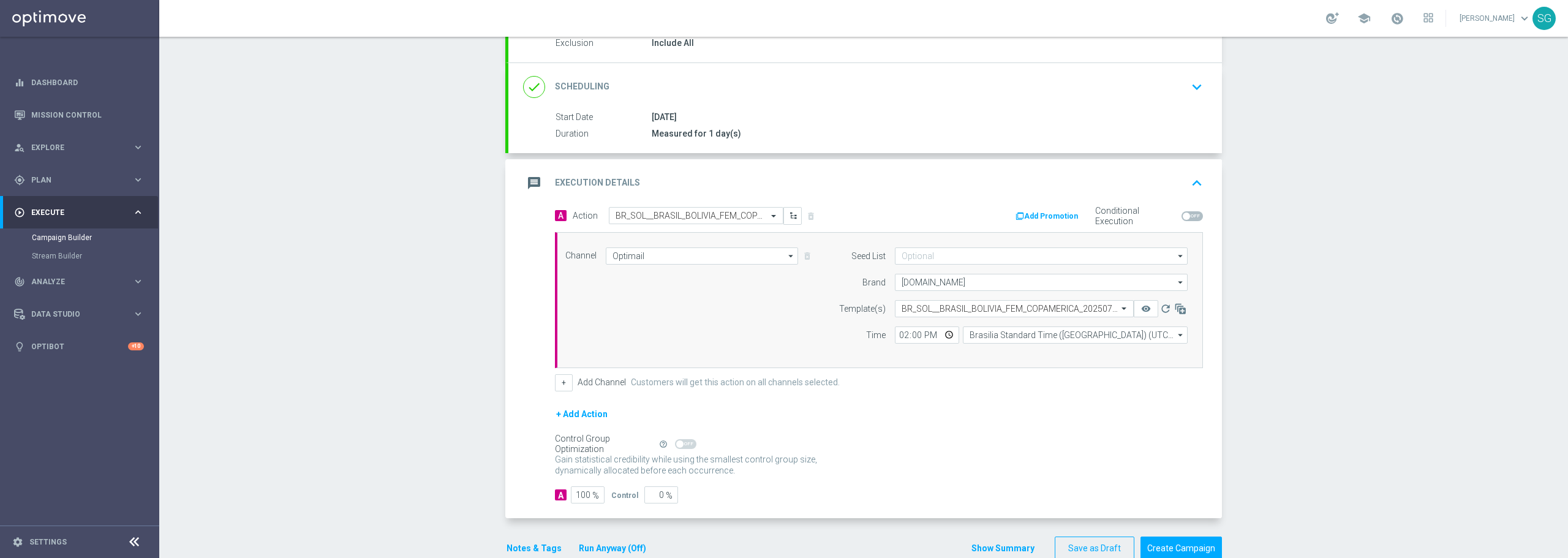 click on "message
Execution Details
keyboard_arrow_up" 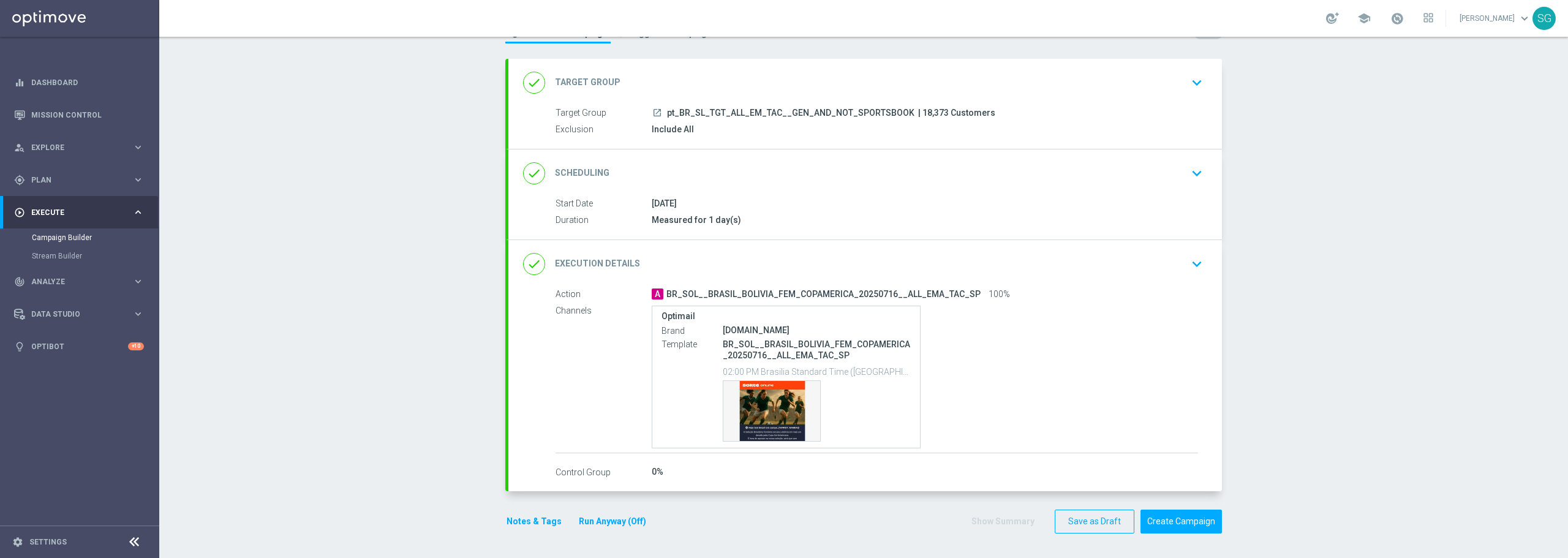 scroll, scrollTop: 51, scrollLeft: 0, axis: vertical 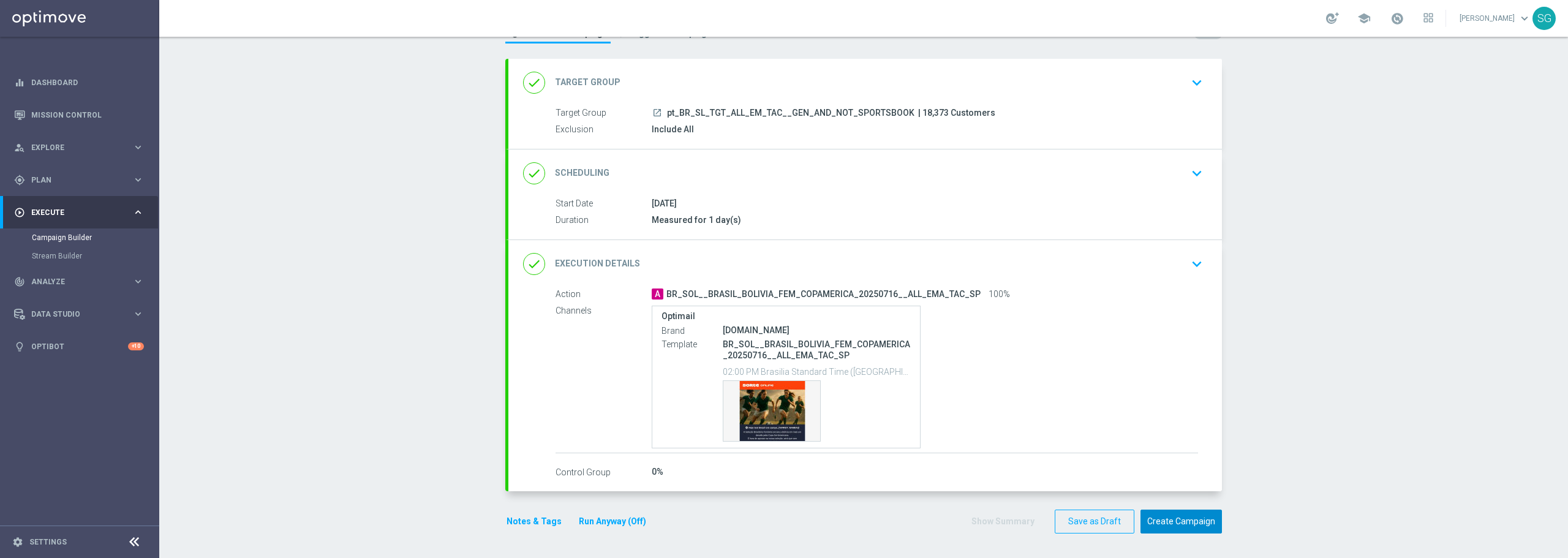 click on "Create Campaign" 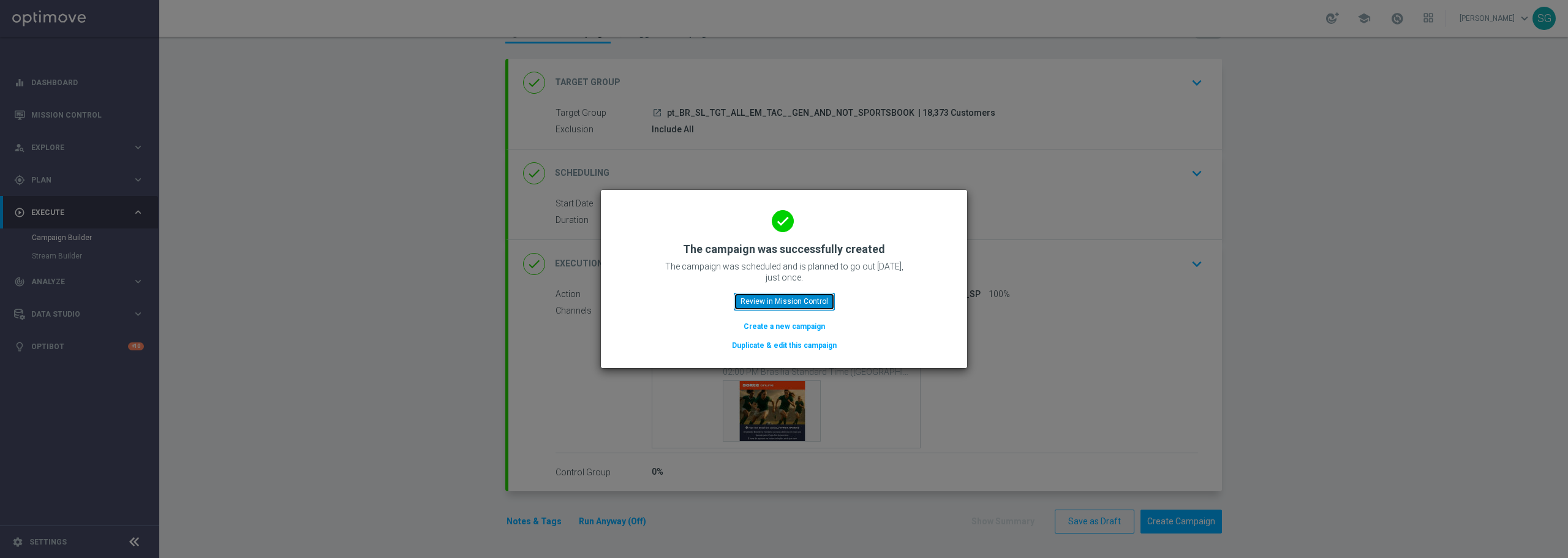 click on "Review in Mission Control" 